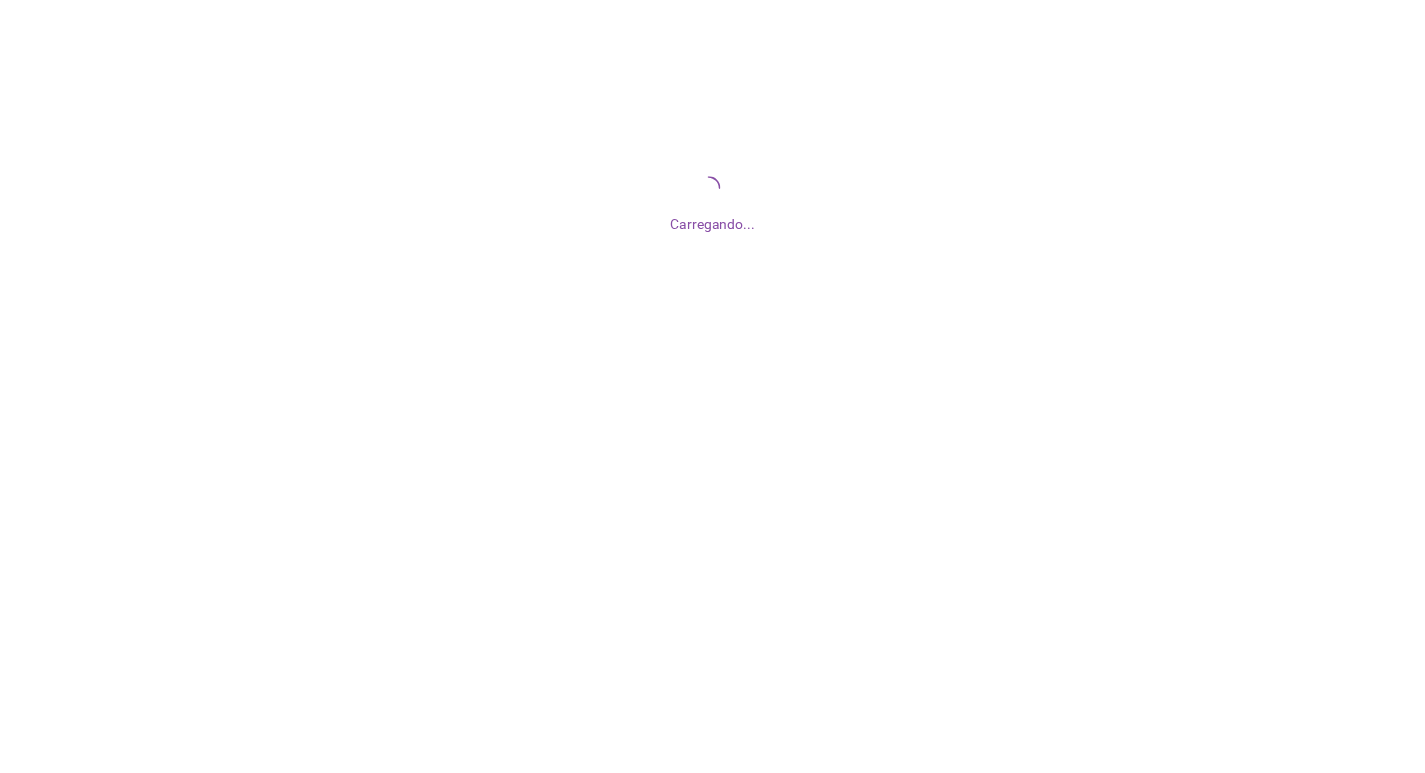 scroll, scrollTop: 0, scrollLeft: 0, axis: both 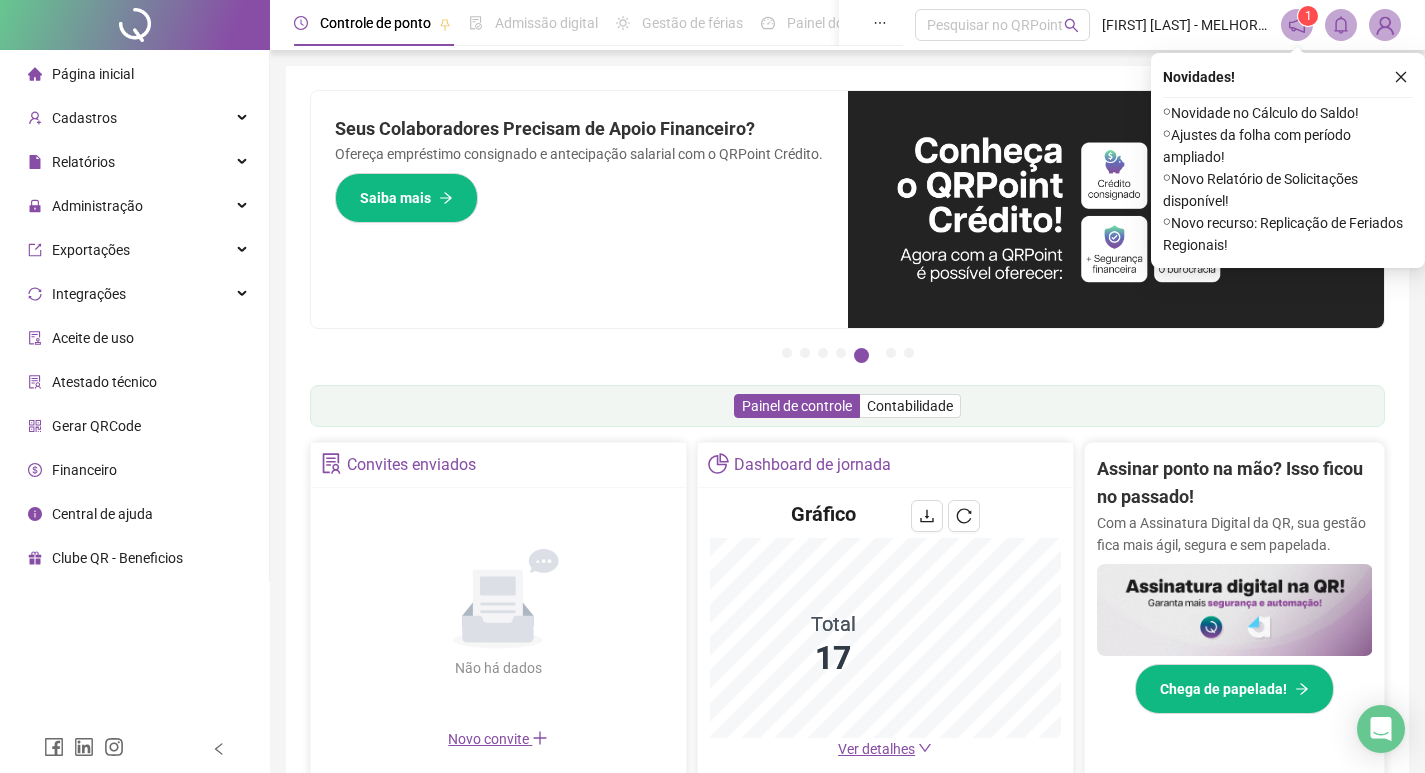 click 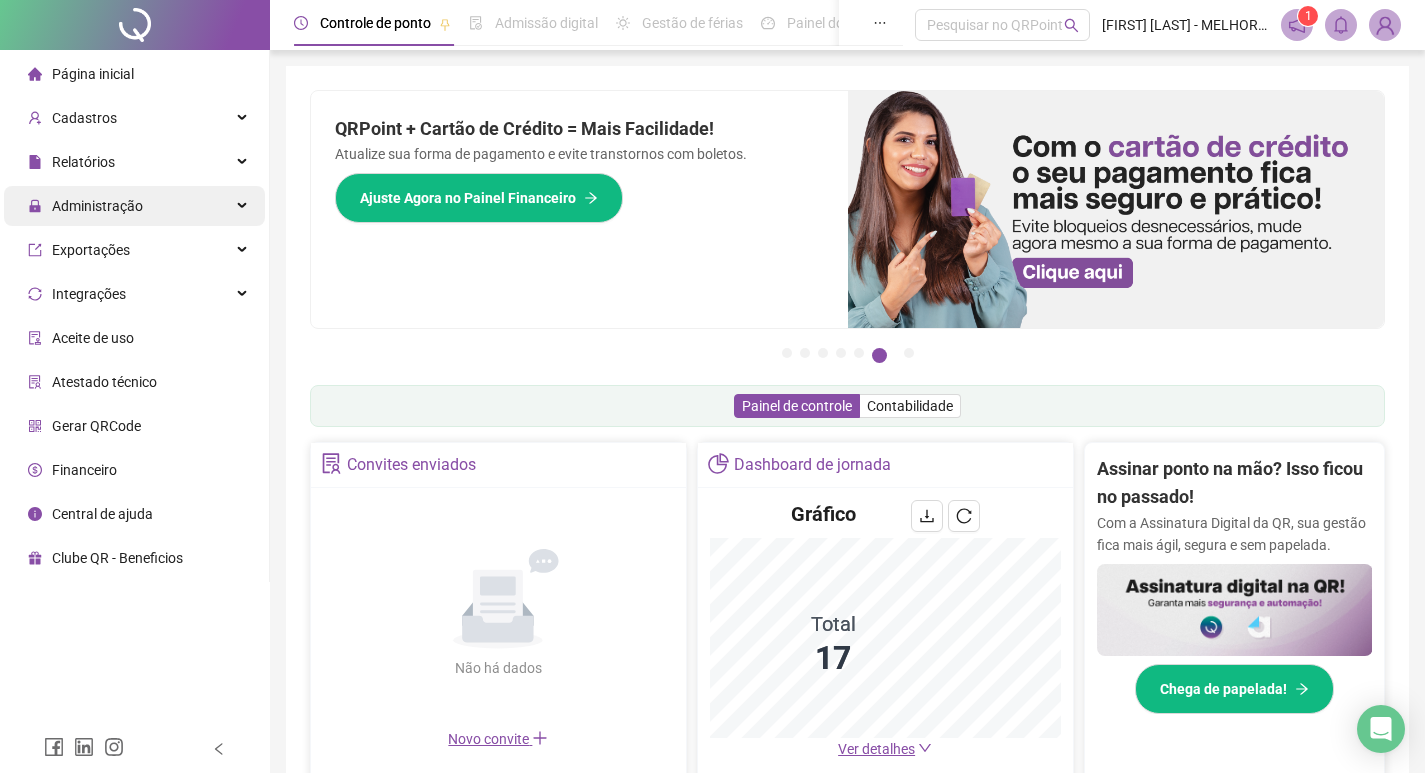 click at bounding box center (244, 206) 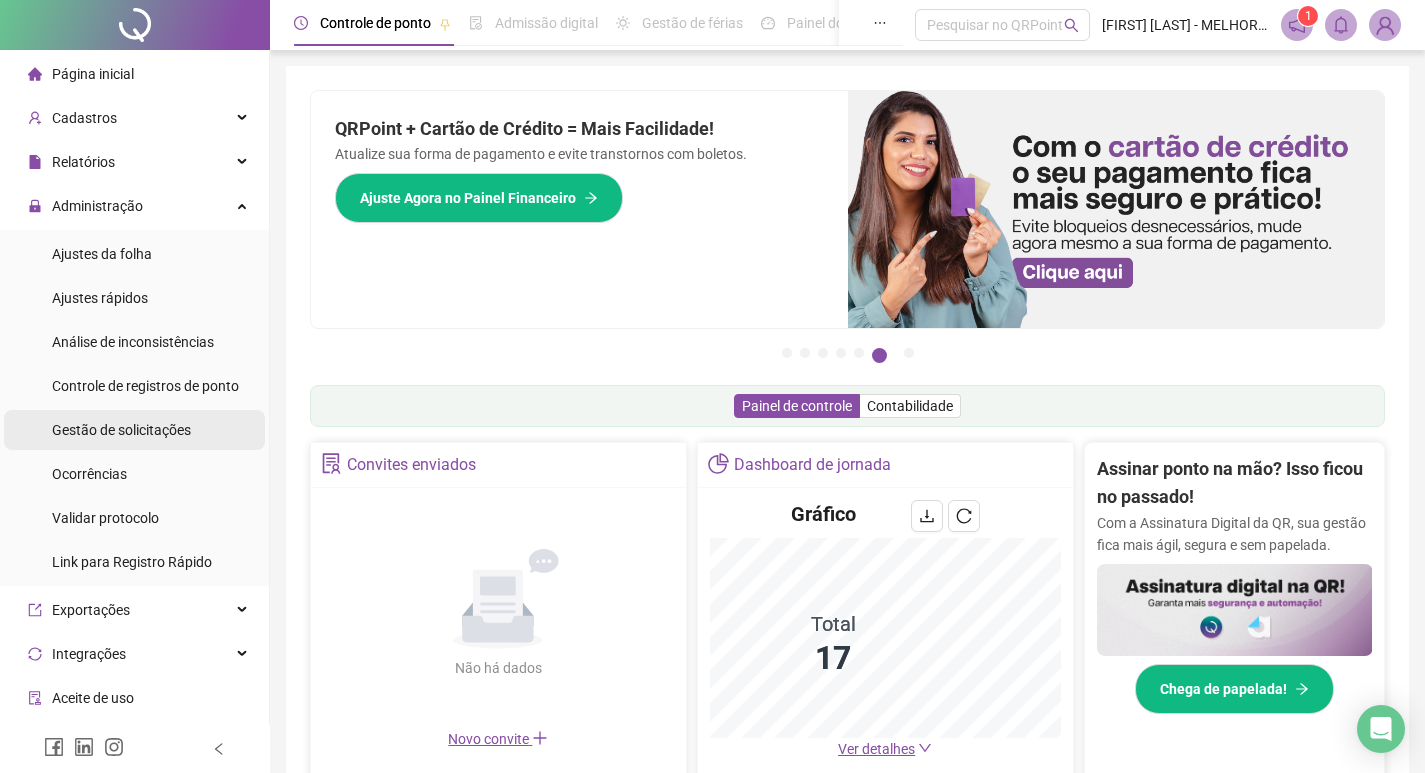 click on "Gestão de solicitações" at bounding box center [121, 430] 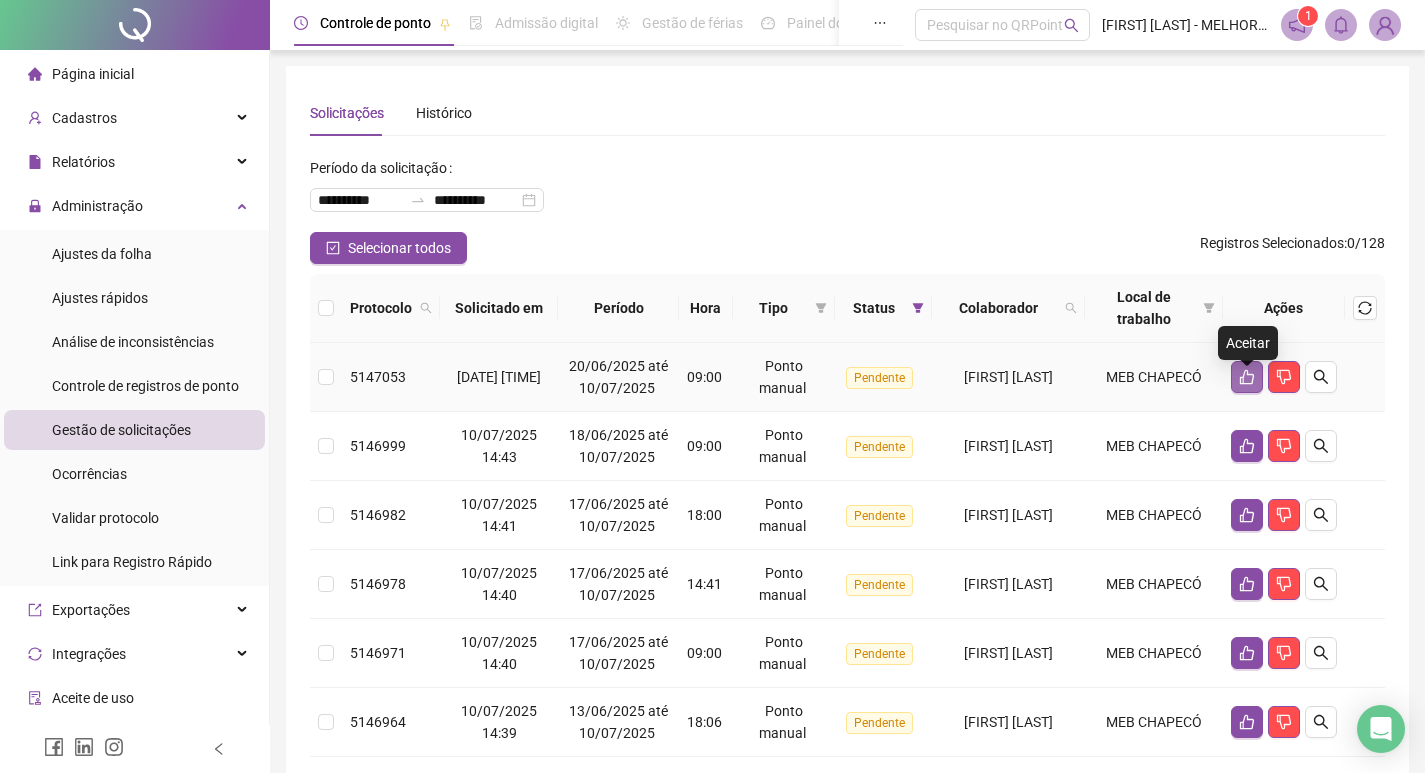click 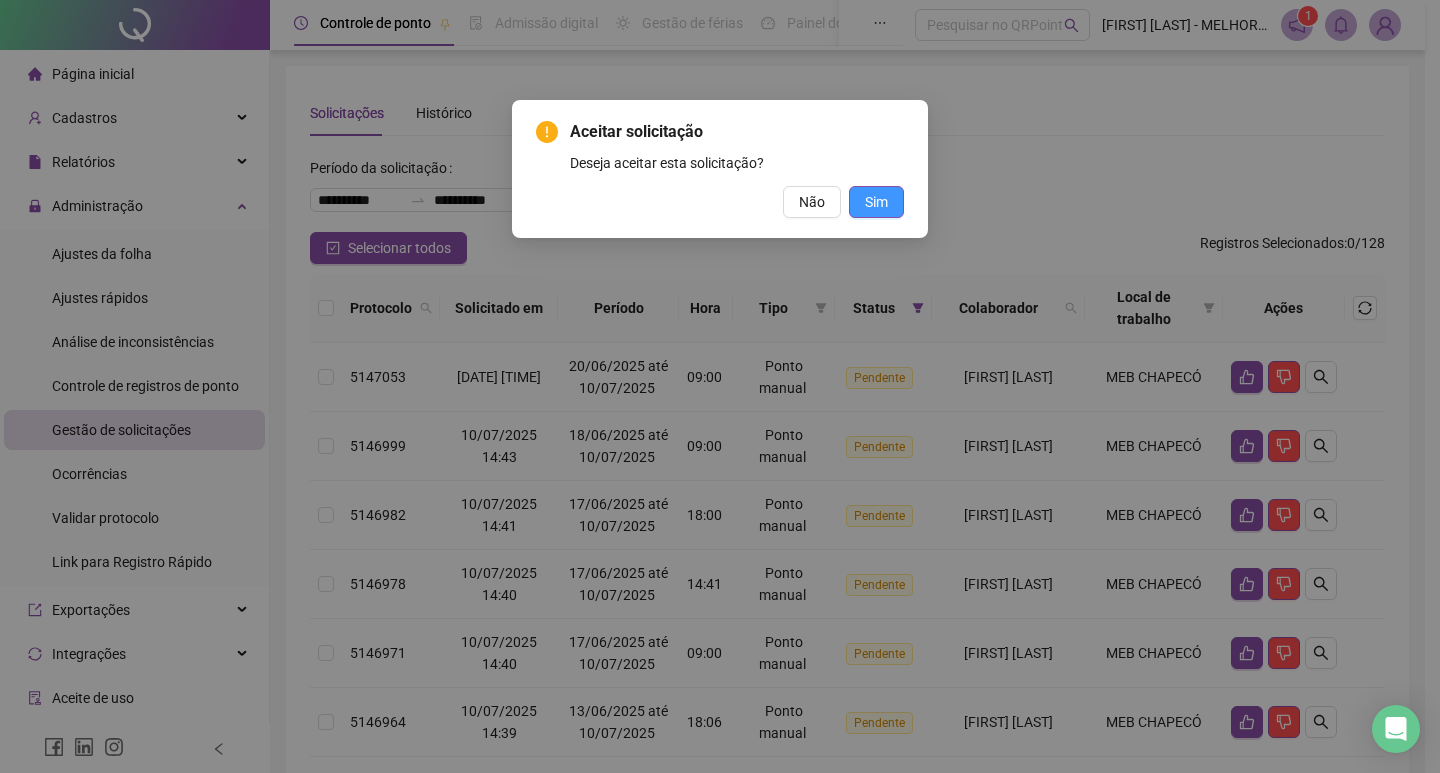 click on "Sim" at bounding box center (876, 202) 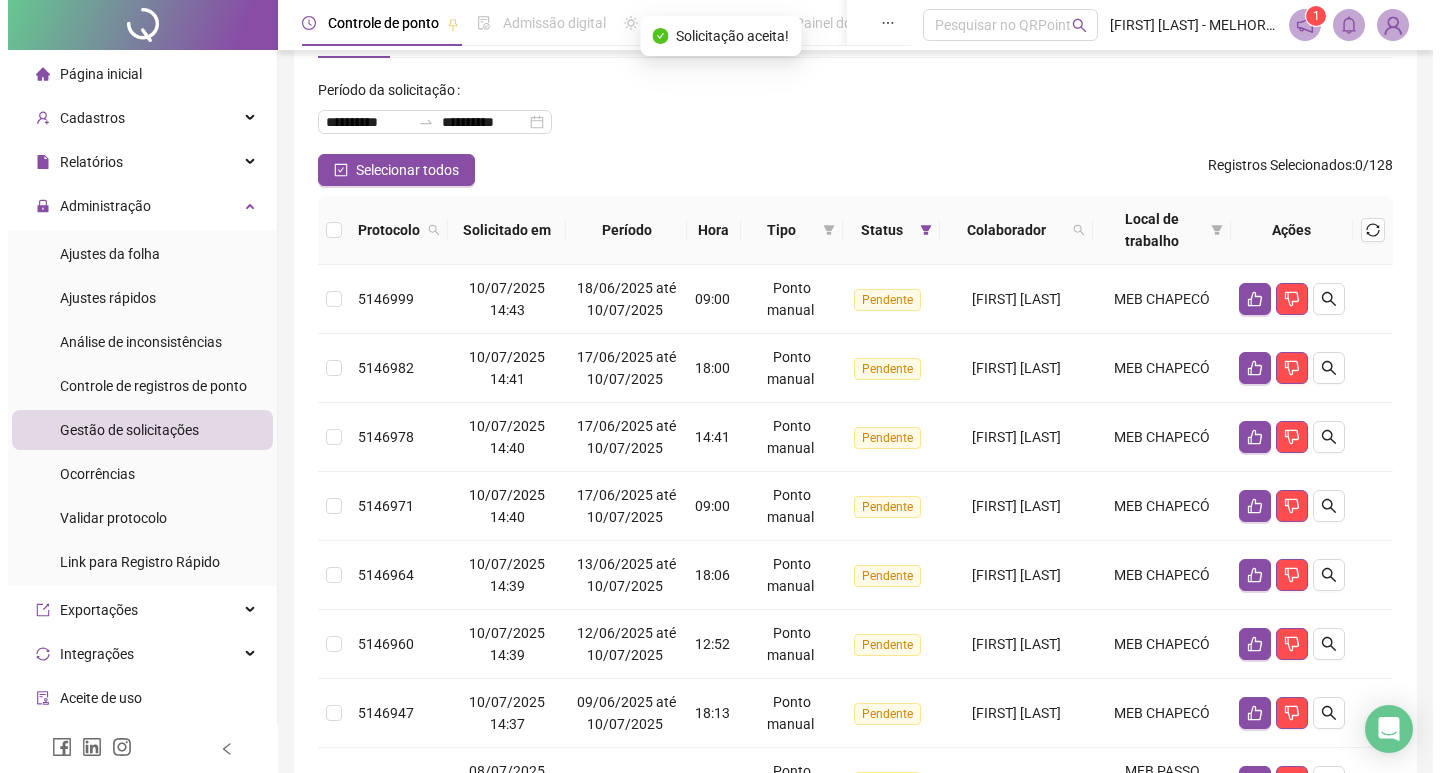 scroll, scrollTop: 101, scrollLeft: 0, axis: vertical 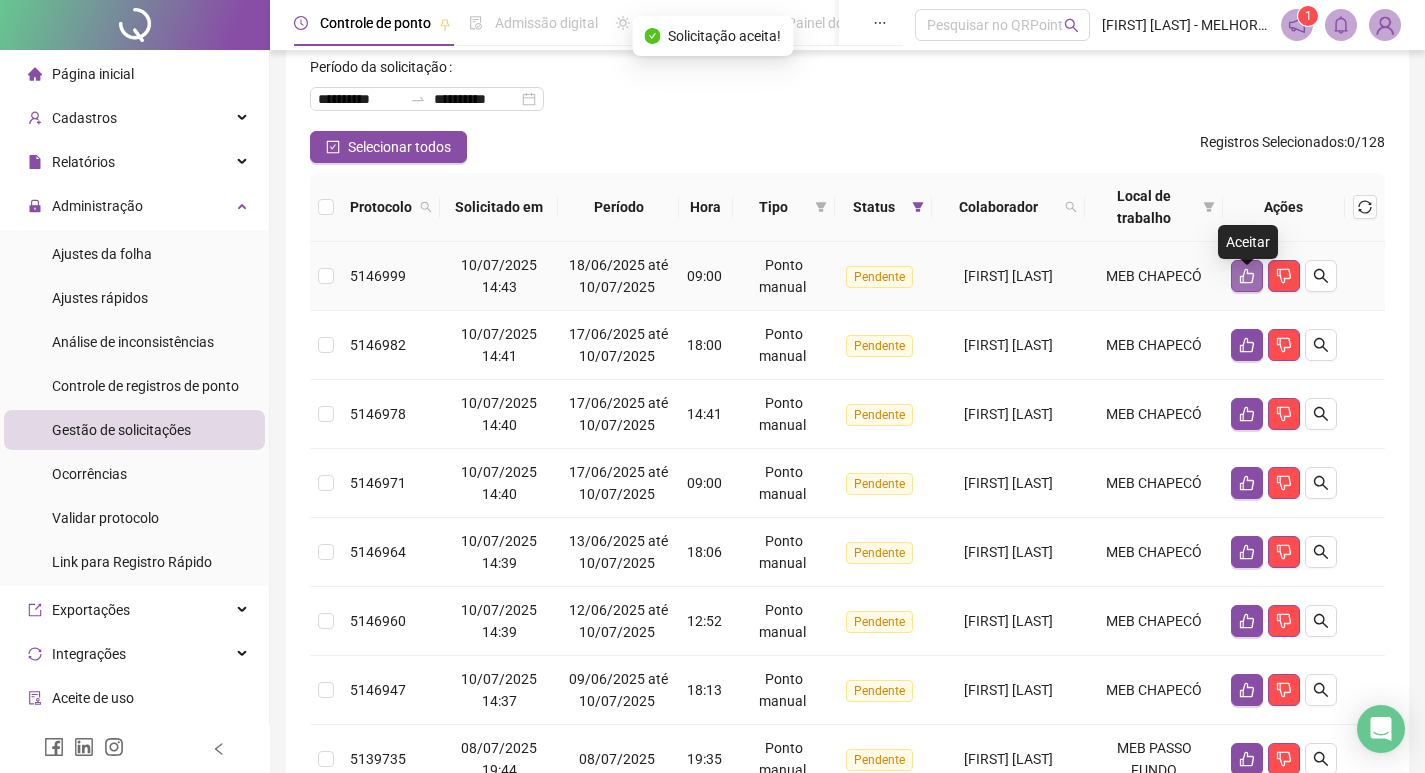 click 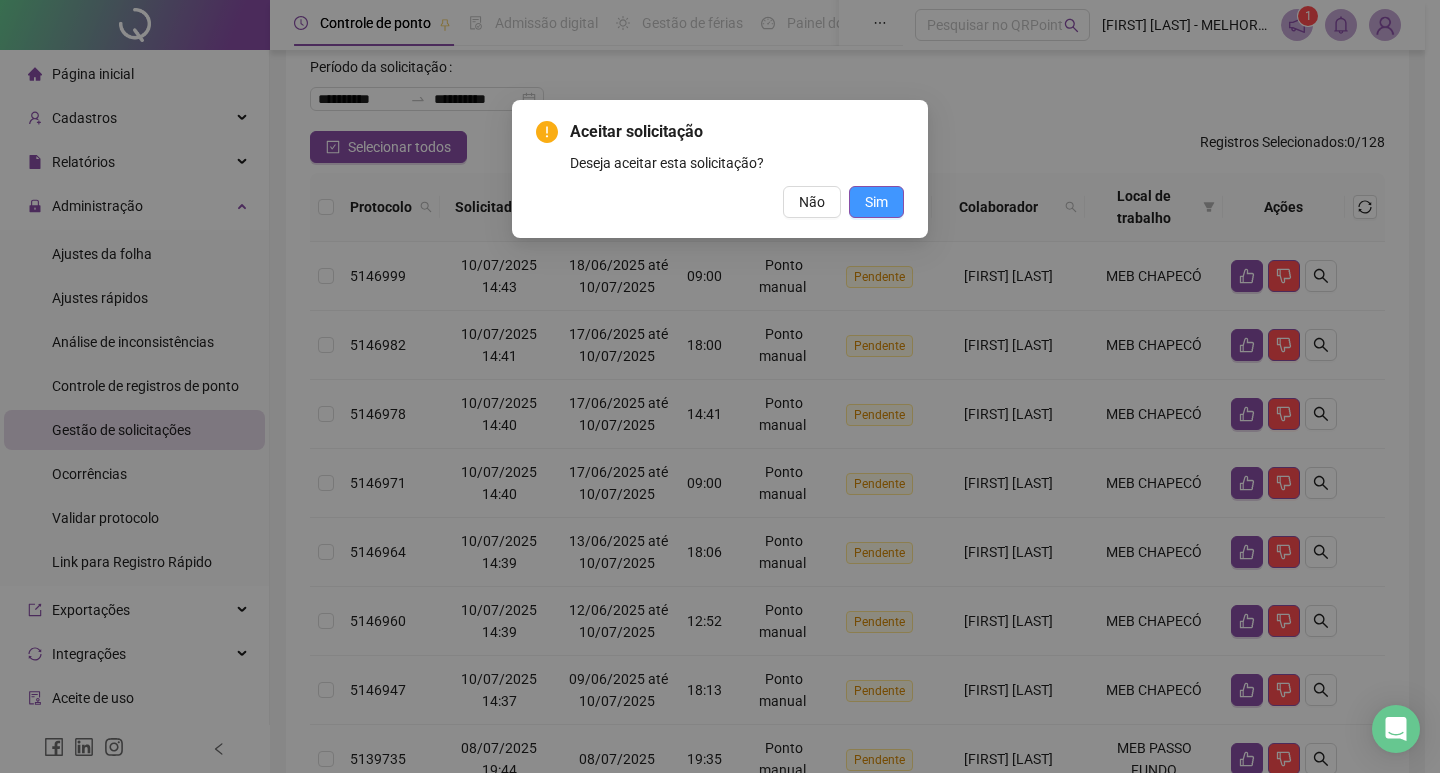click on "Sim" at bounding box center (876, 202) 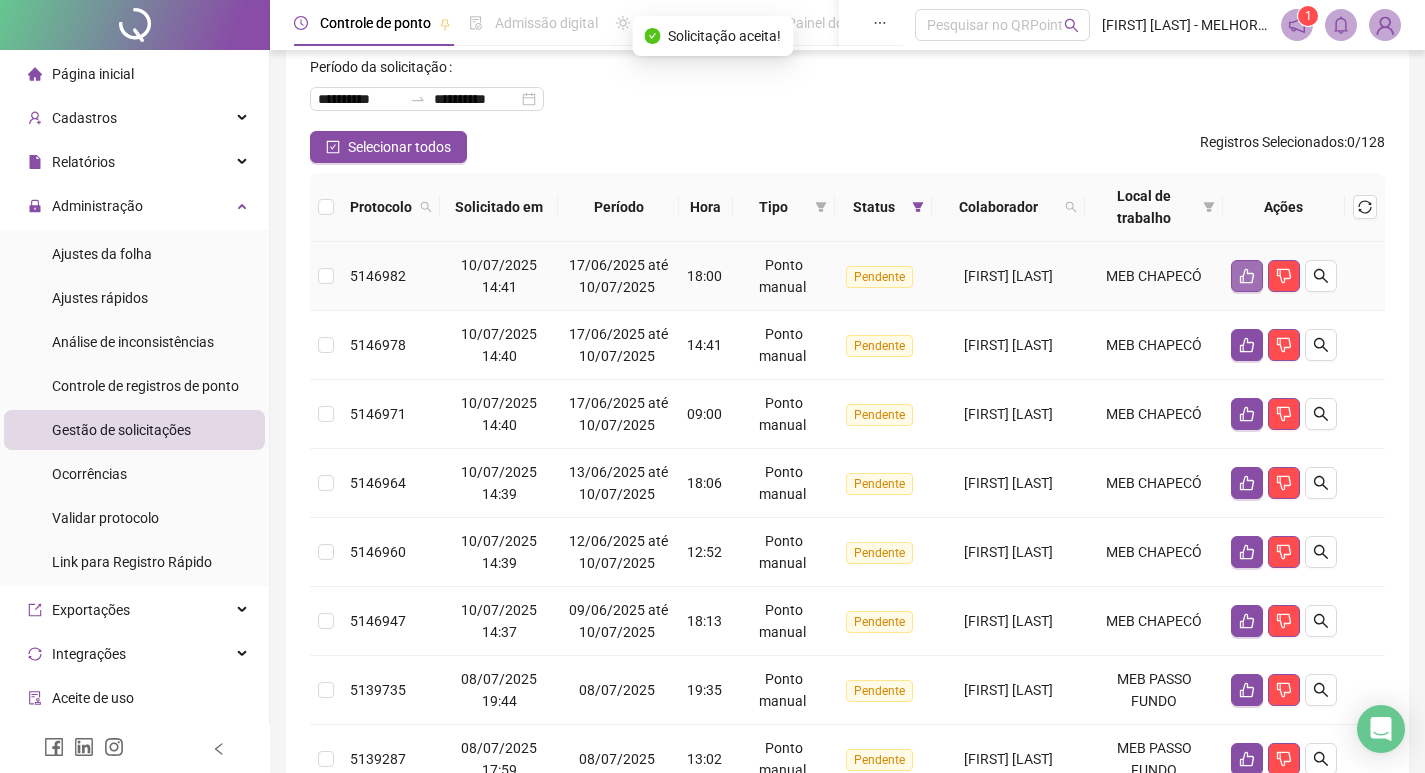 click at bounding box center [1247, 276] 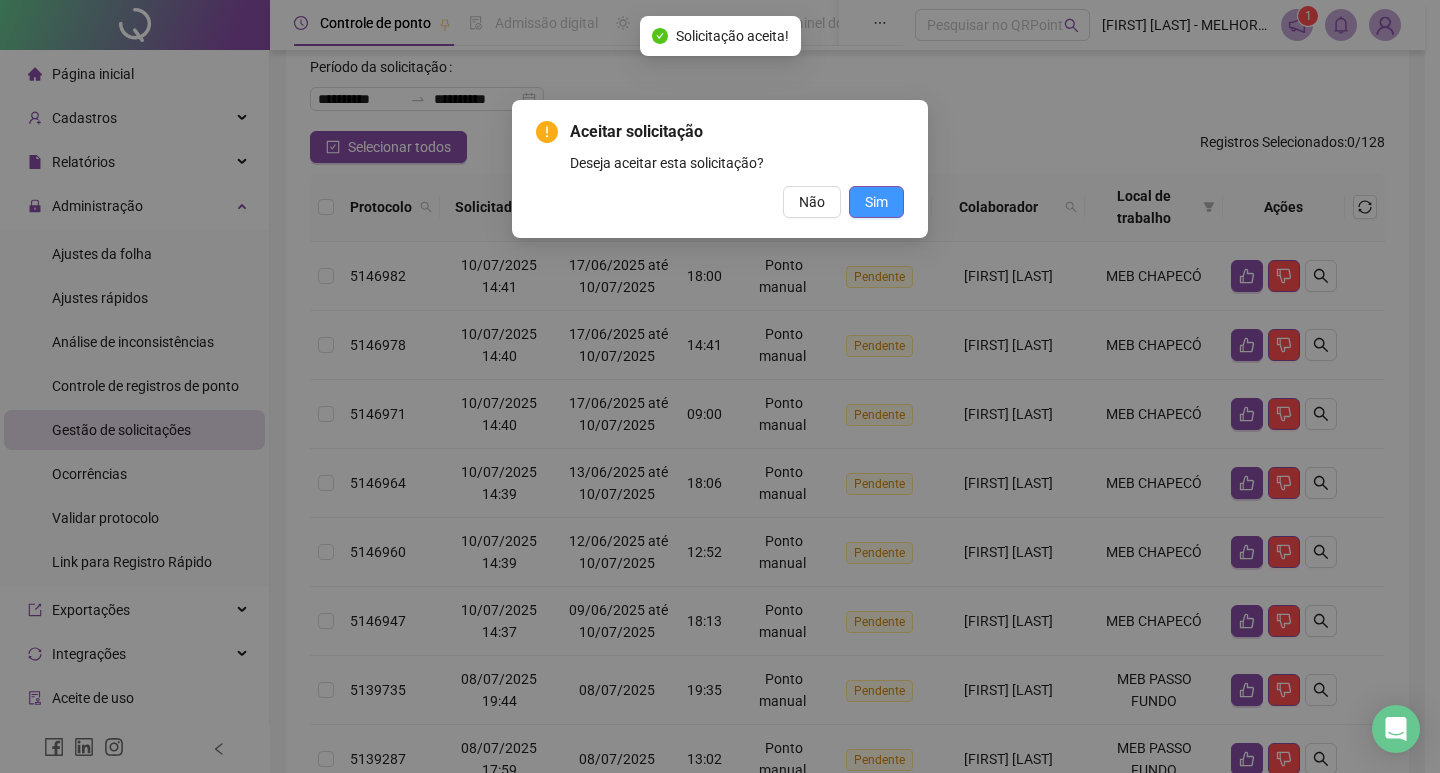 click on "Sim" at bounding box center [876, 202] 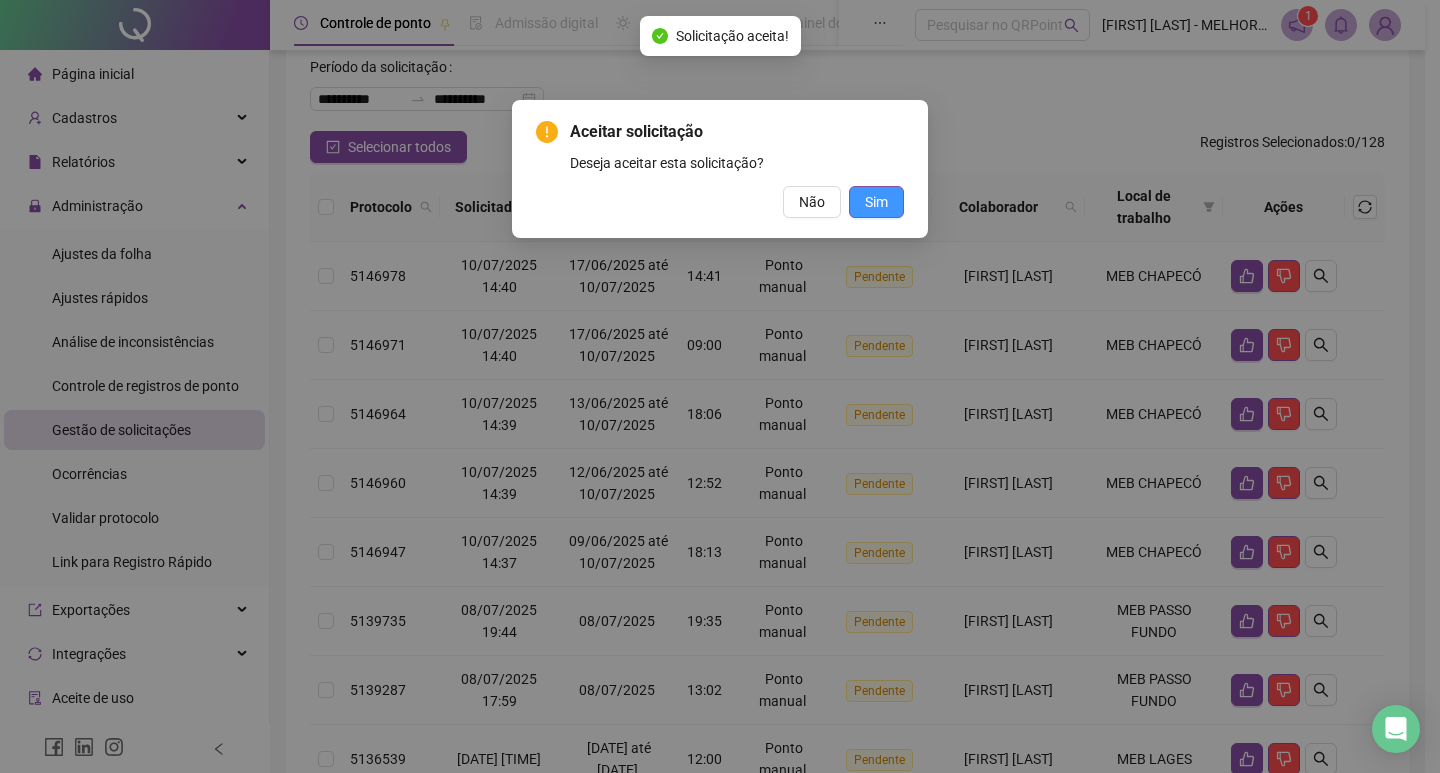 click on "Sim" at bounding box center (876, 202) 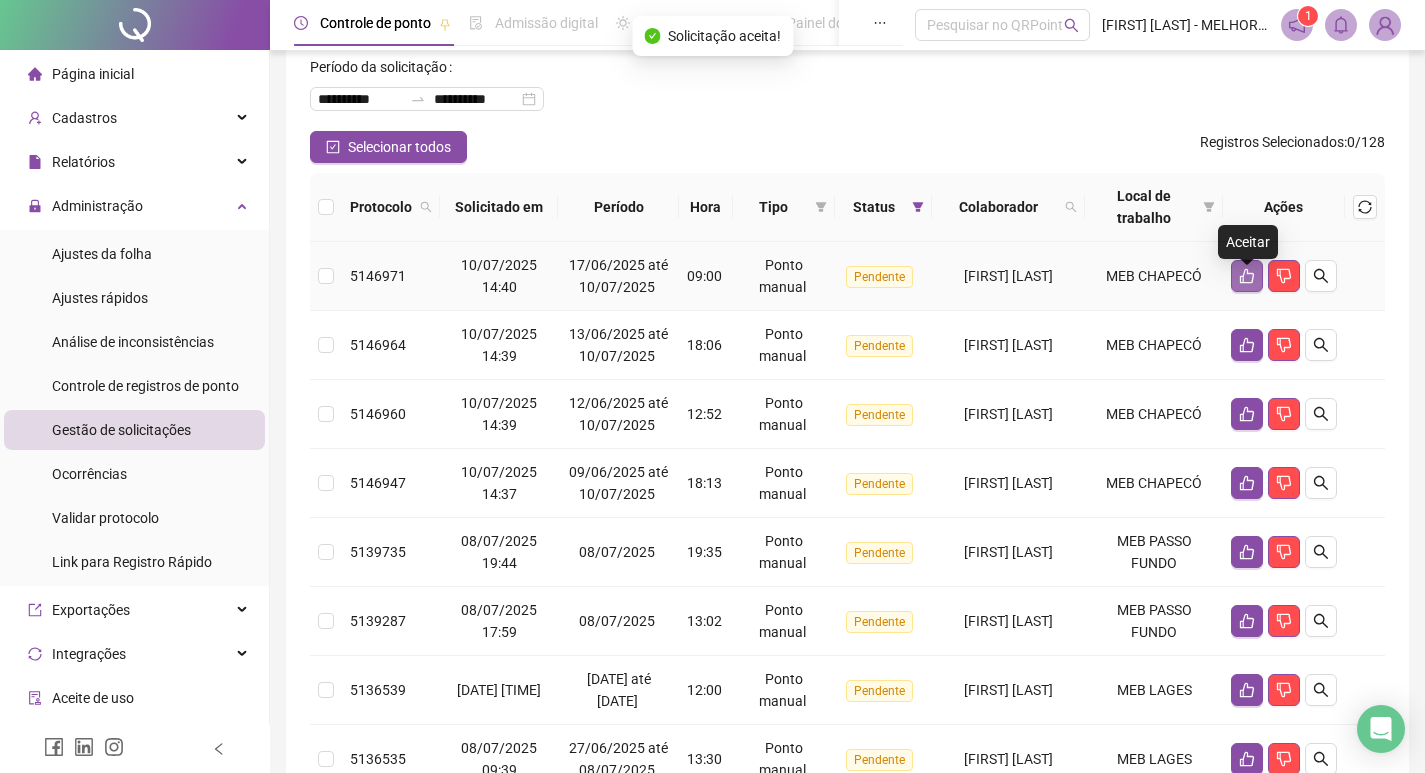 click at bounding box center [1247, 276] 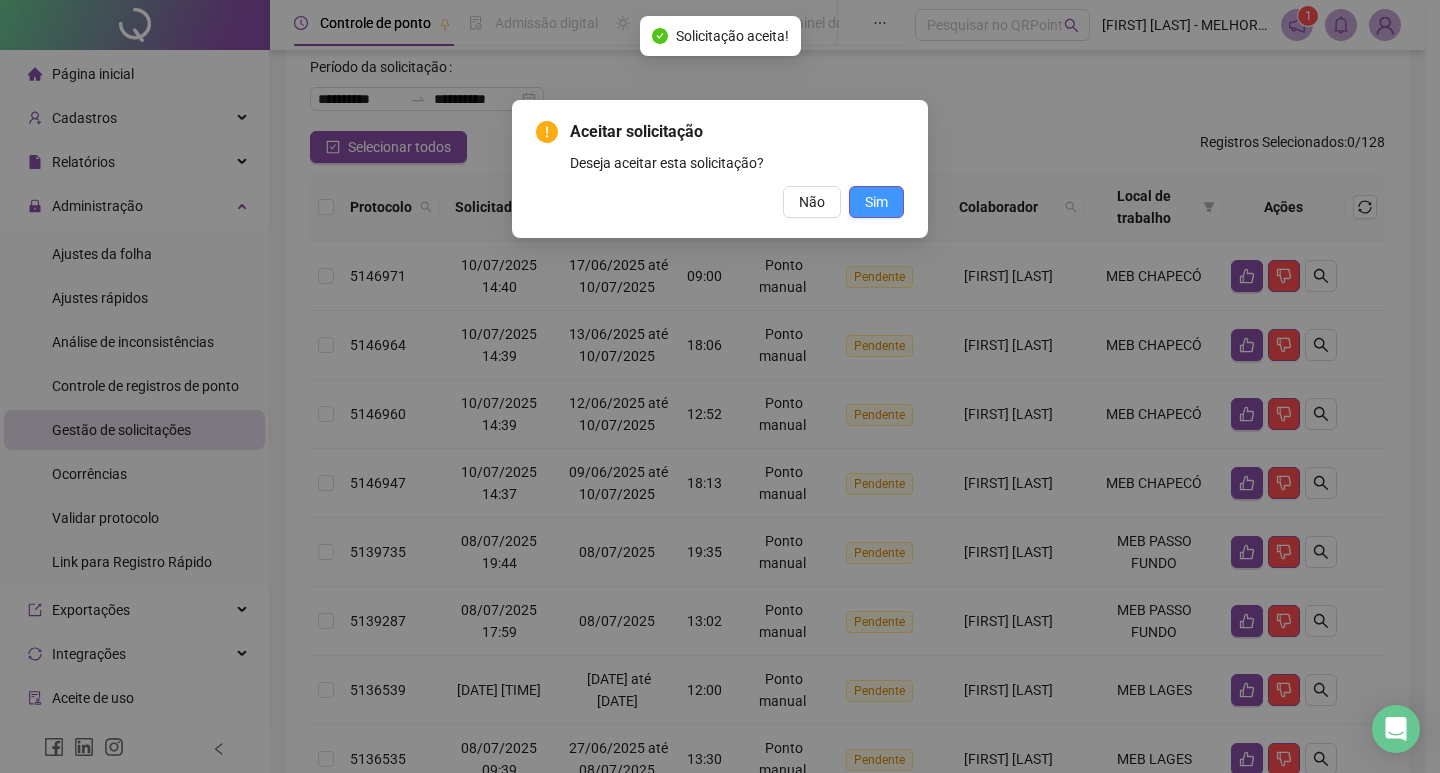 click on "Sim" at bounding box center (876, 202) 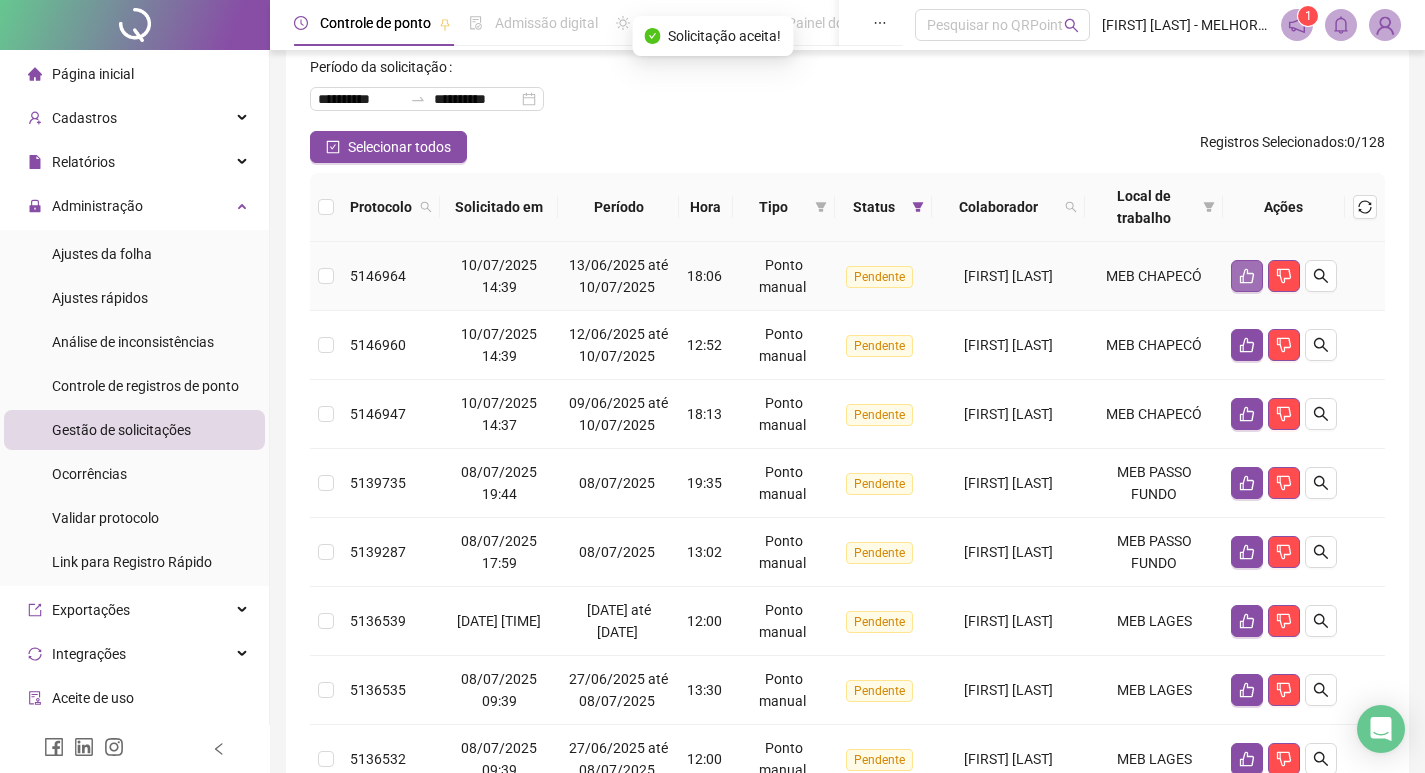click at bounding box center (1247, 276) 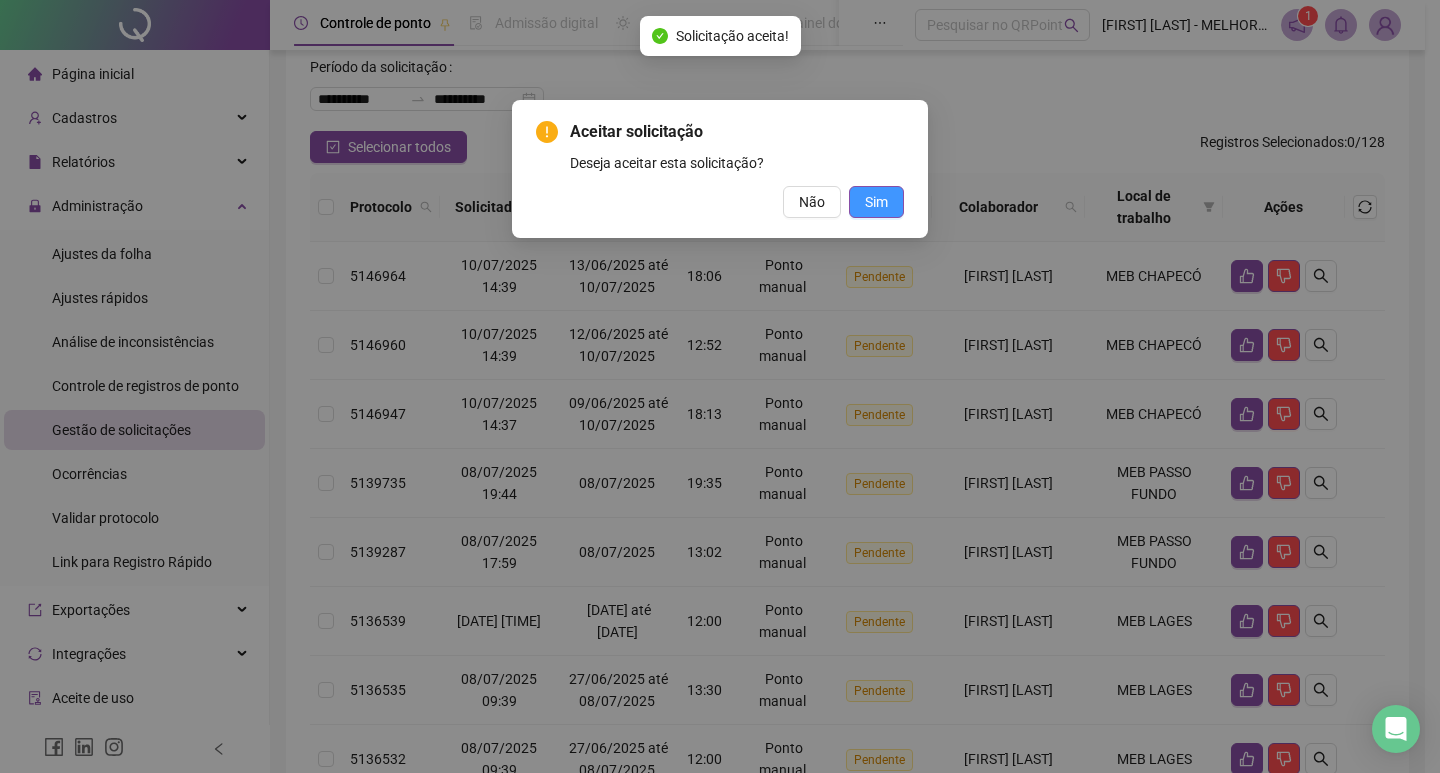 click on "Sim" at bounding box center (876, 202) 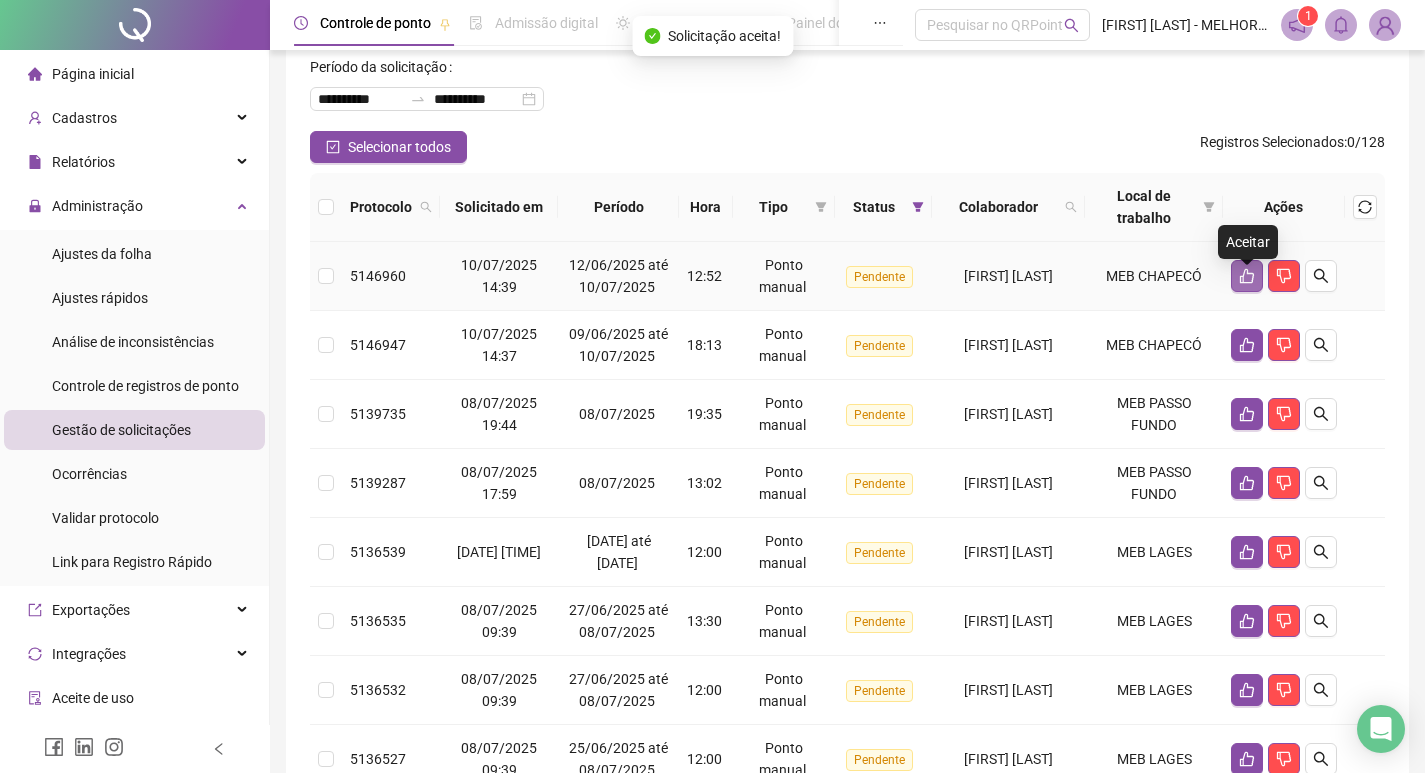 click 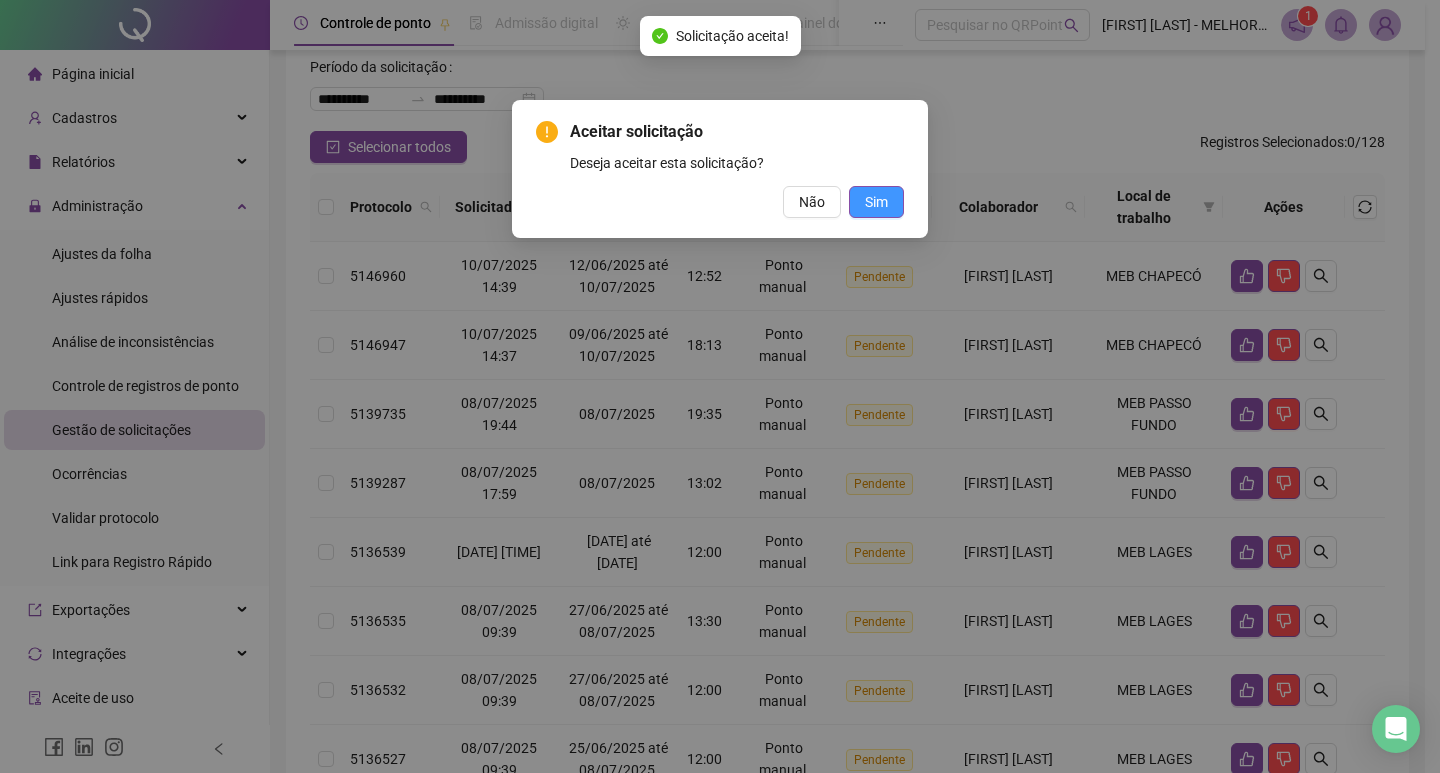 click on "Sim" at bounding box center [876, 202] 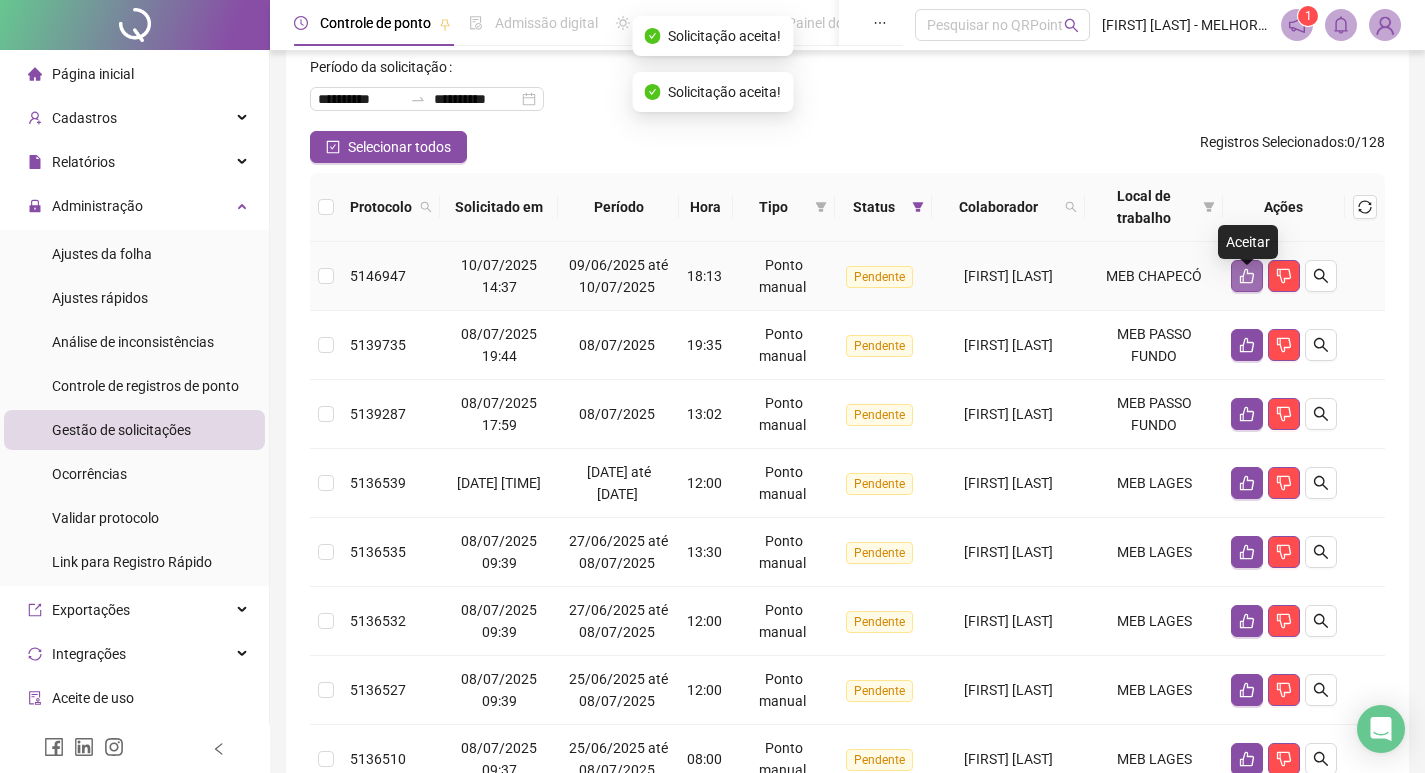 click at bounding box center [1247, 276] 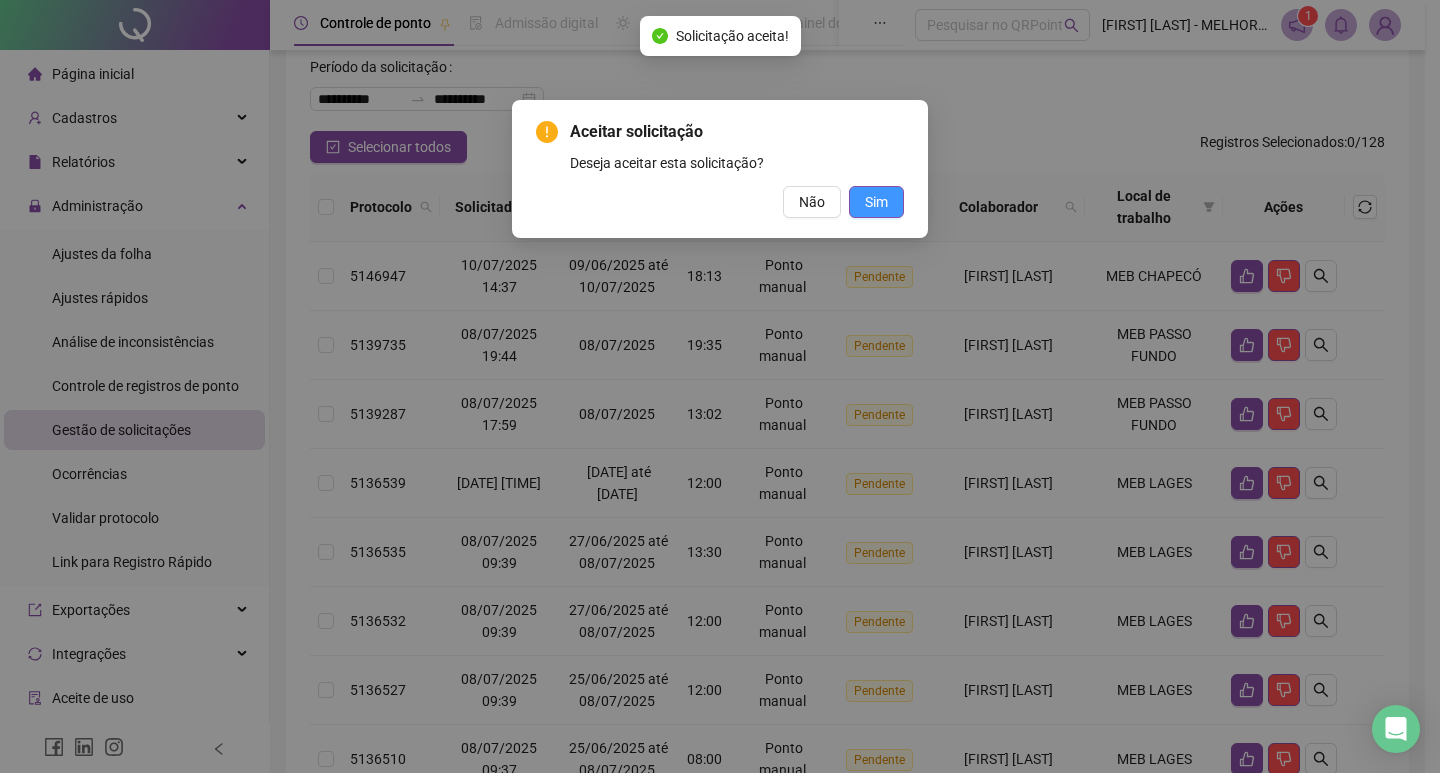 click on "Sim" at bounding box center (876, 202) 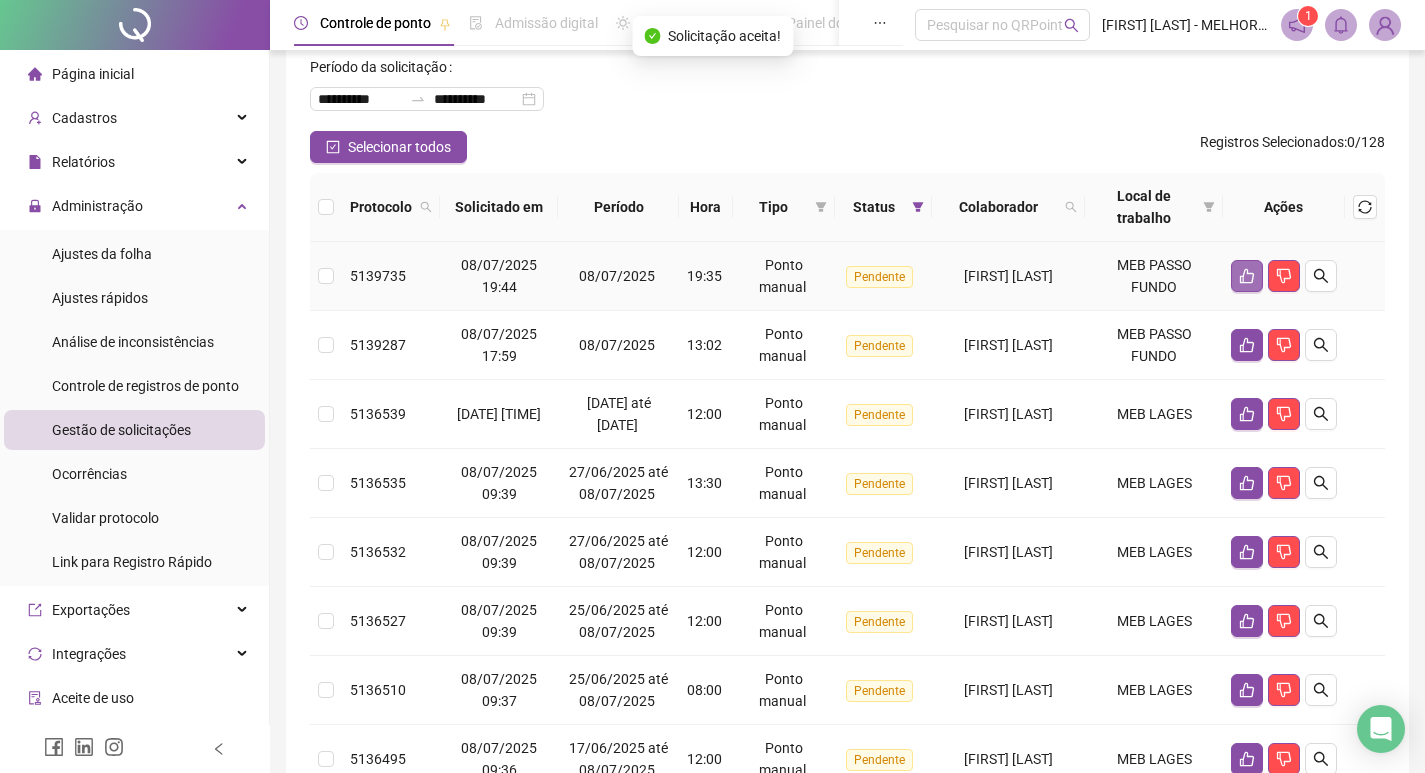 click 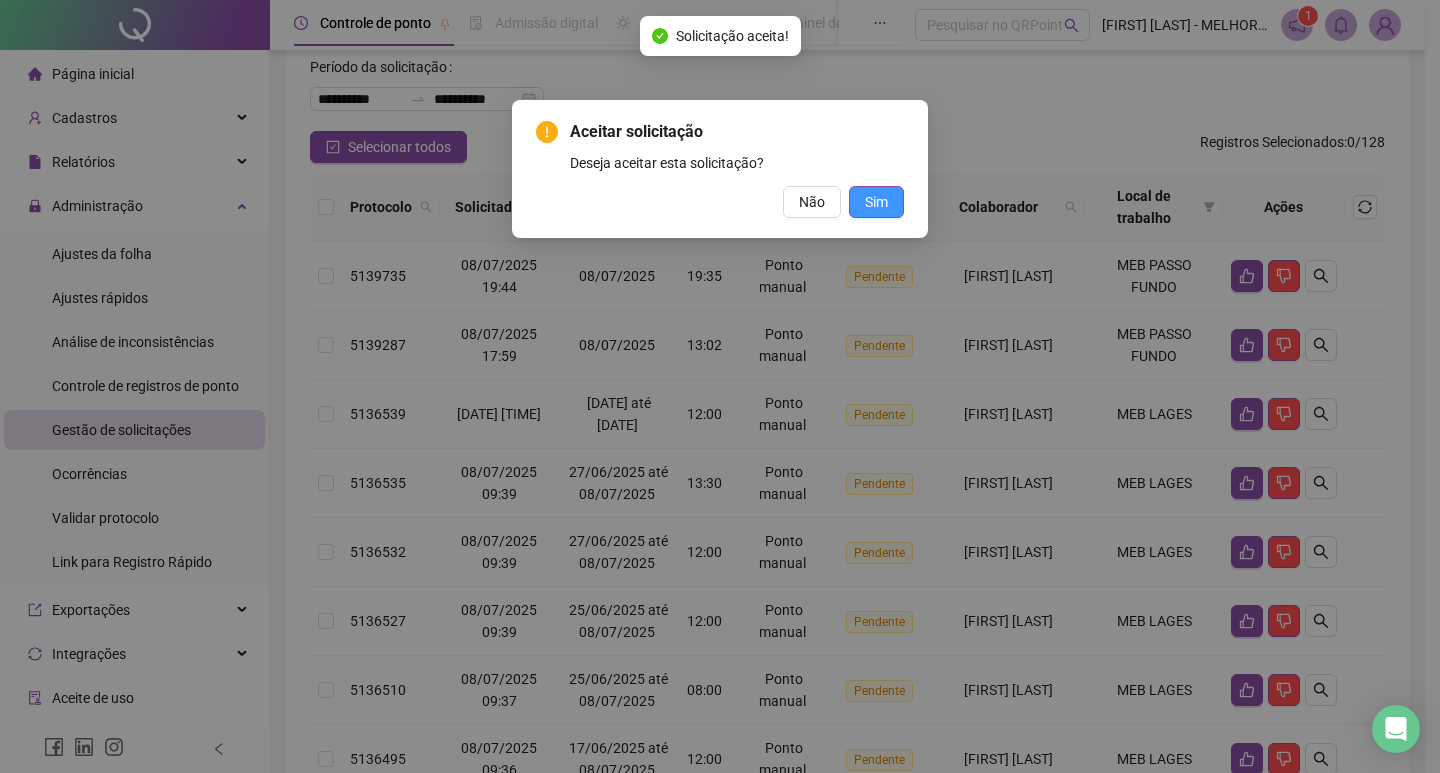click on "Sim" at bounding box center [876, 202] 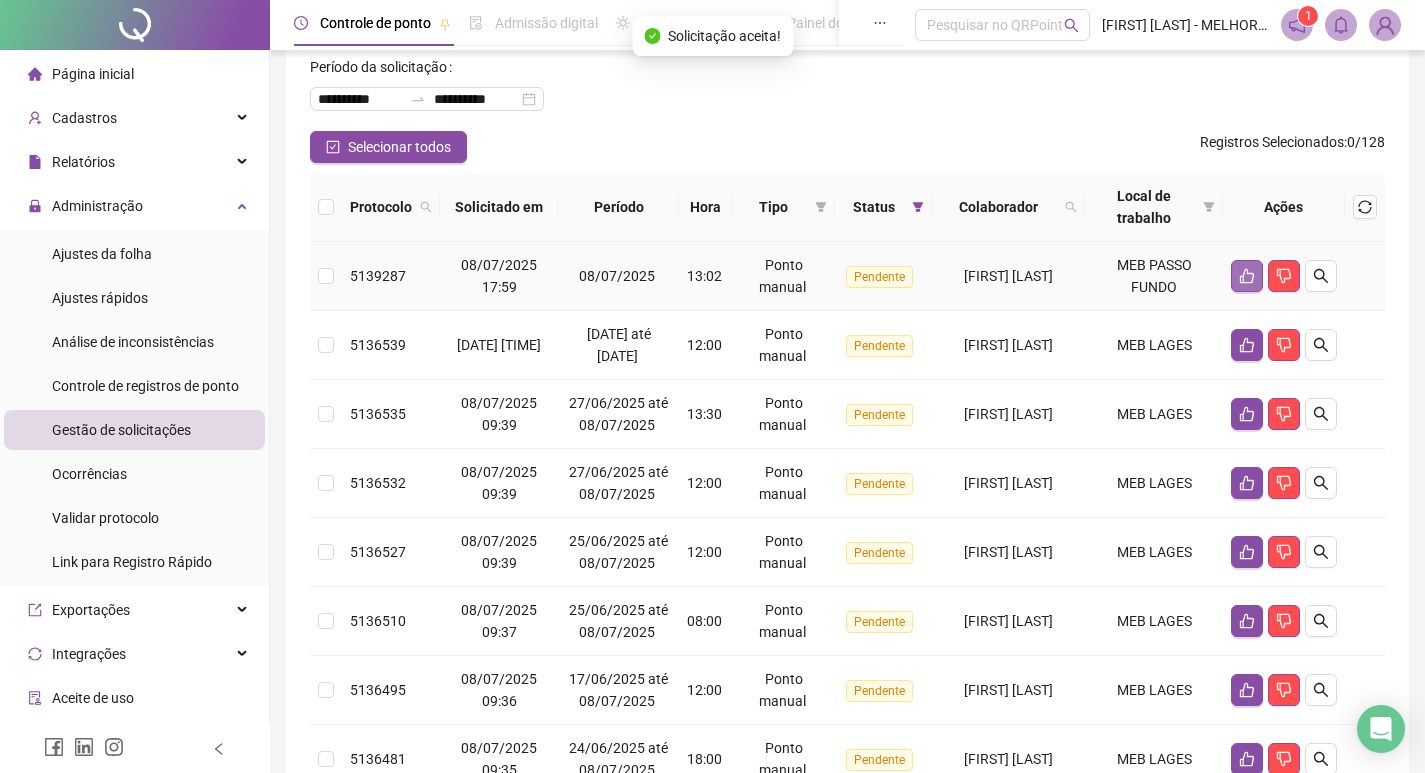 click at bounding box center [1247, 276] 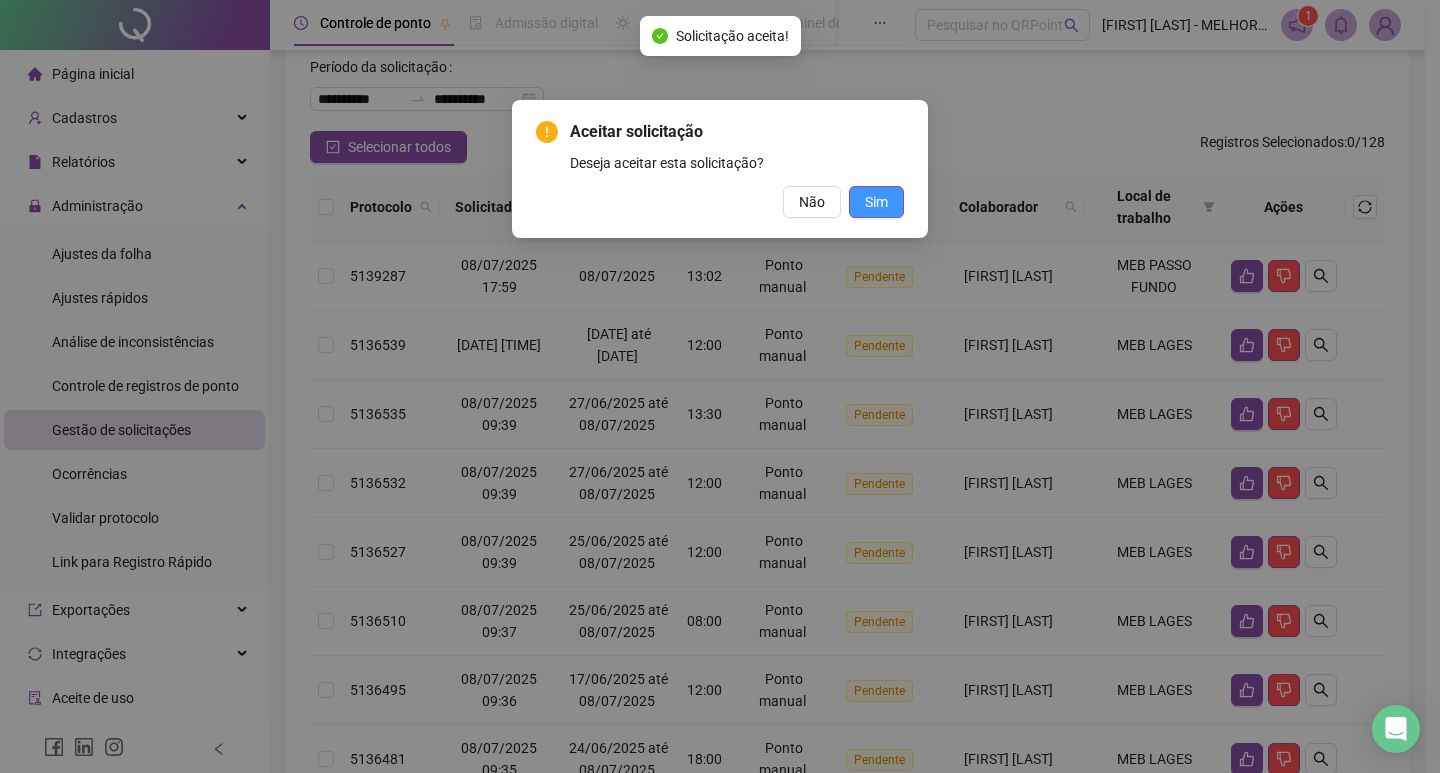 click on "Sim" at bounding box center [876, 202] 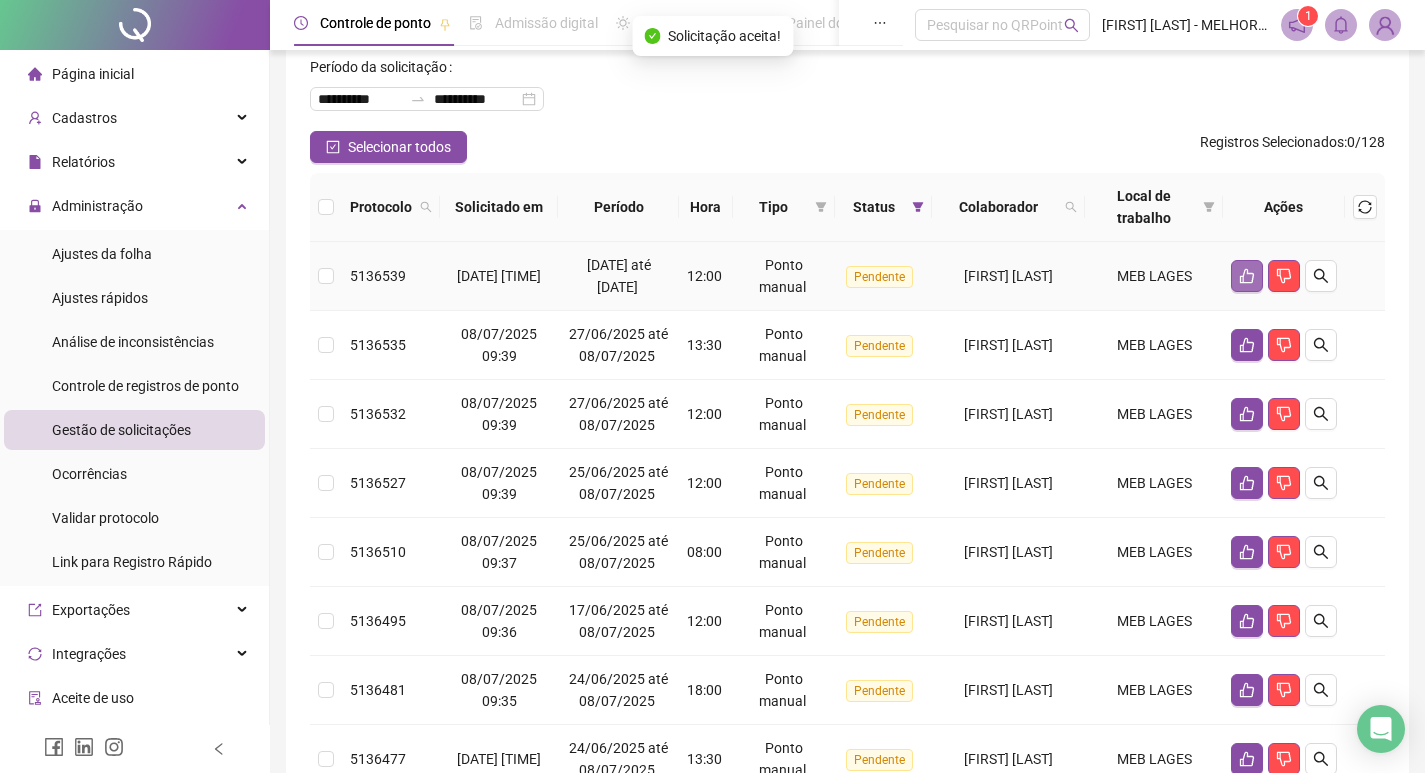 click 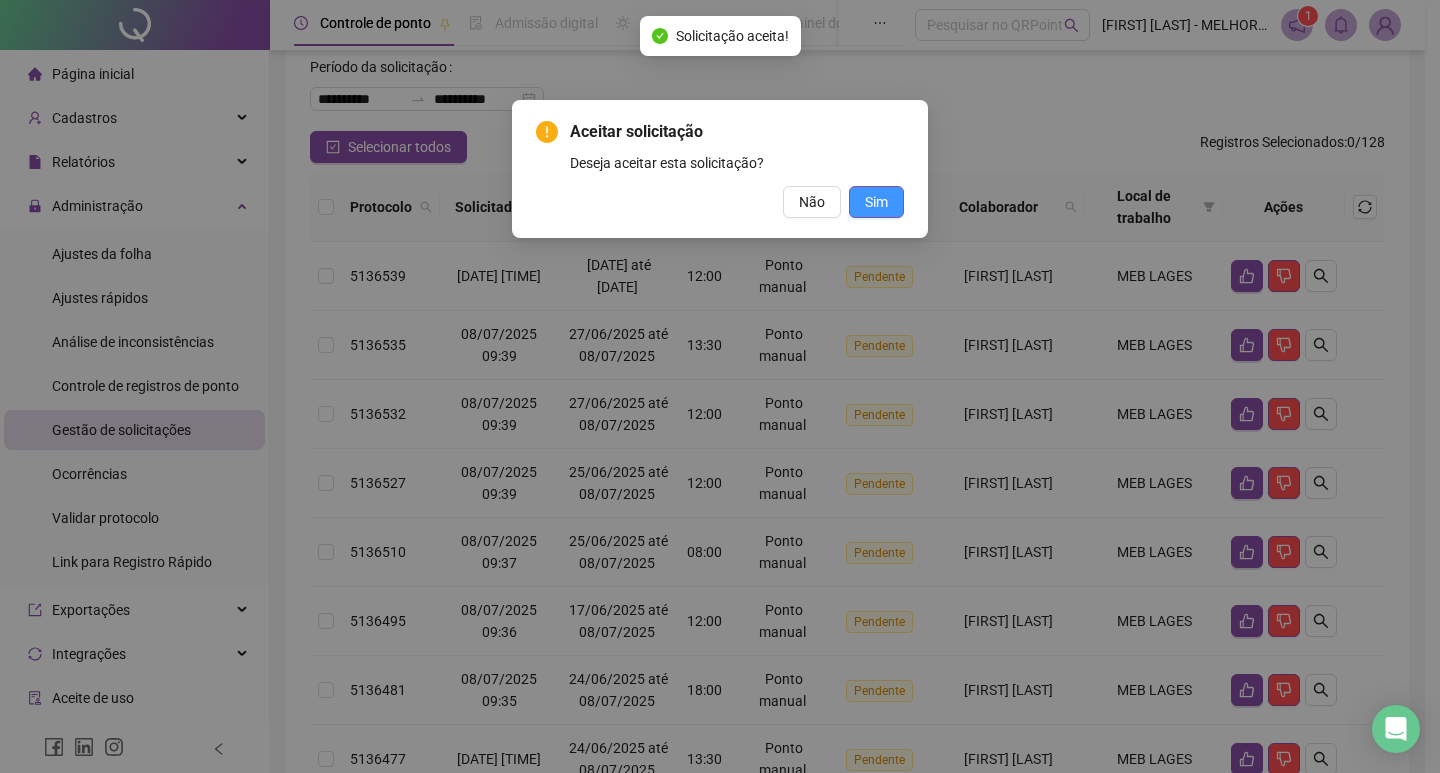 click on "Sim" at bounding box center [876, 202] 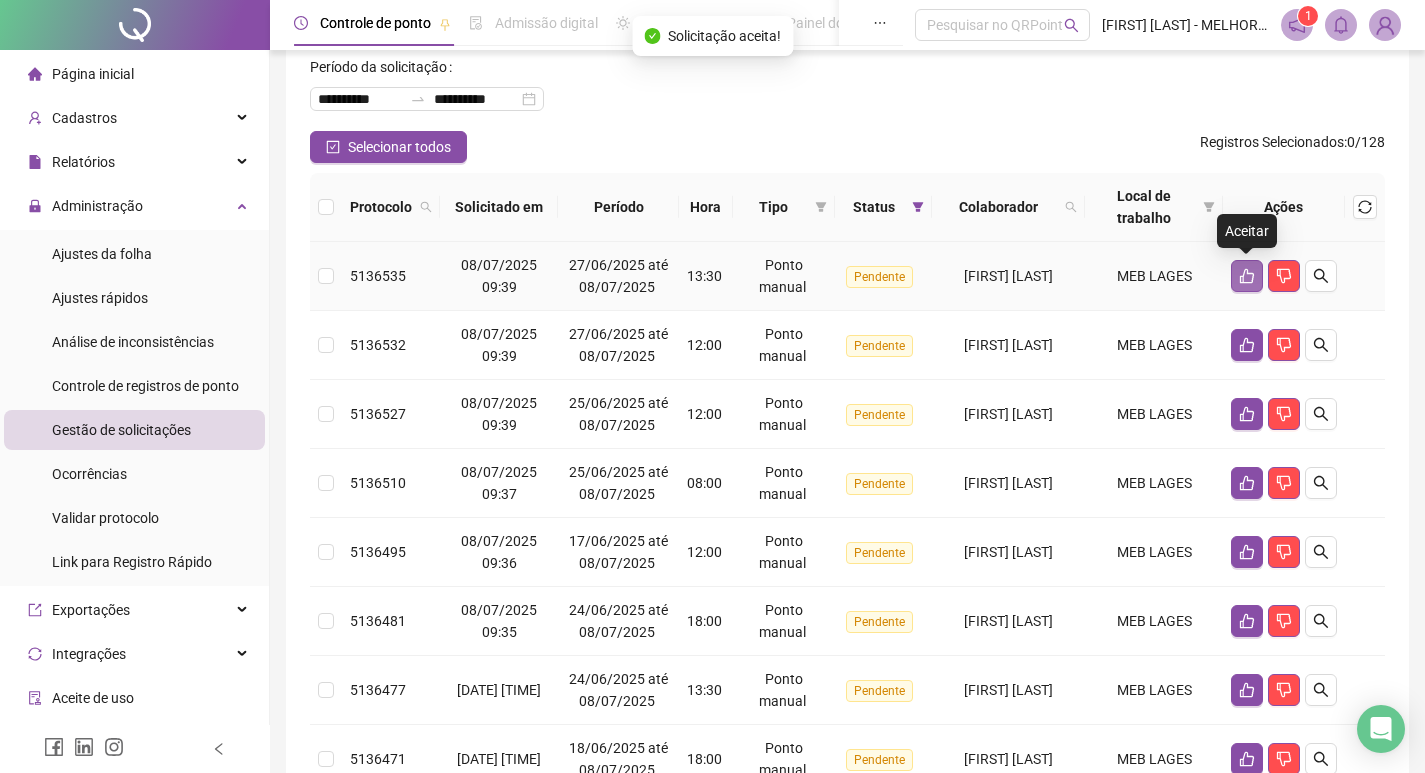 click 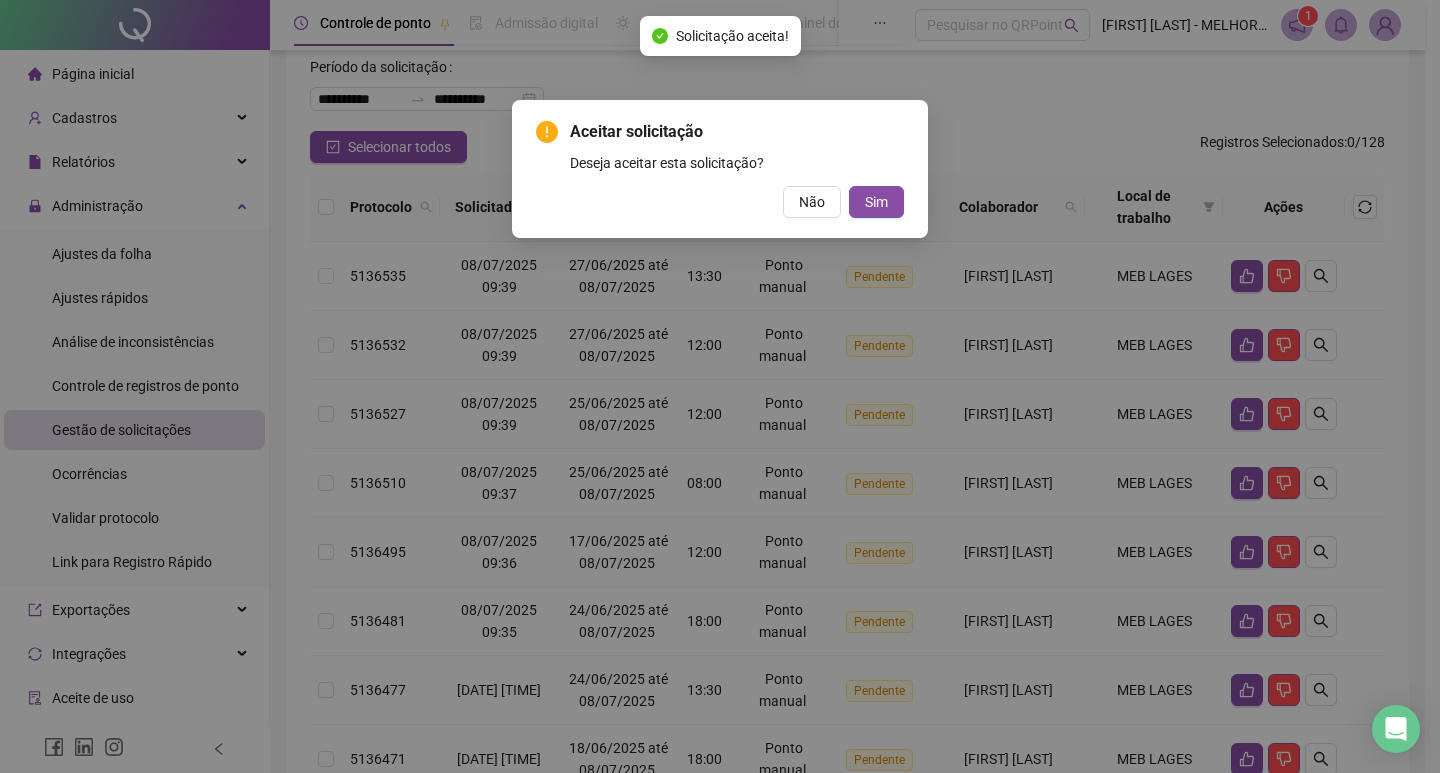 click on "Aceitar solicitação Deseja aceitar esta solicitação? Não Sim" at bounding box center [720, 169] 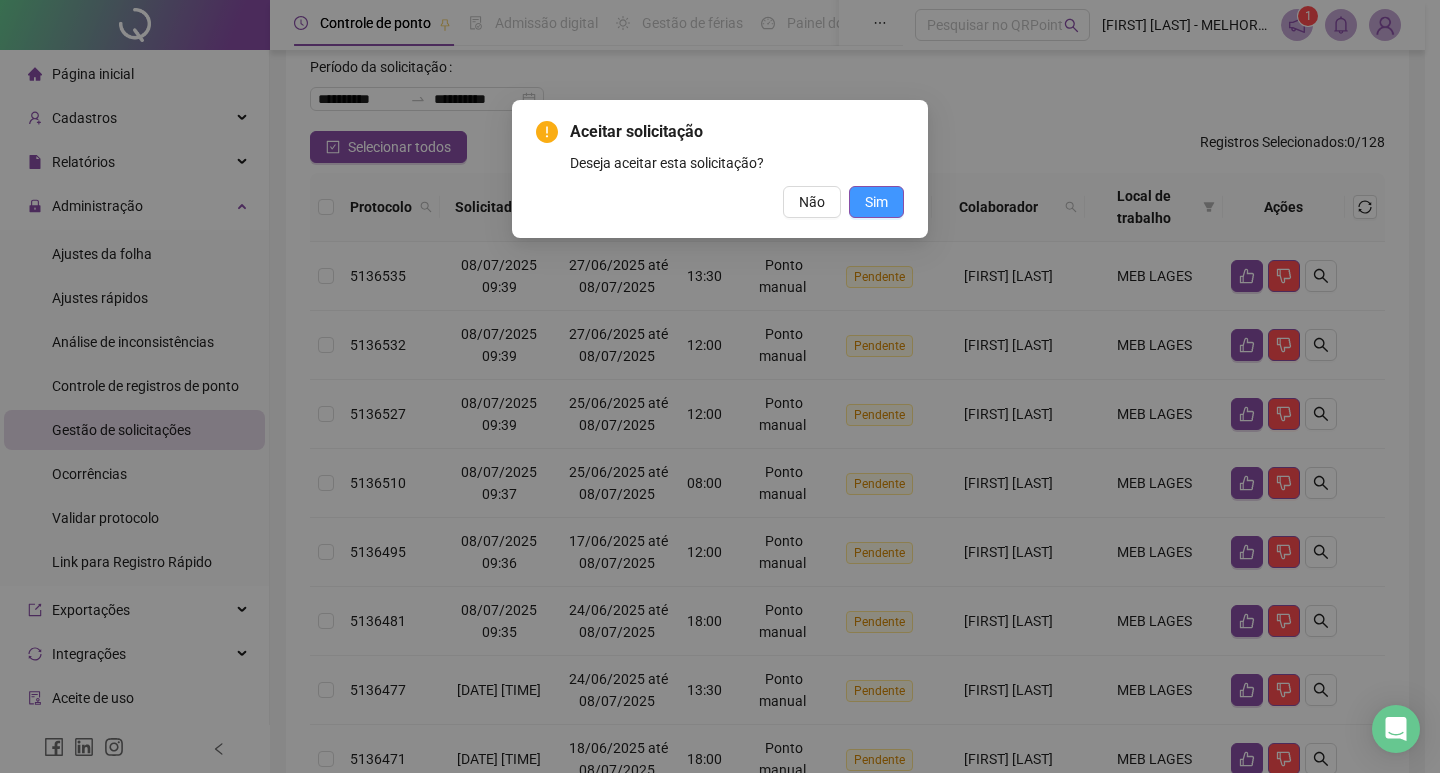 click on "Sim" at bounding box center (876, 202) 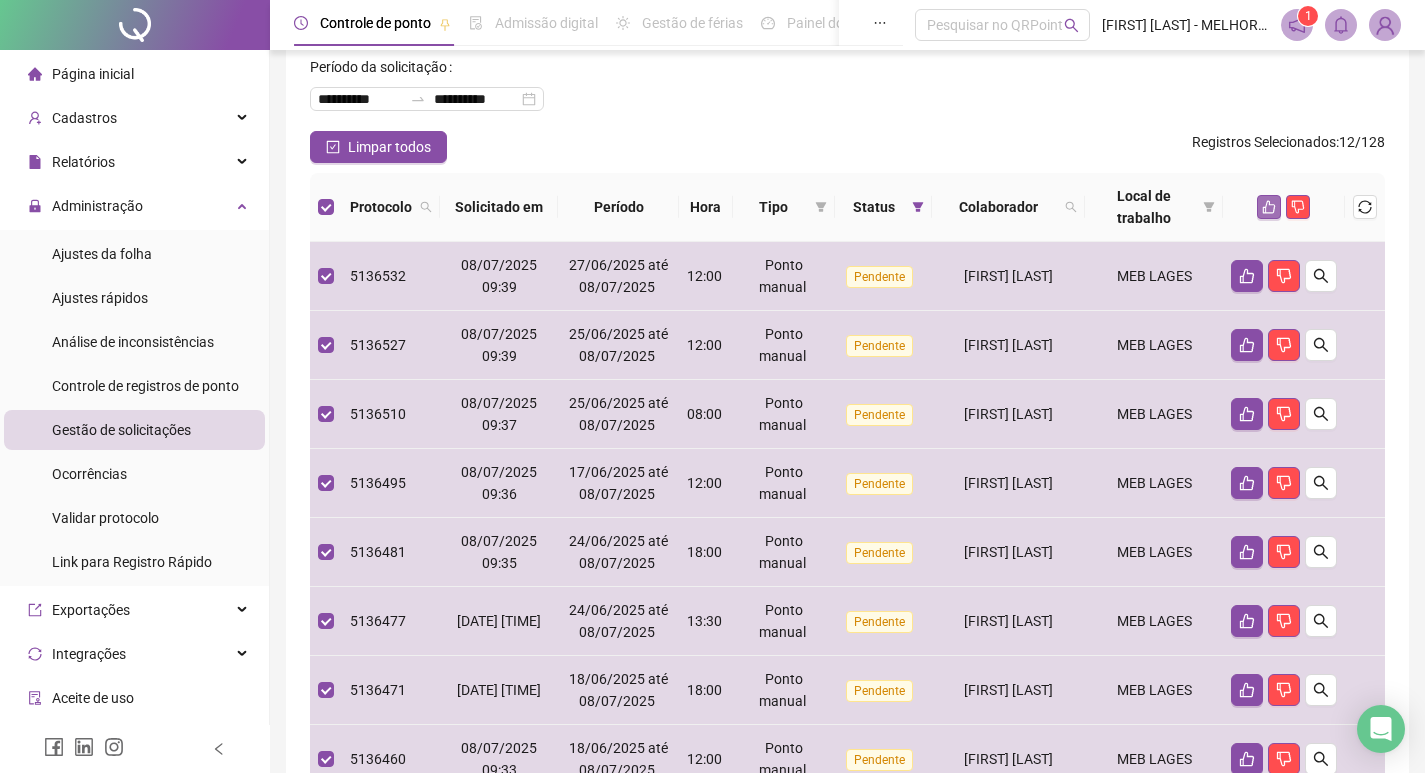 click at bounding box center (1269, 207) 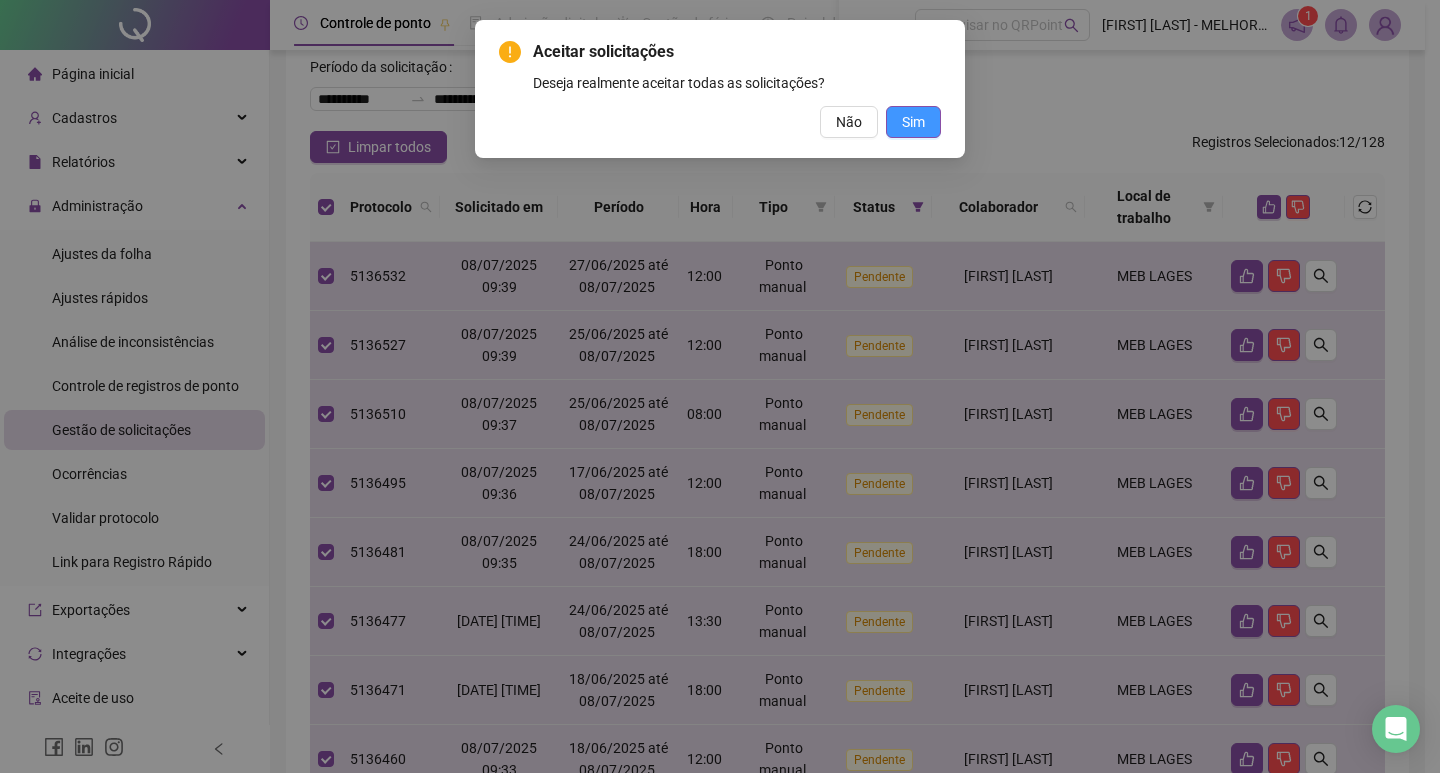 click on "Sim" at bounding box center [913, 122] 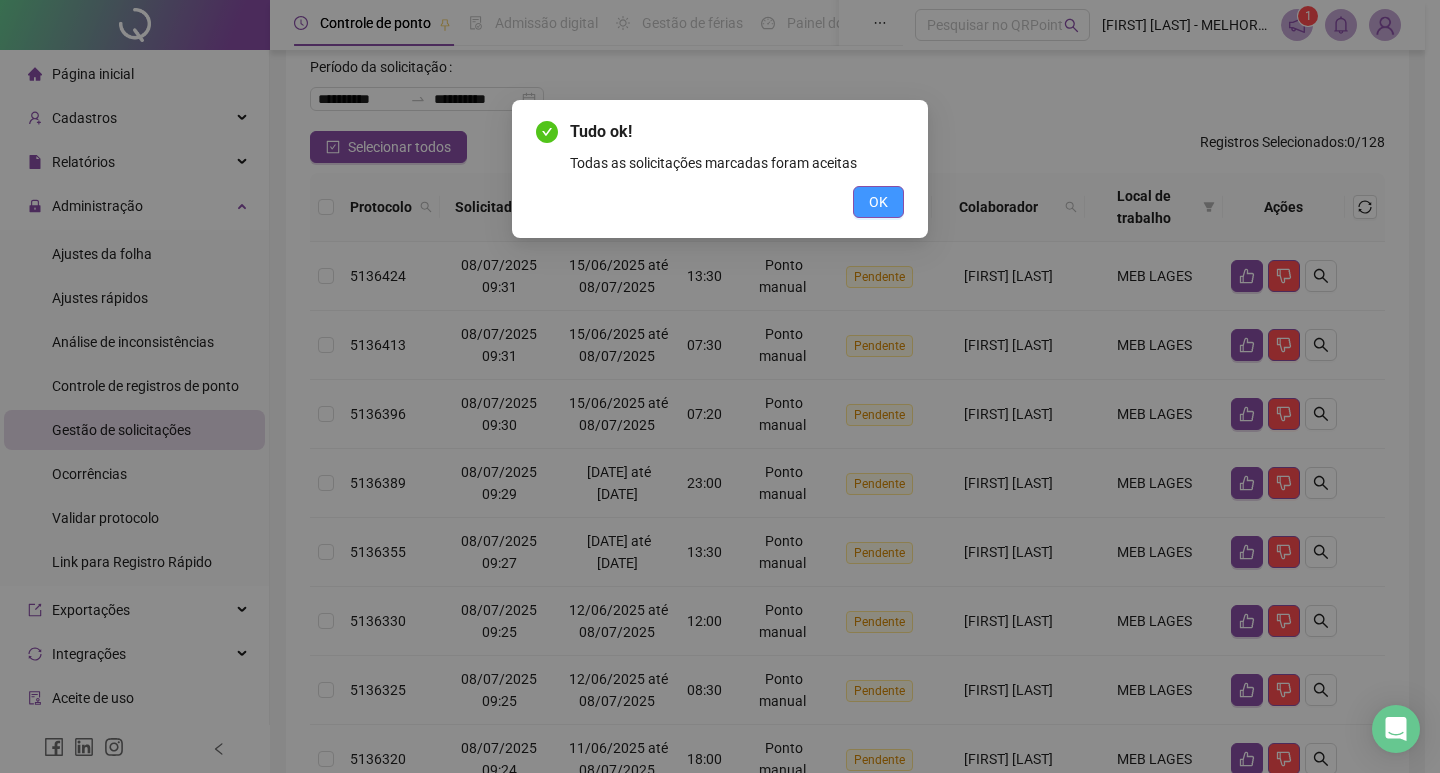 click on "OK" at bounding box center (878, 202) 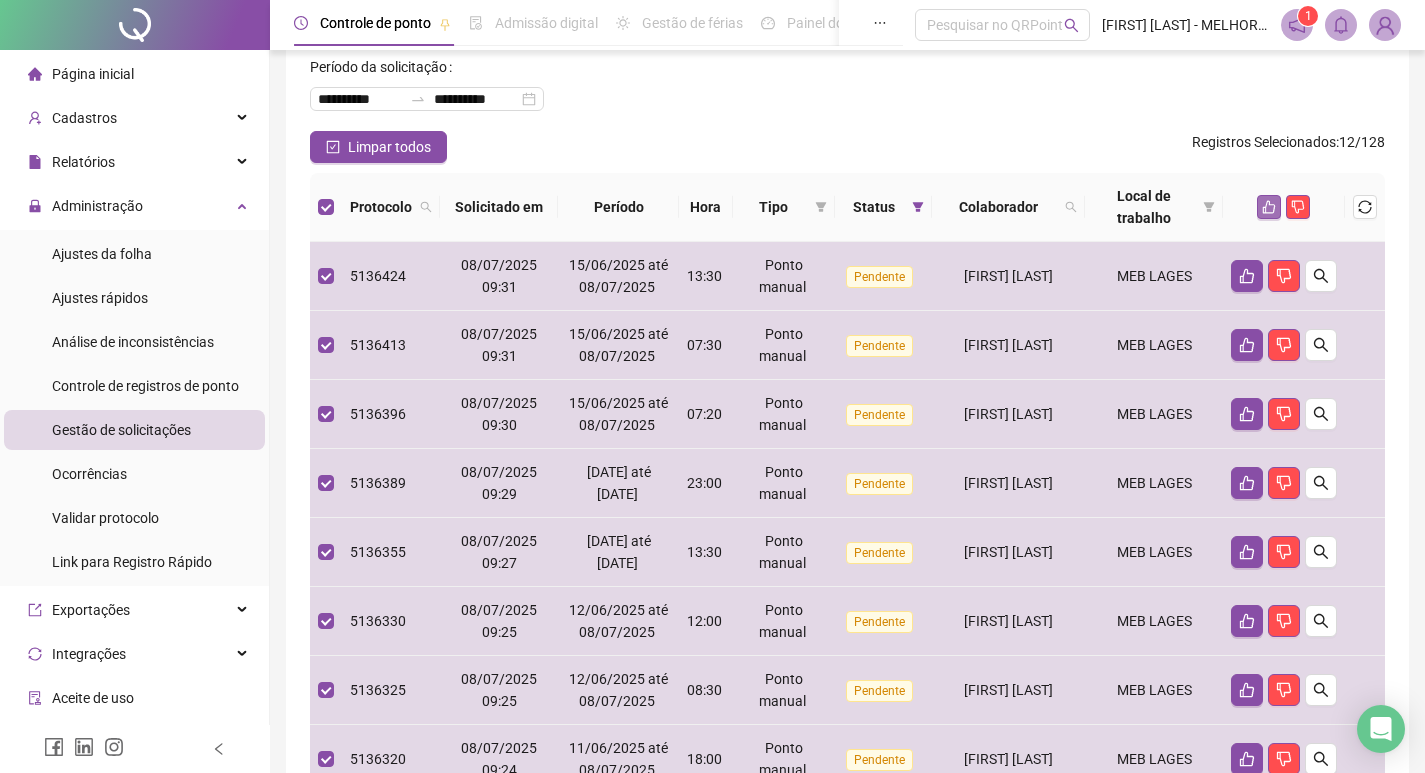 click 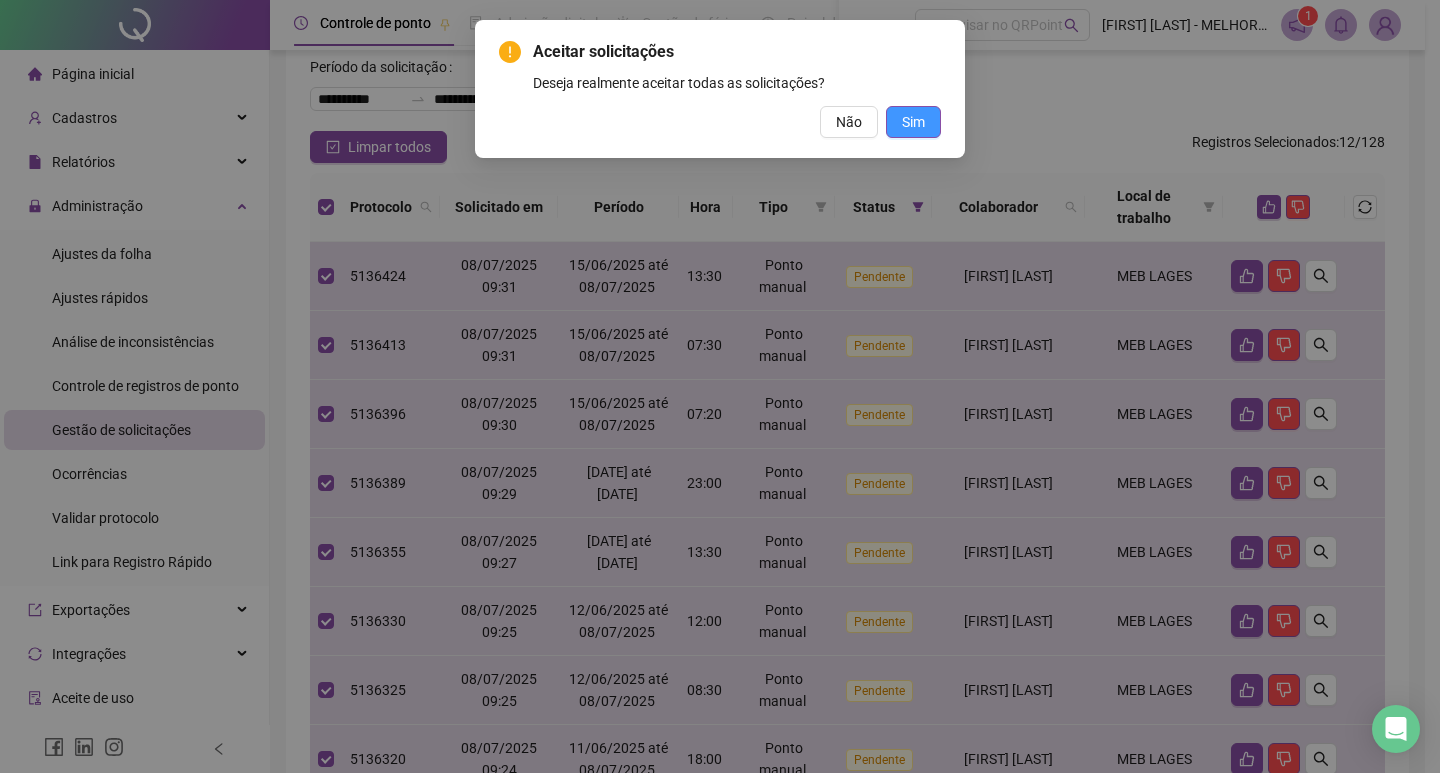 click on "Sim" at bounding box center [913, 122] 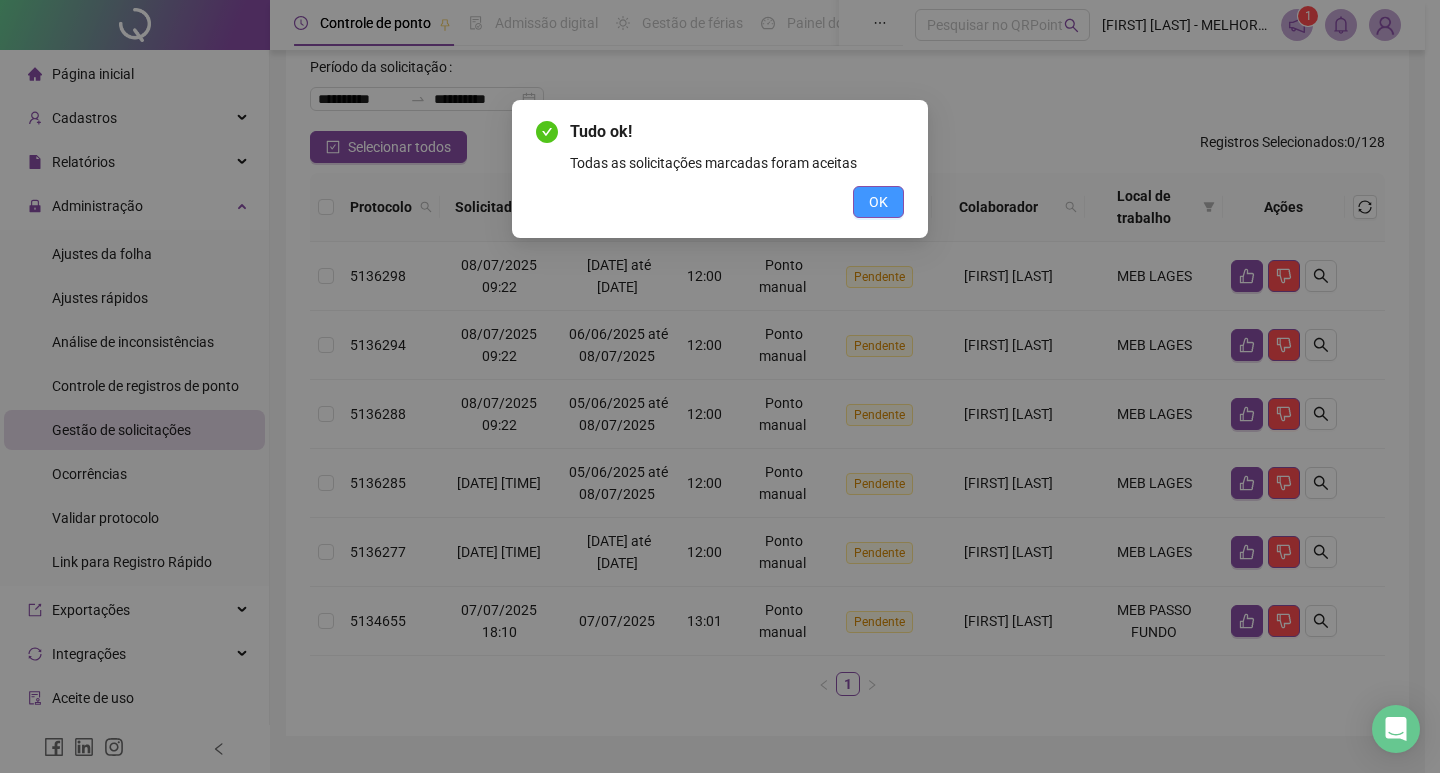 click on "OK" at bounding box center (878, 202) 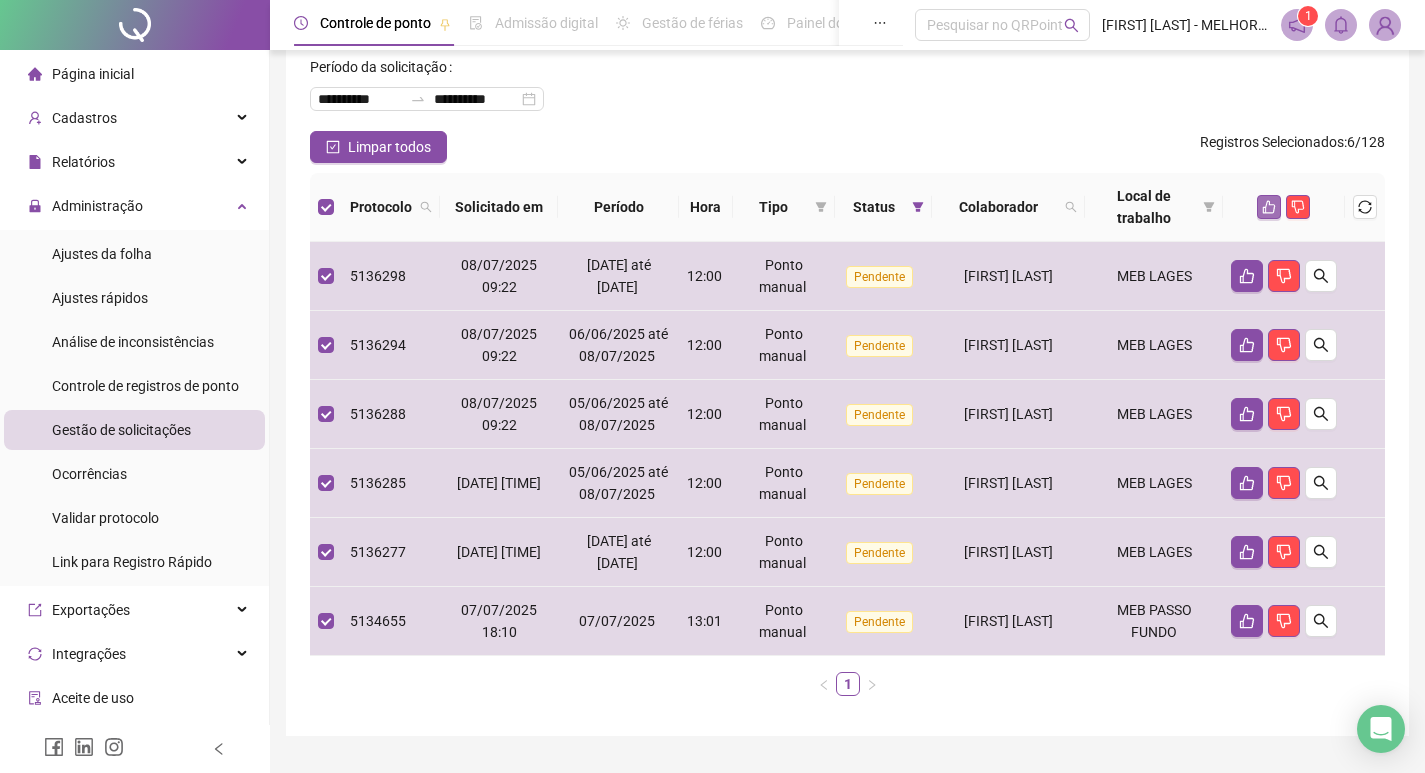 click 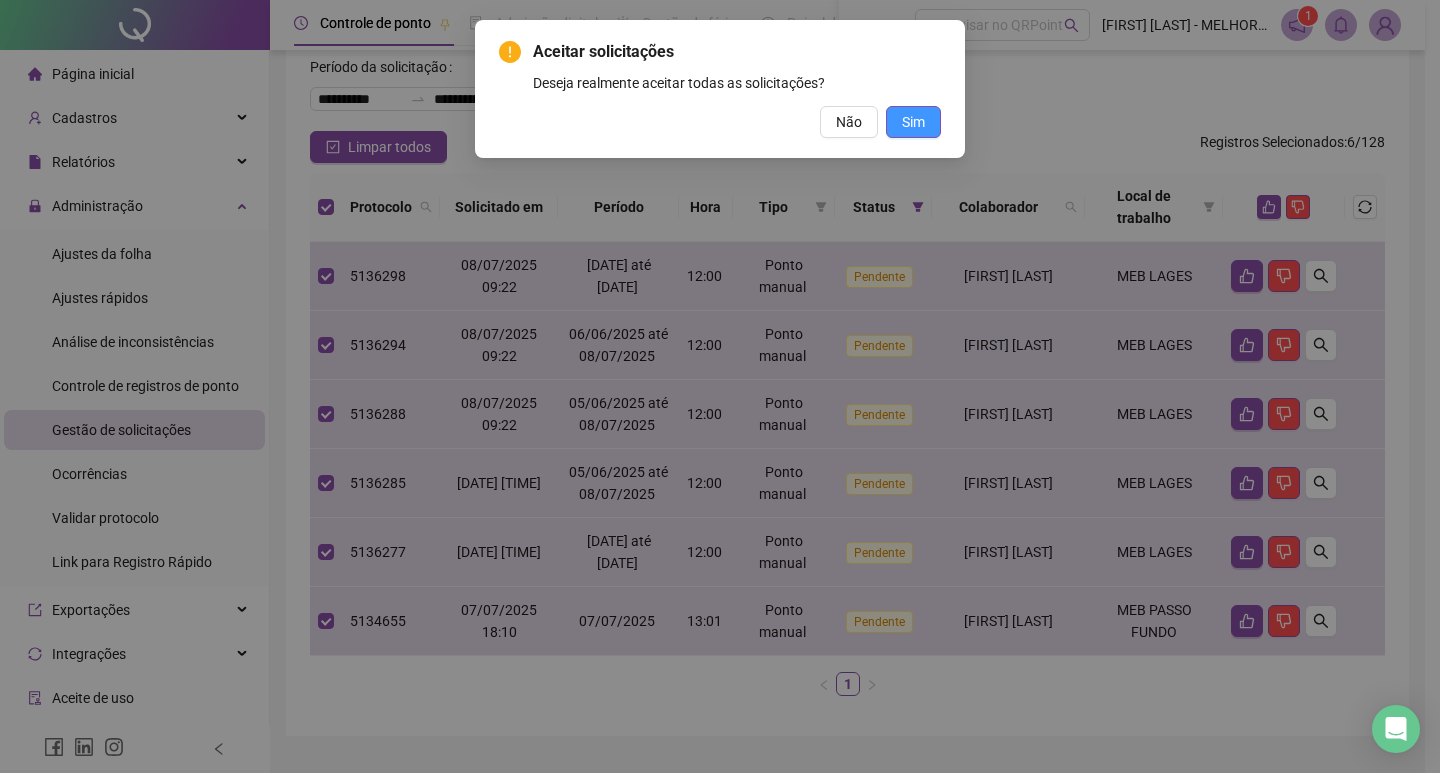 click on "Sim" at bounding box center [913, 122] 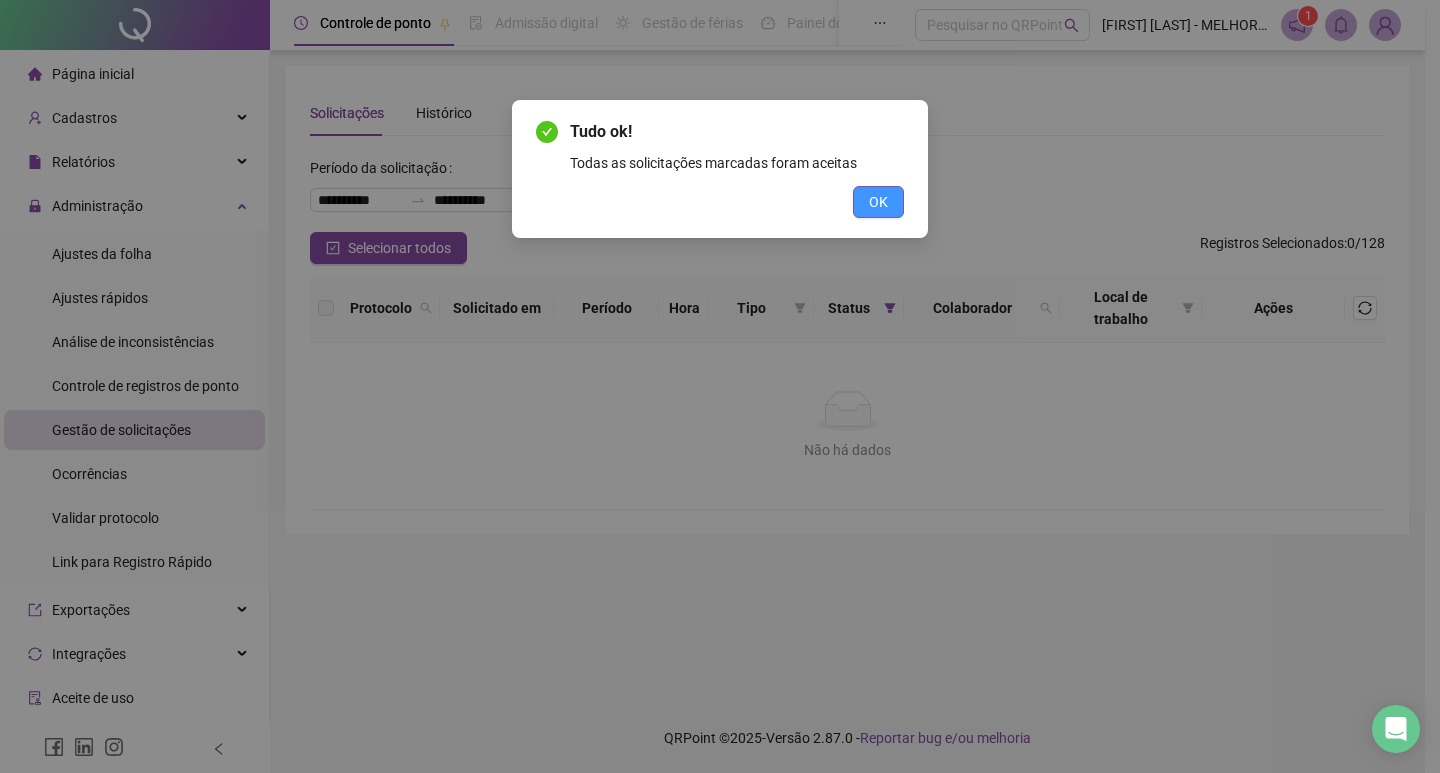 scroll, scrollTop: 0, scrollLeft: 0, axis: both 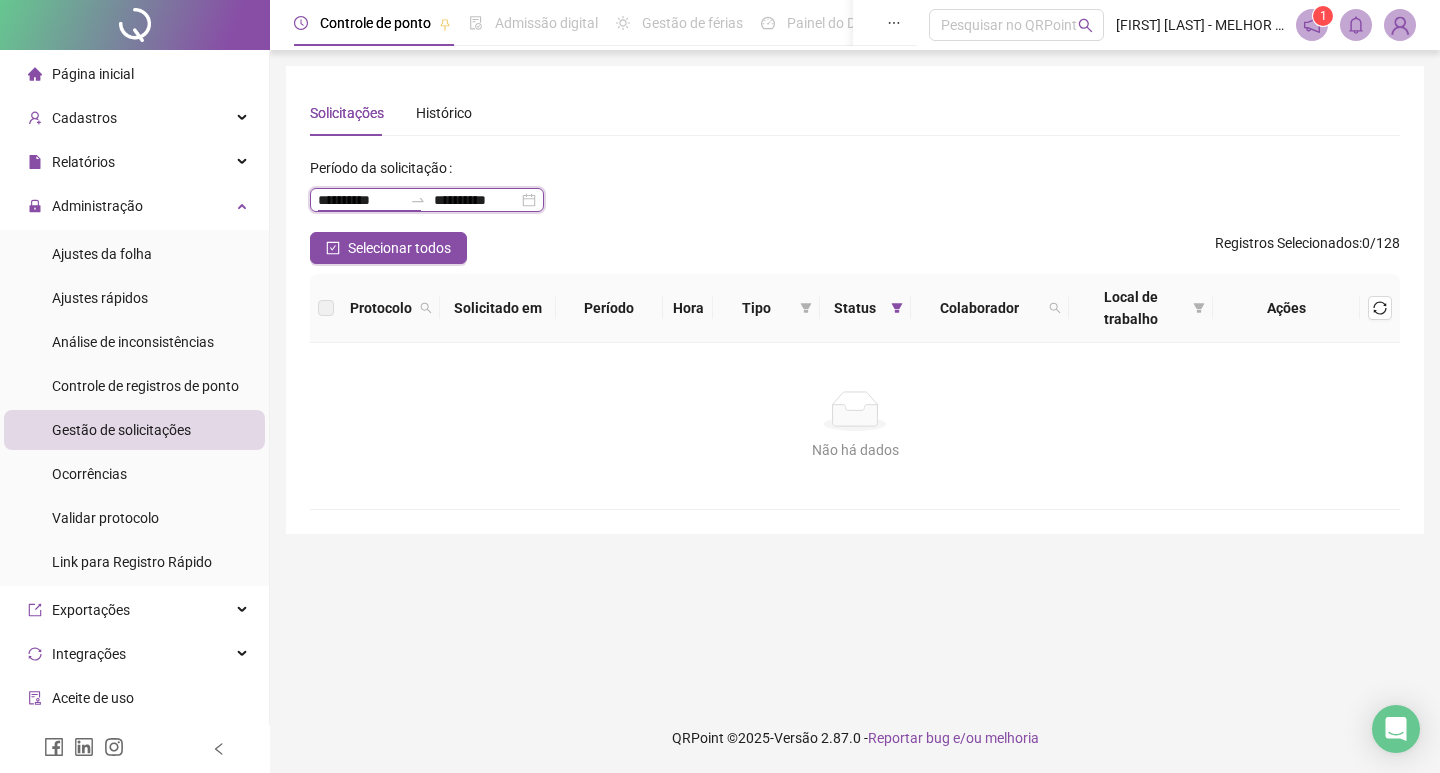 click on "**********" at bounding box center (360, 200) 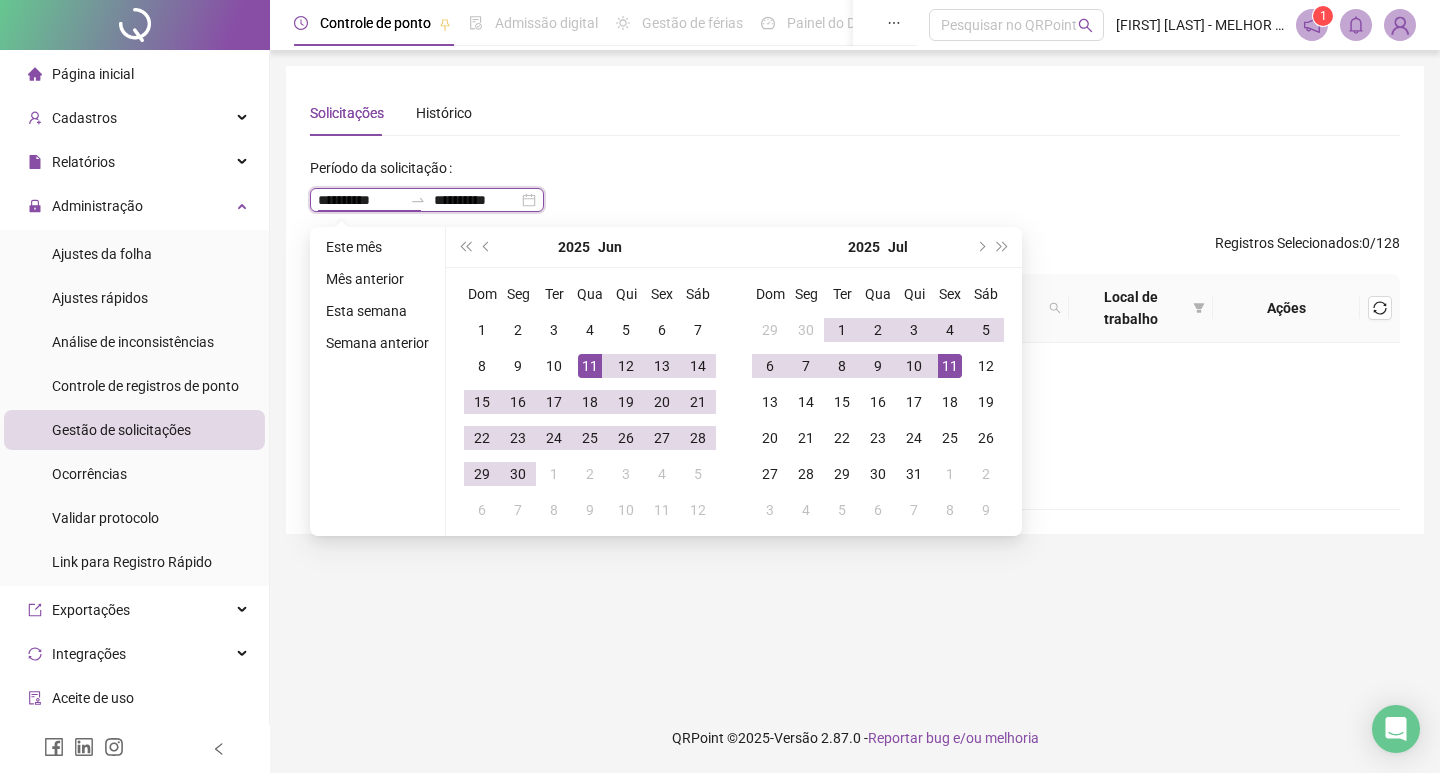 type on "**********" 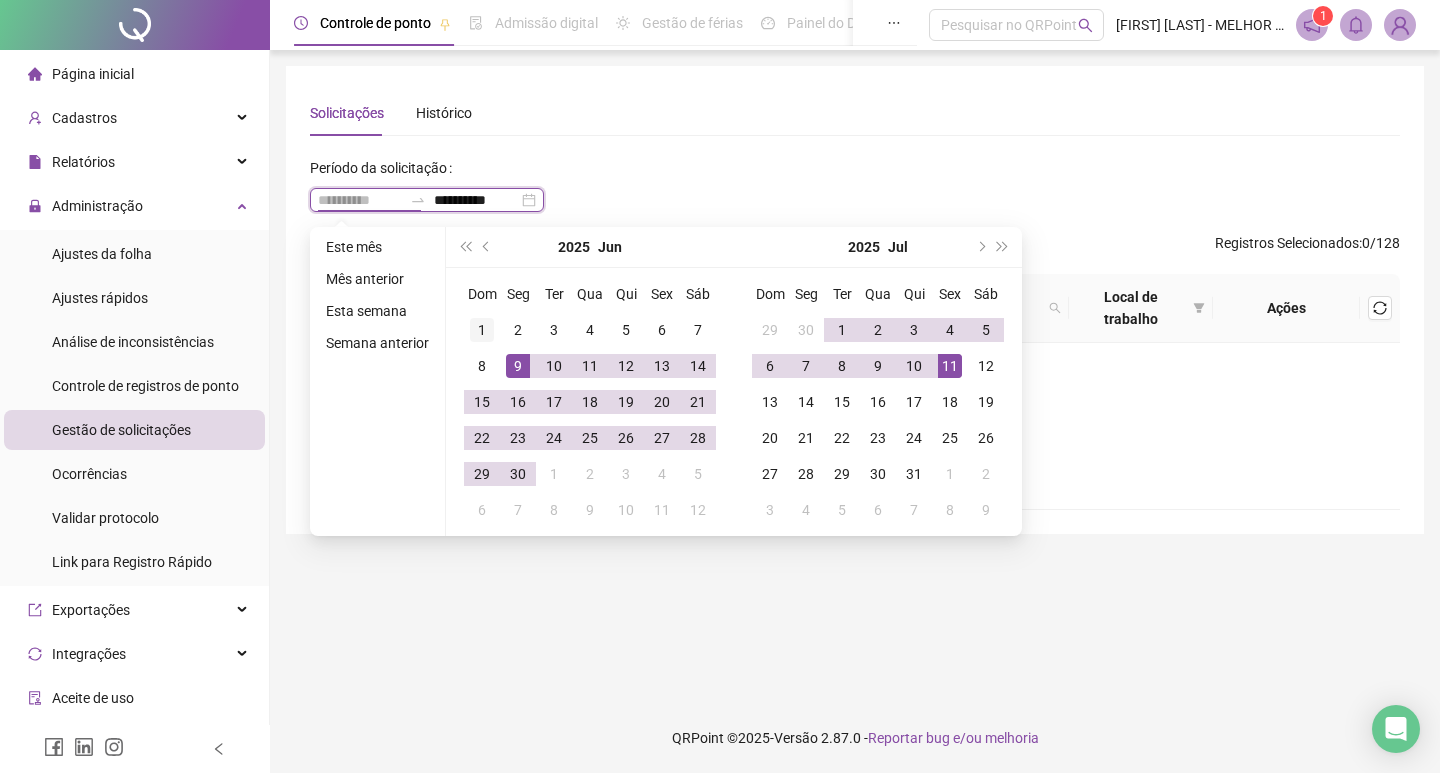 type on "**********" 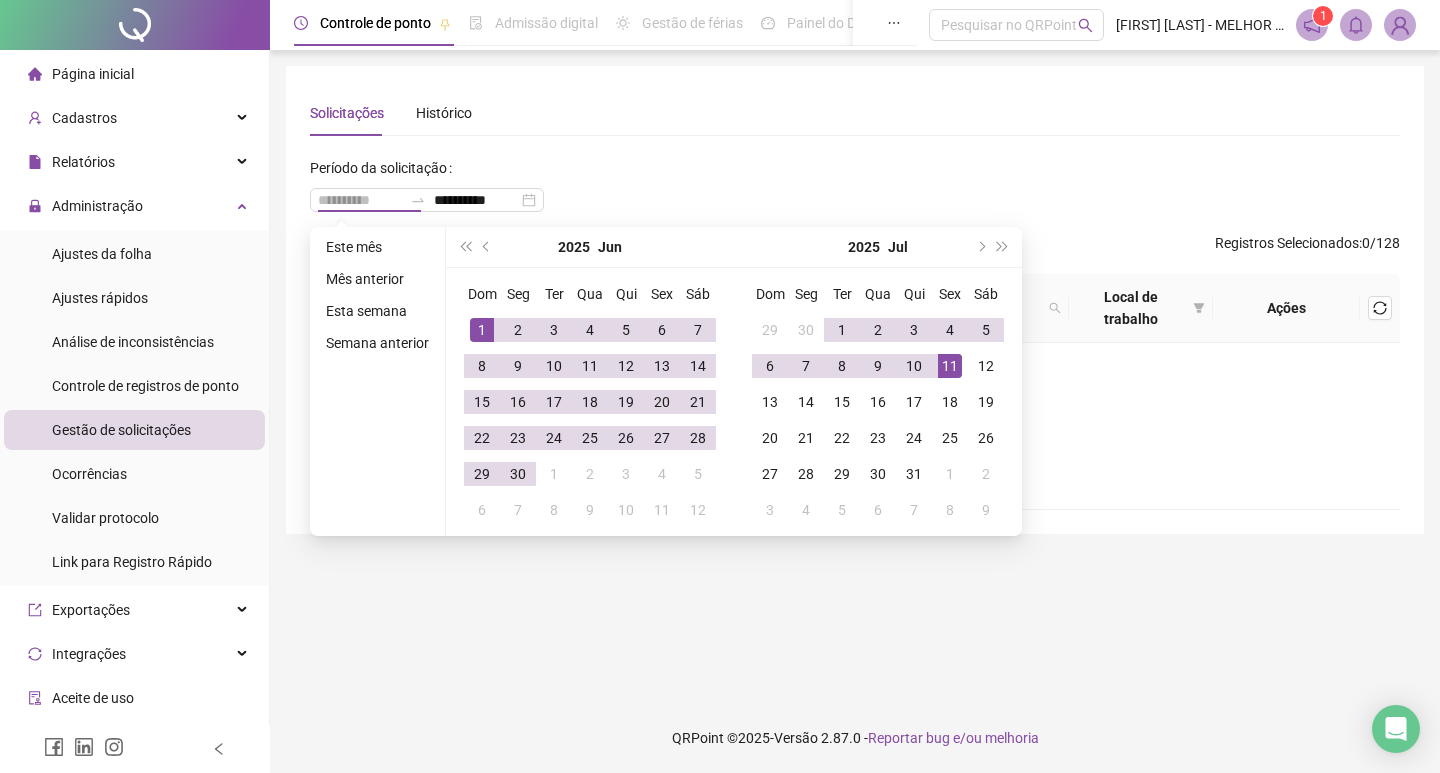 click on "1" at bounding box center [482, 330] 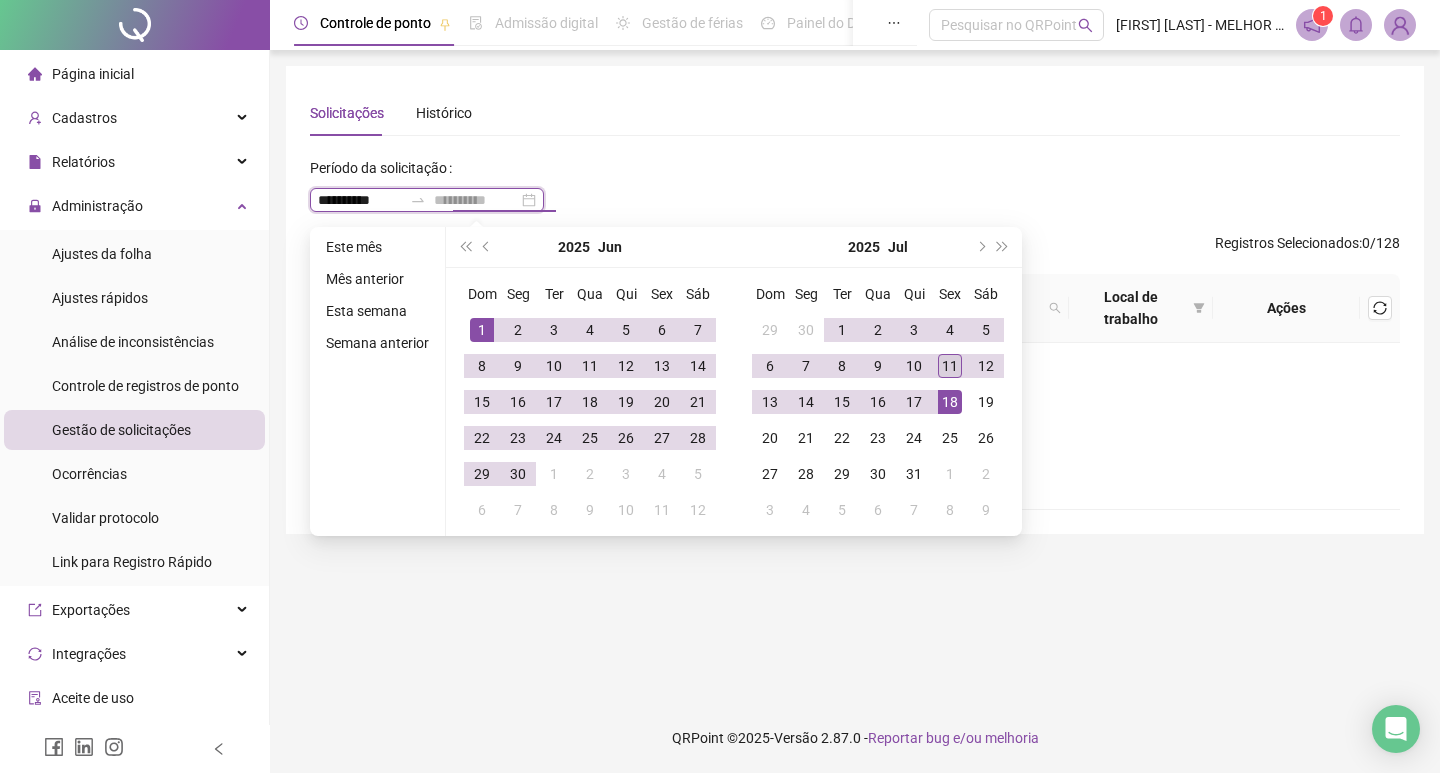 type on "**********" 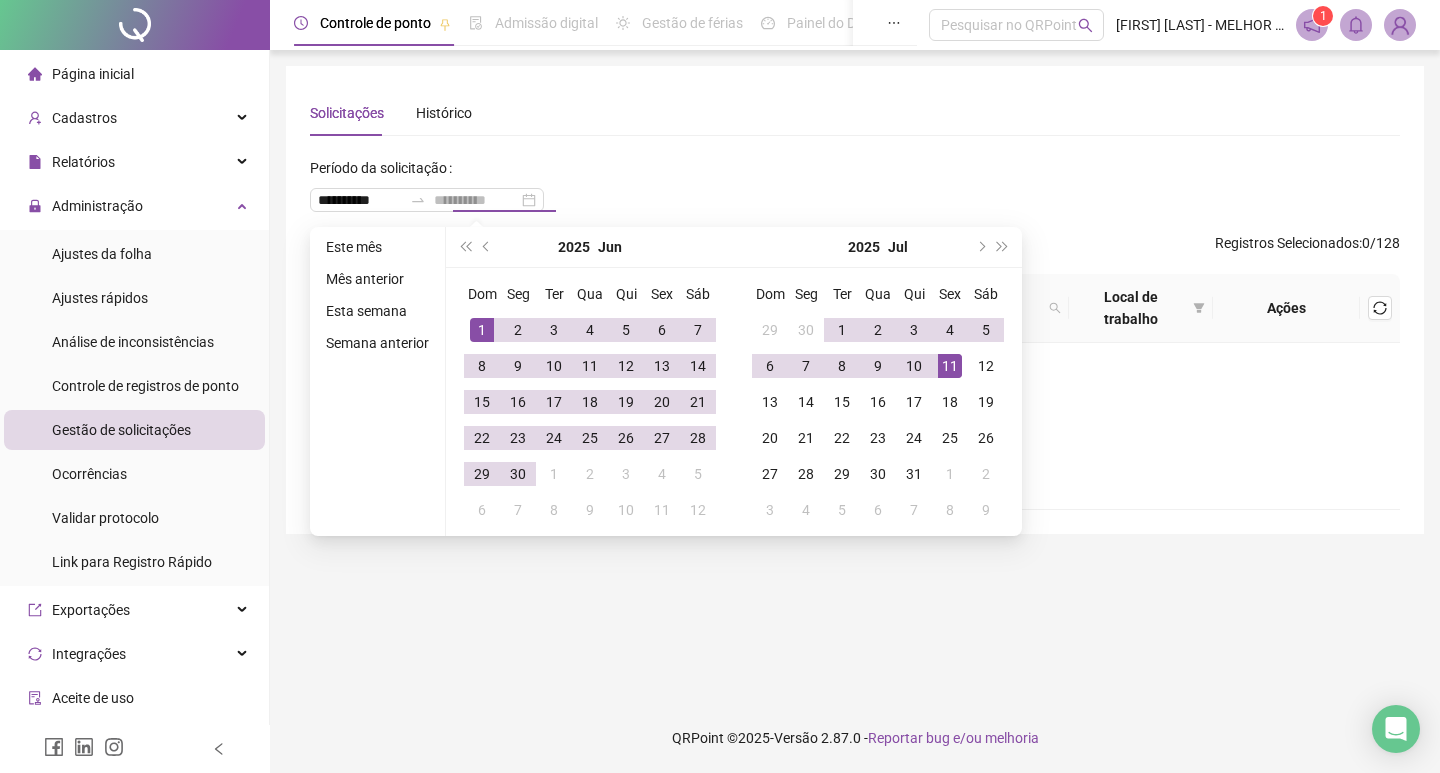 click on "11" at bounding box center [950, 366] 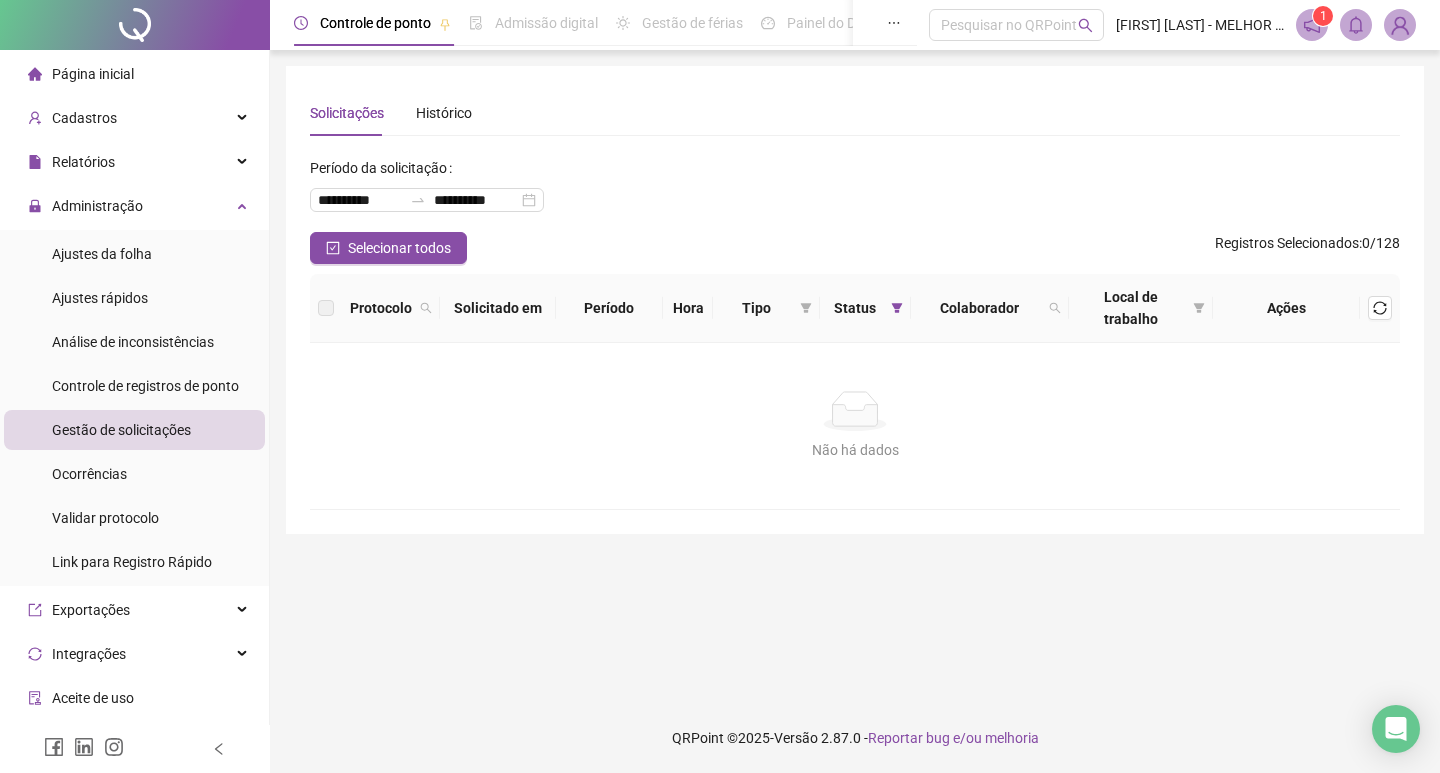 click on "Não há dados Não há dados" at bounding box center [855, 426] 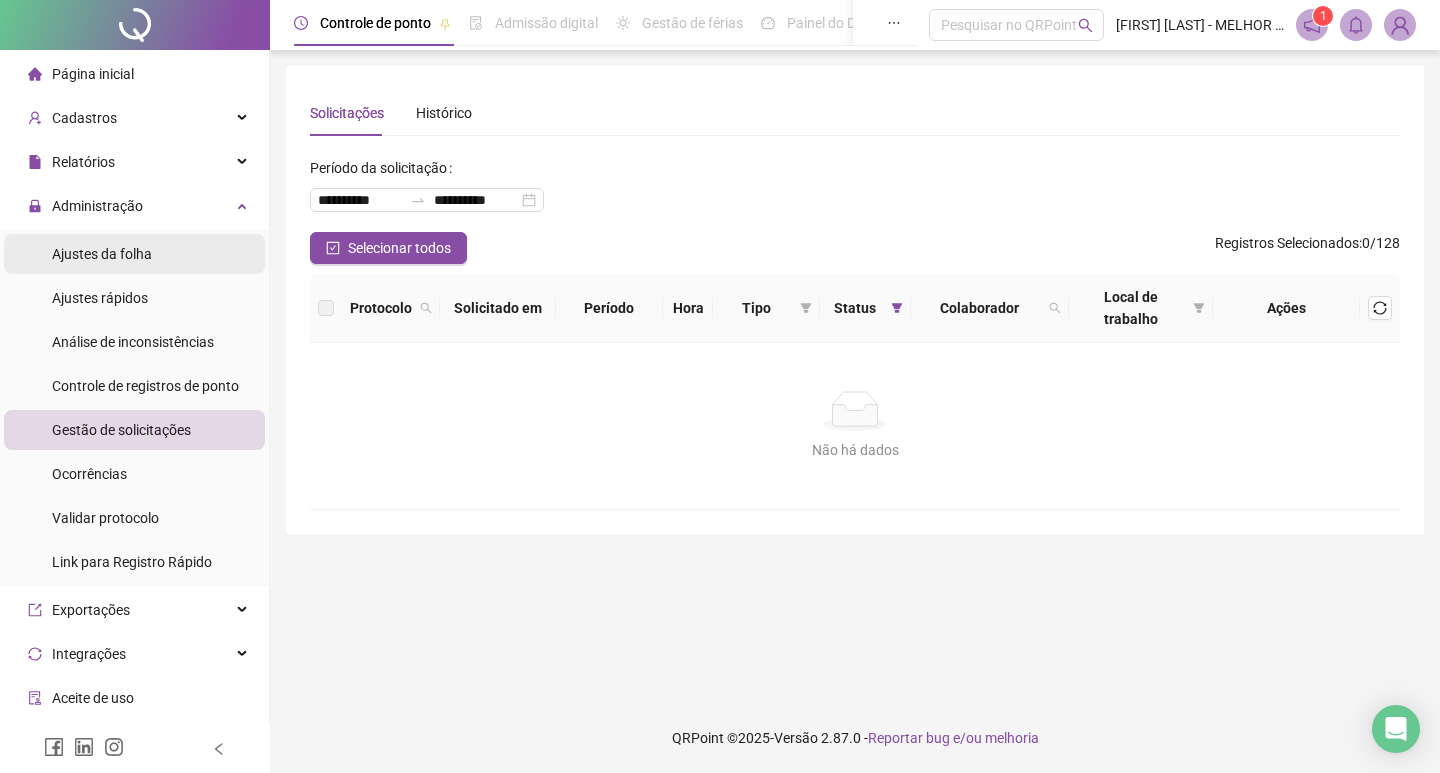 click on "Ajustes da folha" at bounding box center (134, 254) 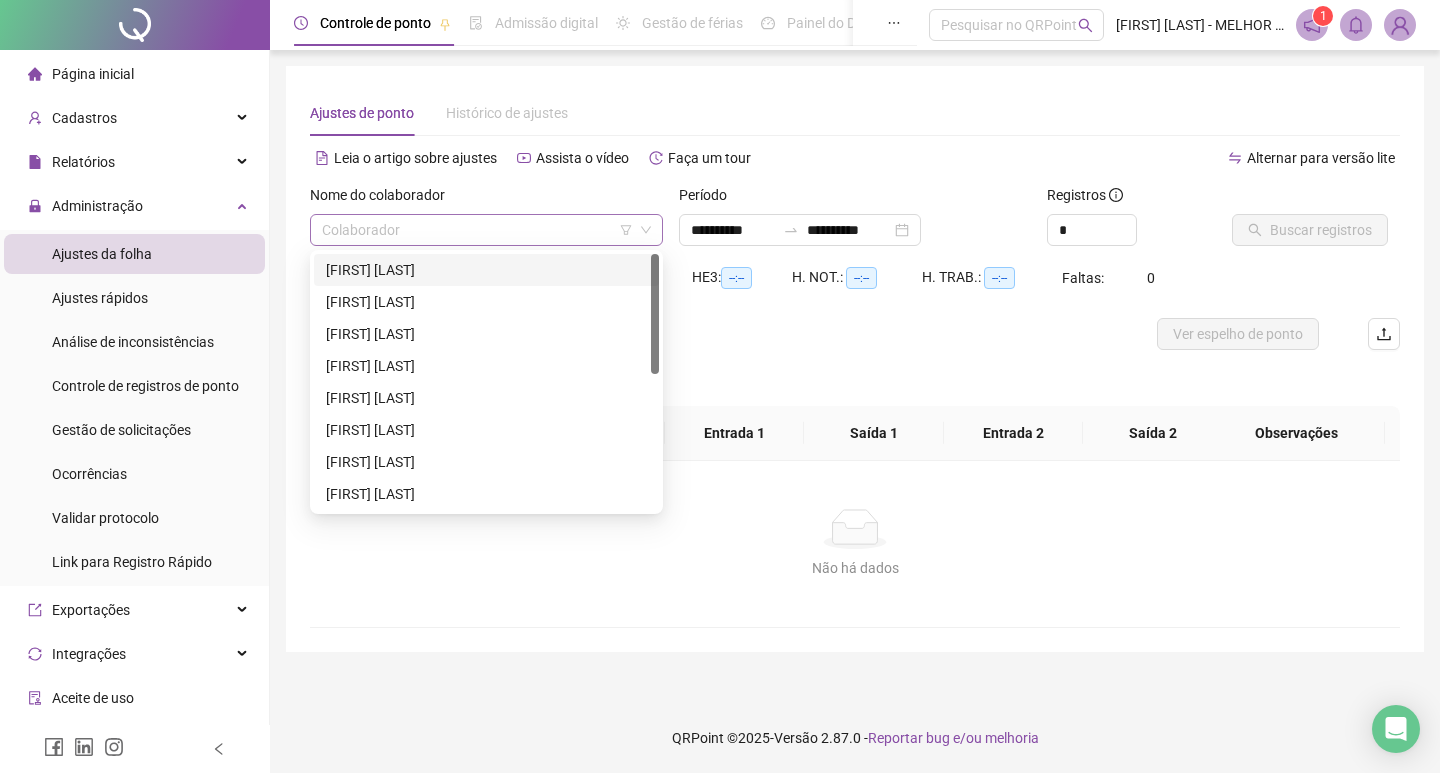 click on "Colaborador" at bounding box center (486, 230) 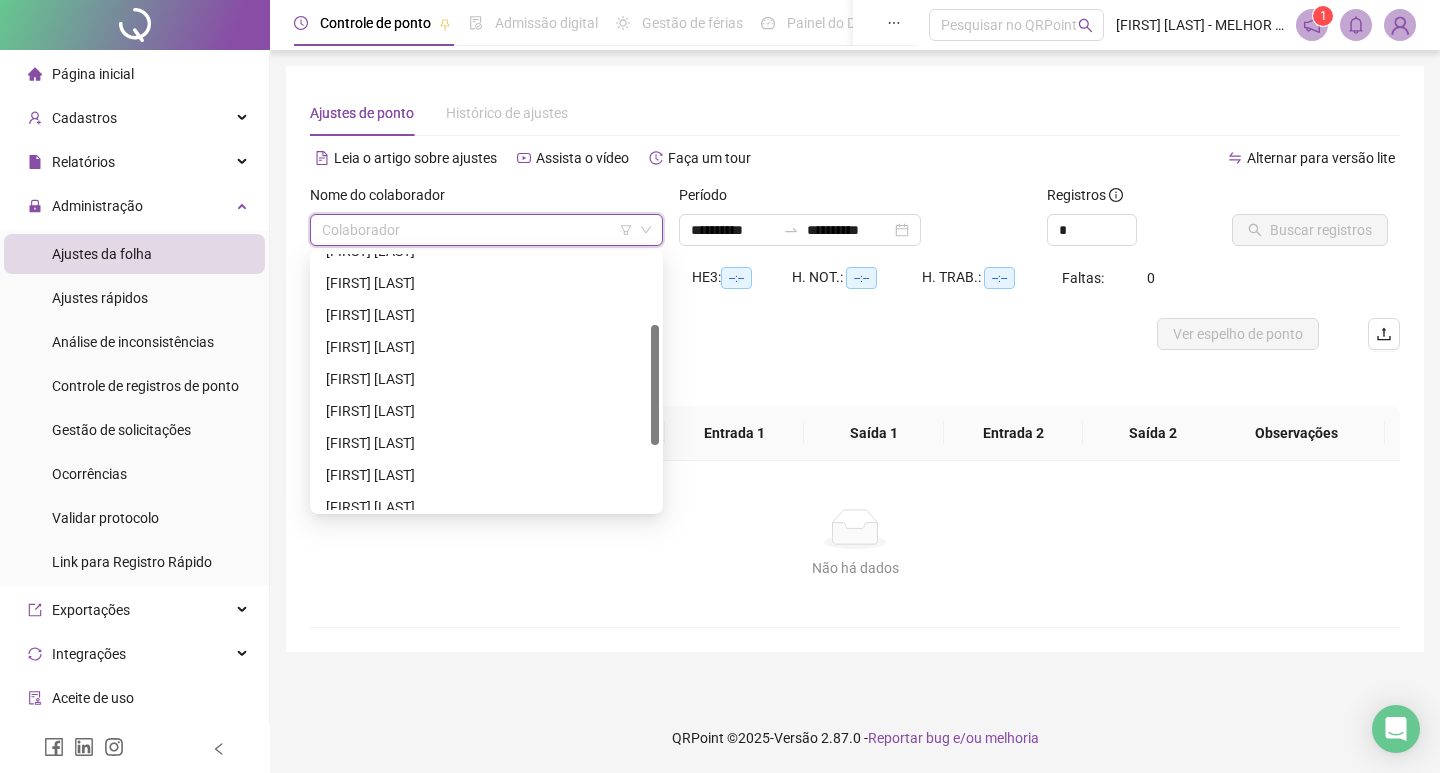 drag, startPoint x: 654, startPoint y: 308, endPoint x: 655, endPoint y: 378, distance: 70.00714 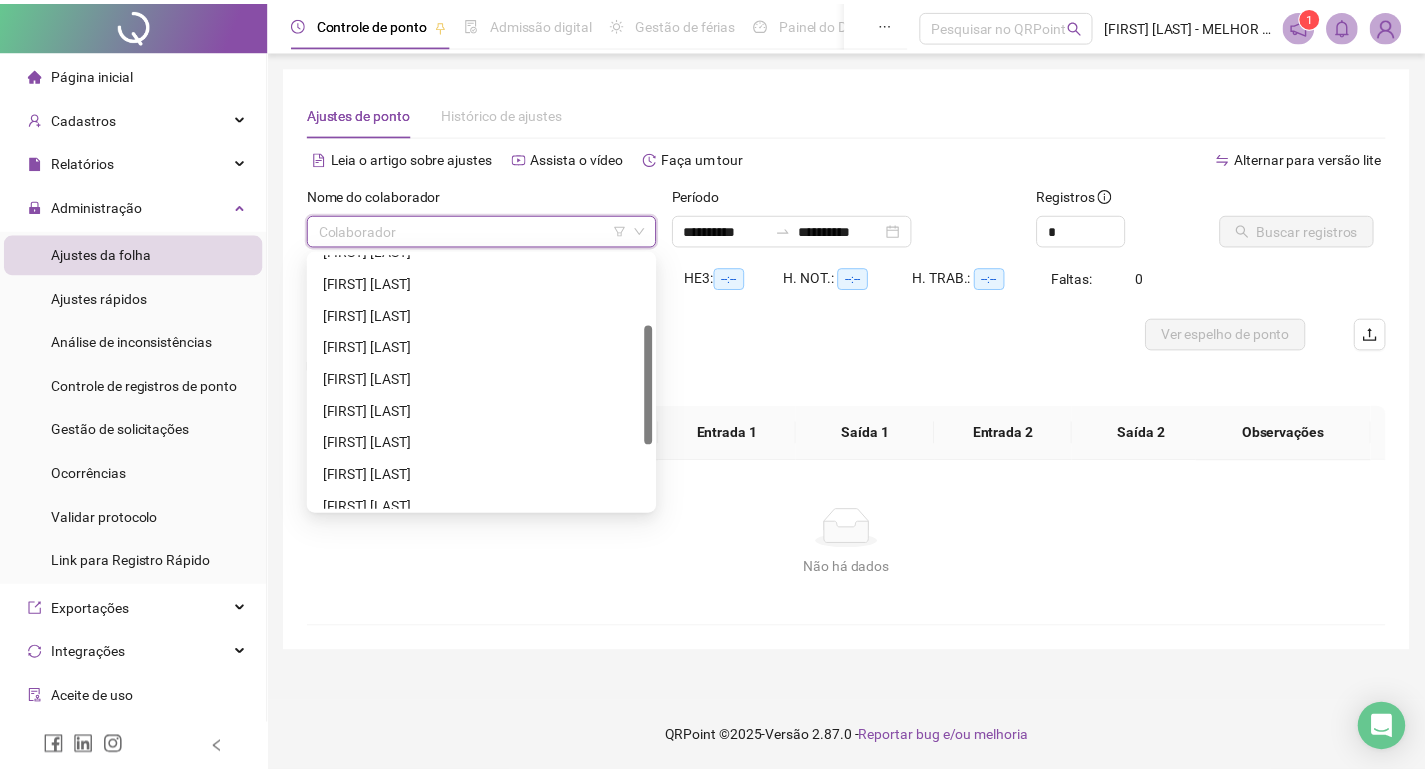 scroll, scrollTop: 151, scrollLeft: 0, axis: vertical 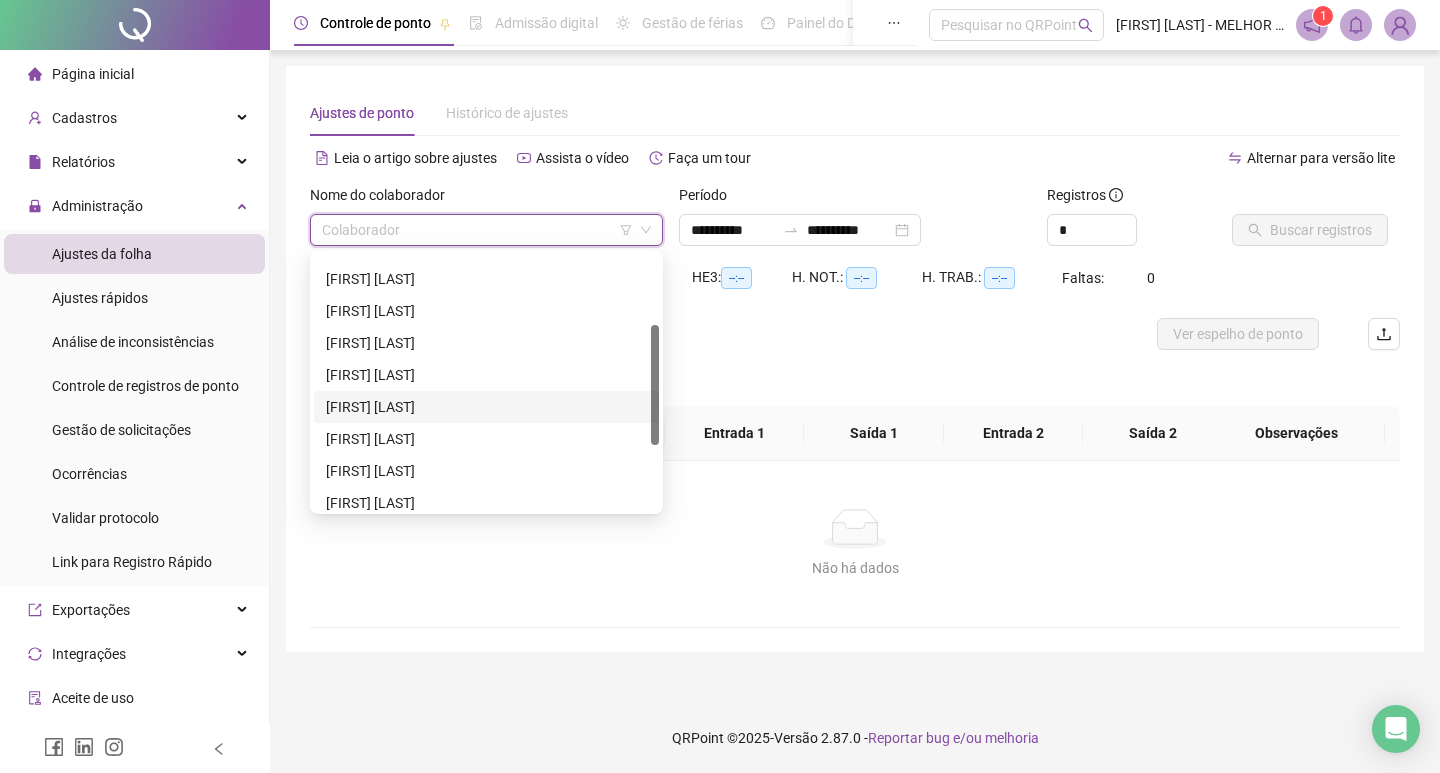 click on "[FIRST] [LAST]" at bounding box center (486, 407) 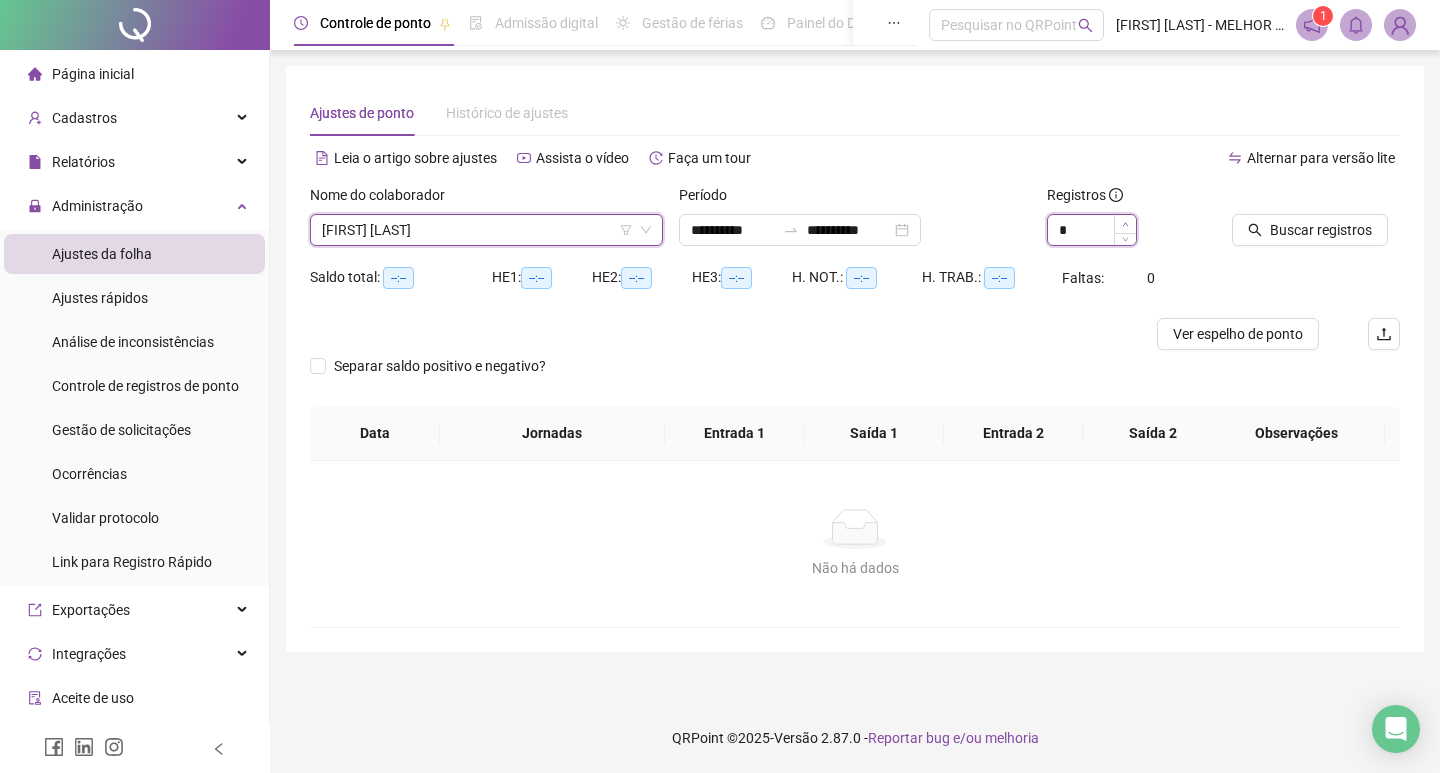 type on "*" 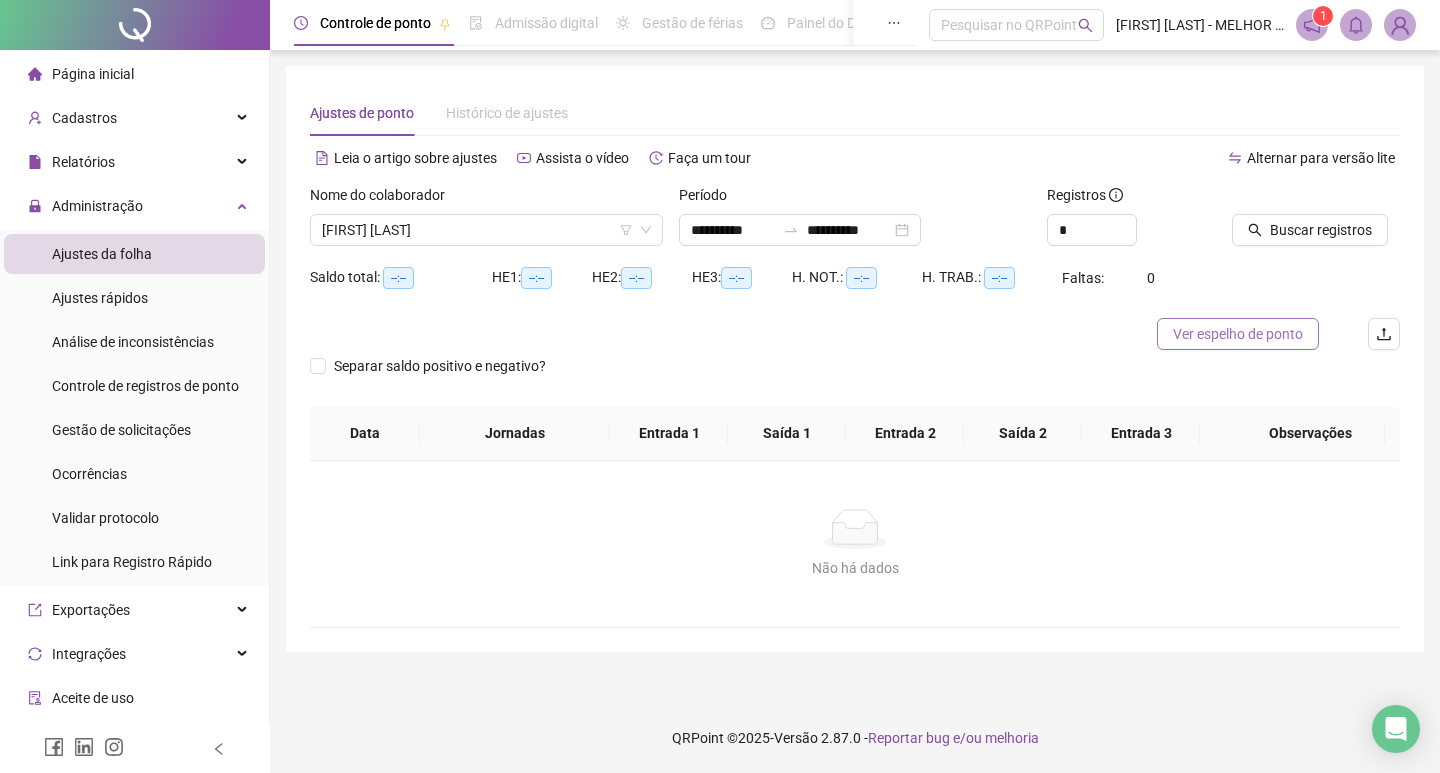click on "Ver espelho de ponto" at bounding box center [1238, 334] 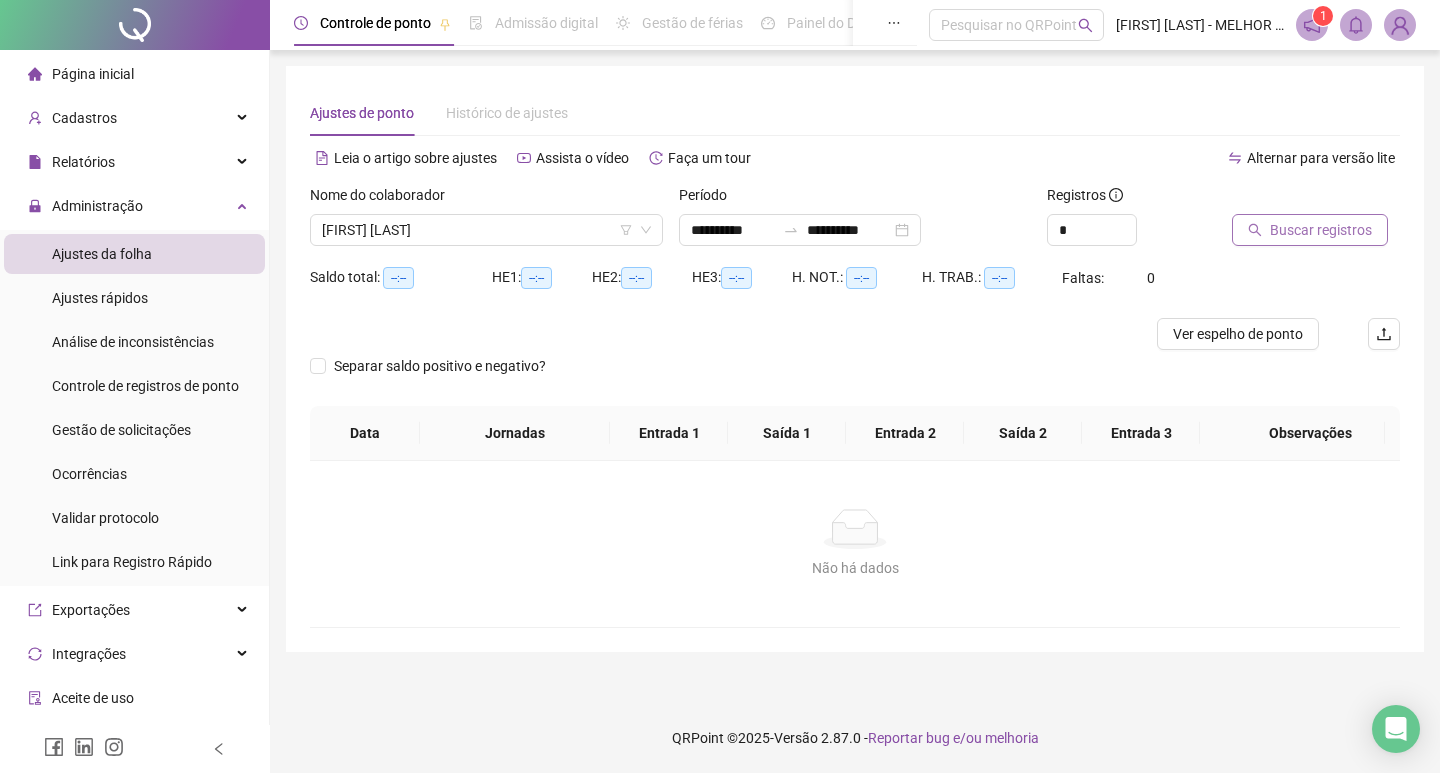 click on "Buscar registros" at bounding box center [1321, 230] 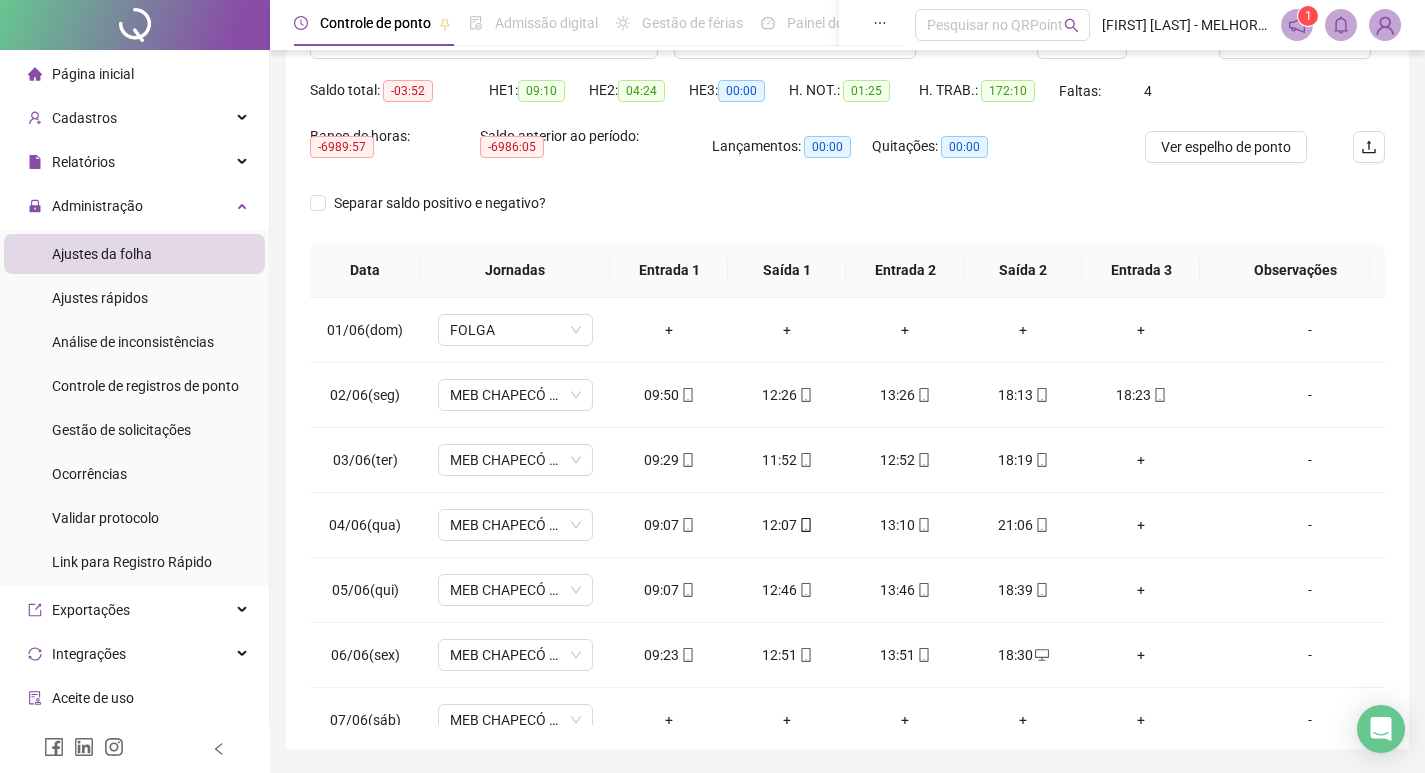scroll, scrollTop: 192, scrollLeft: 0, axis: vertical 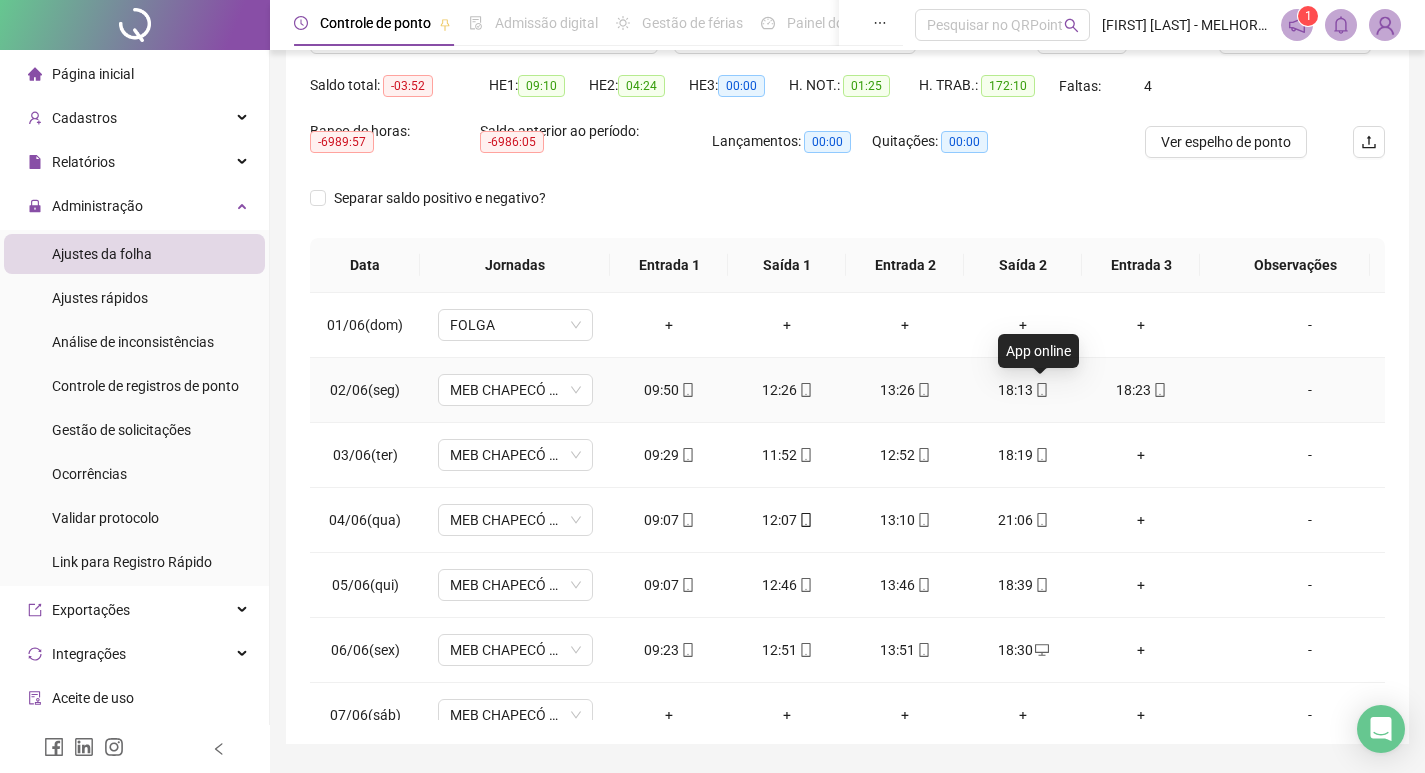 click 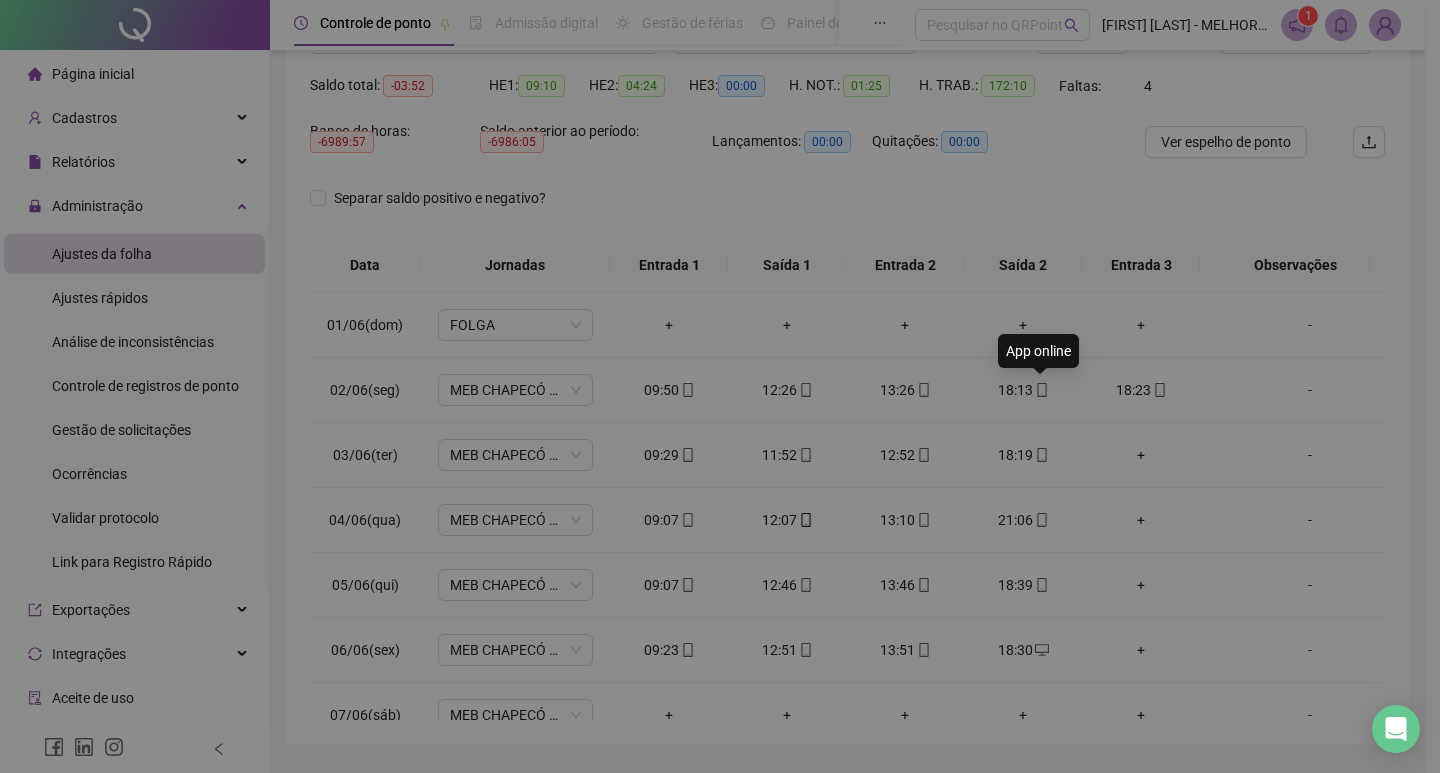 type on "**********" 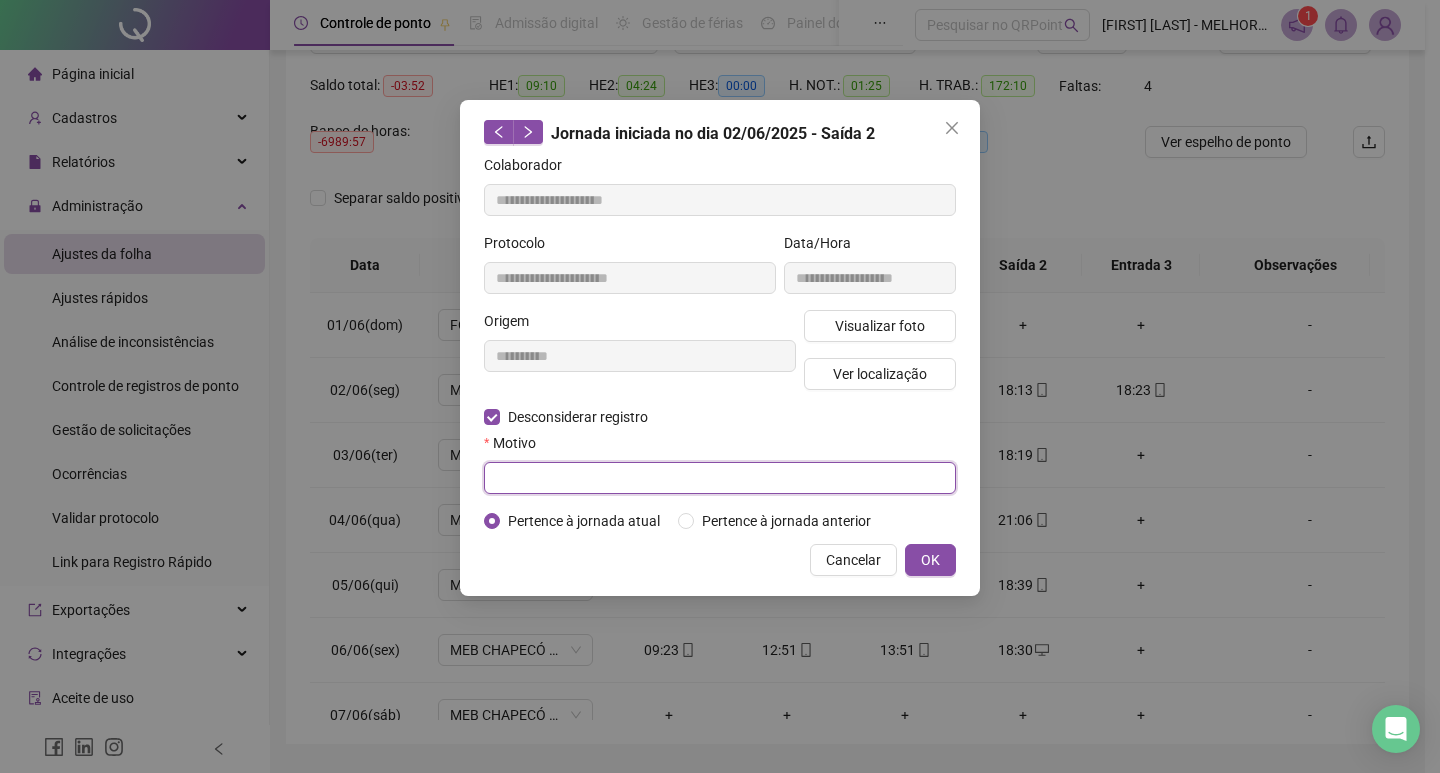 click at bounding box center (720, 478) 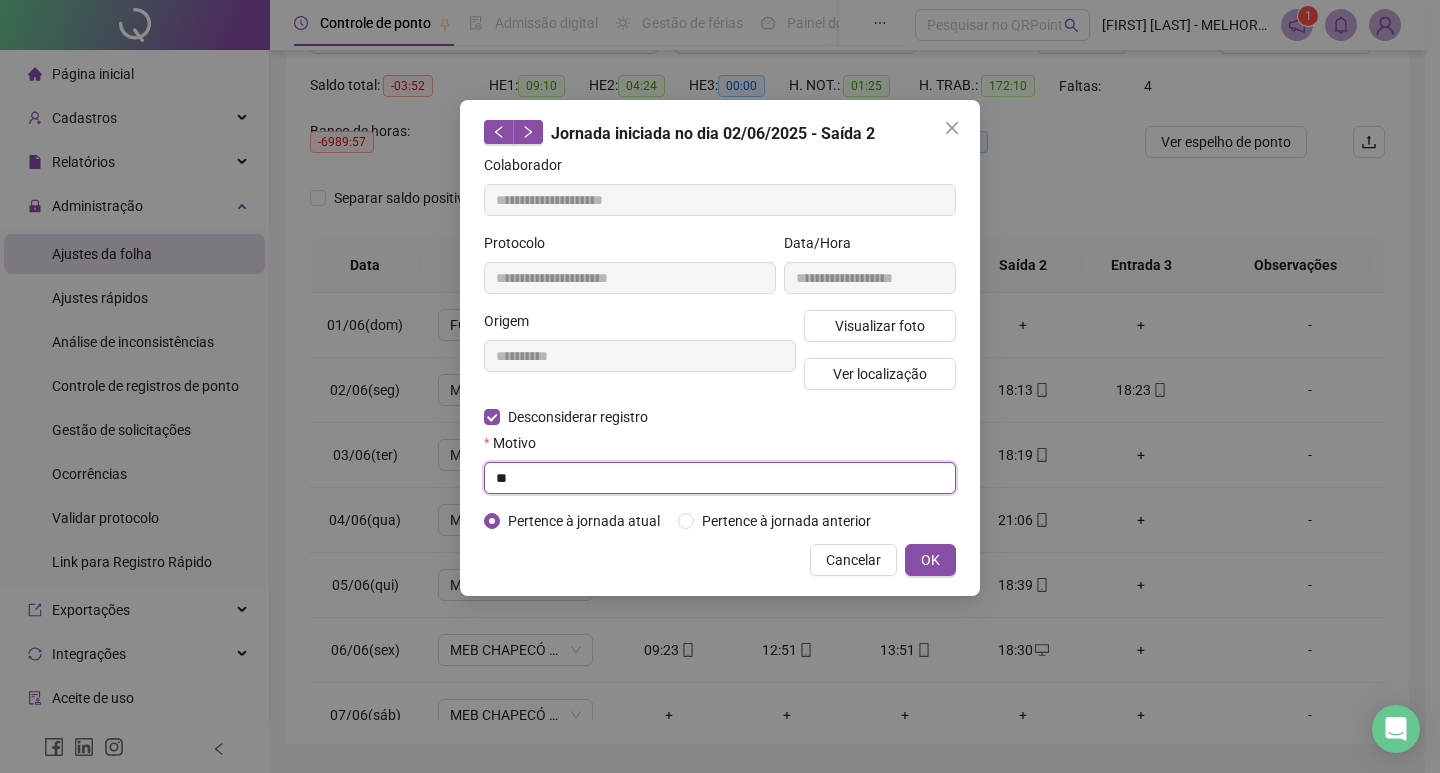 type on "*" 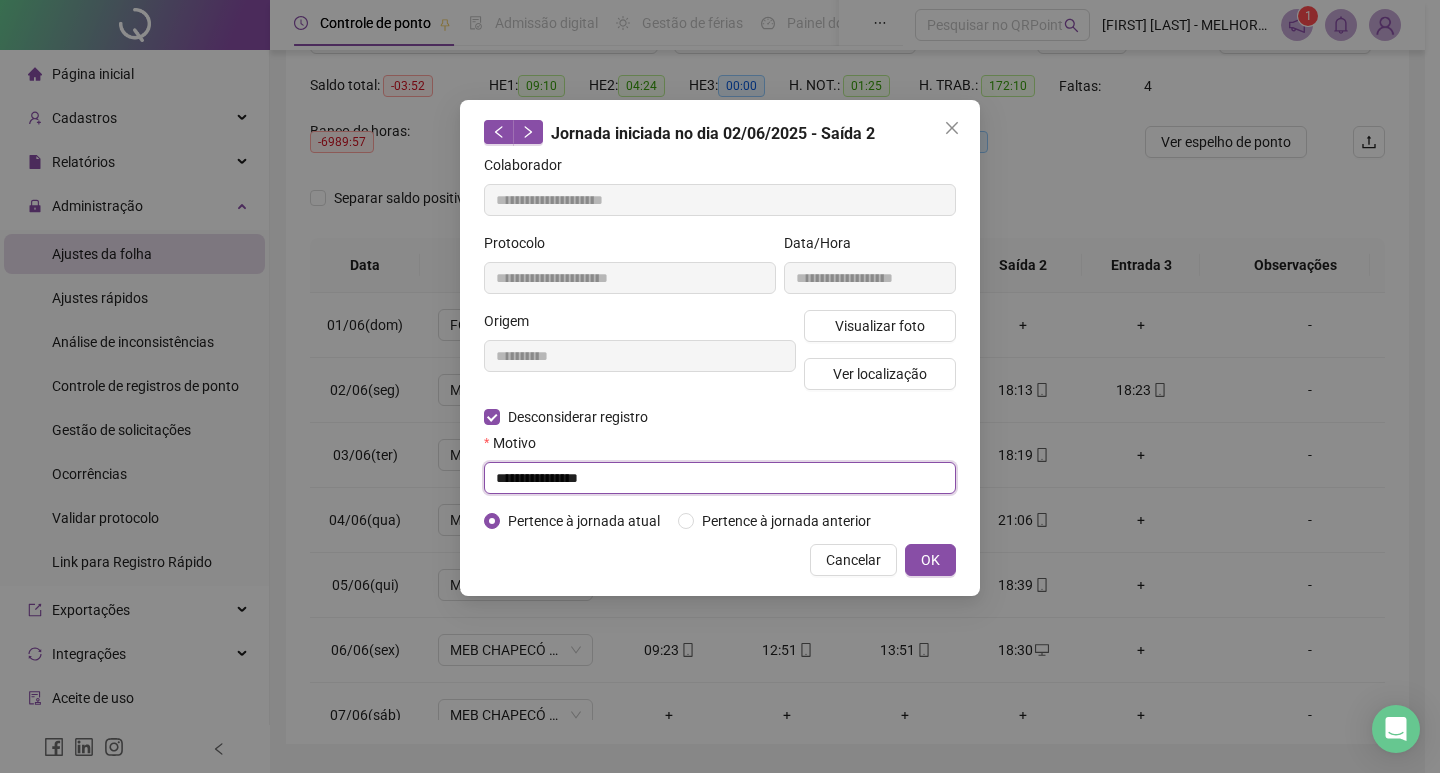 type on "**********" 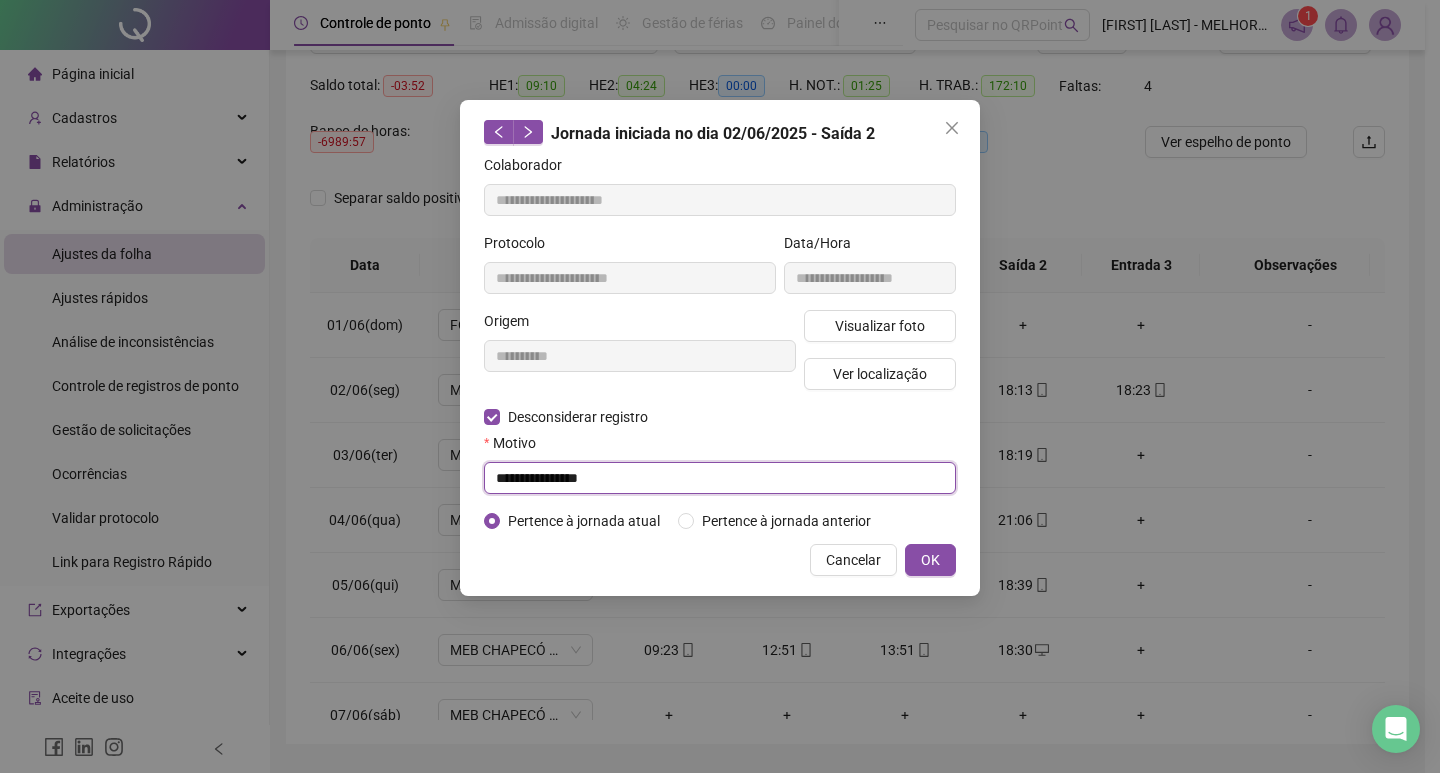 click on "**********" at bounding box center [720, 478] 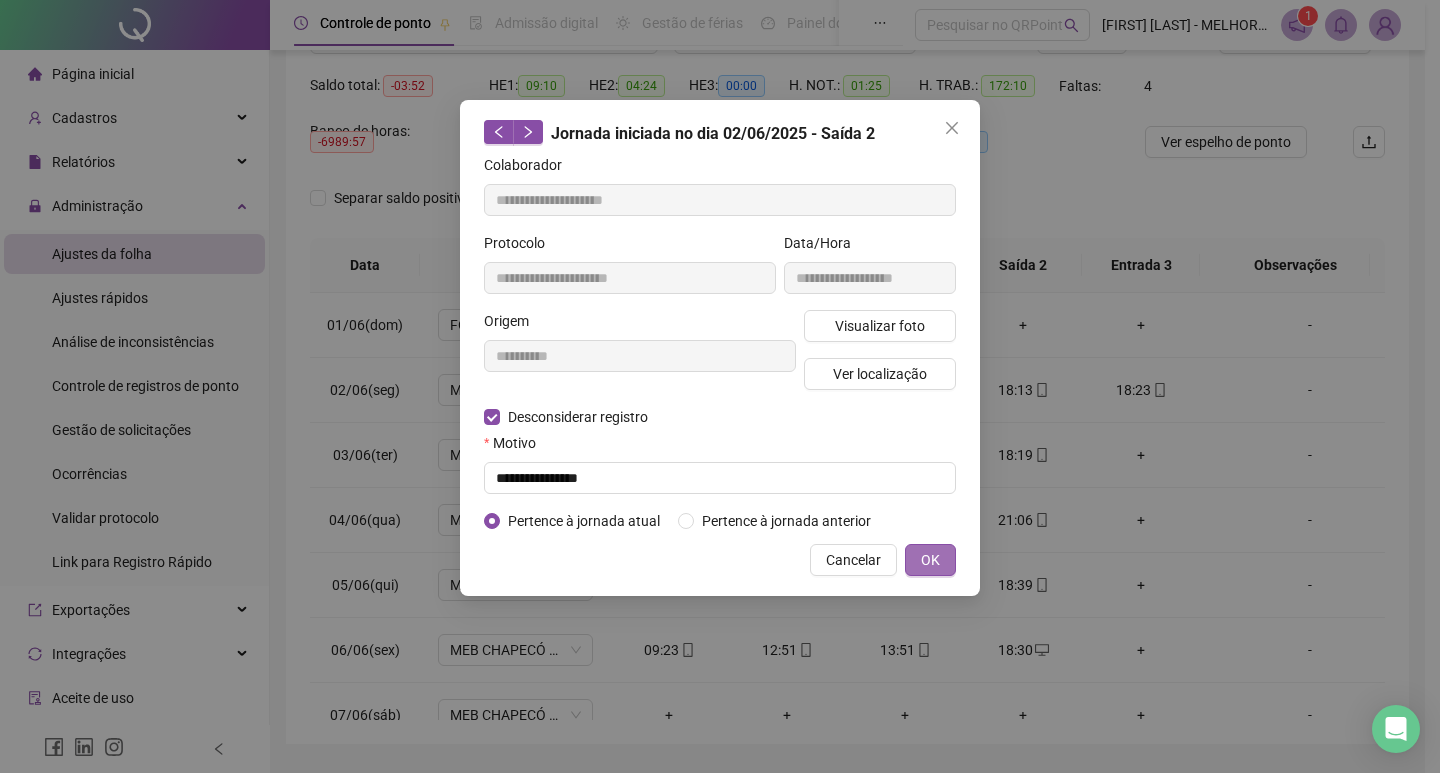 click on "OK" at bounding box center [930, 560] 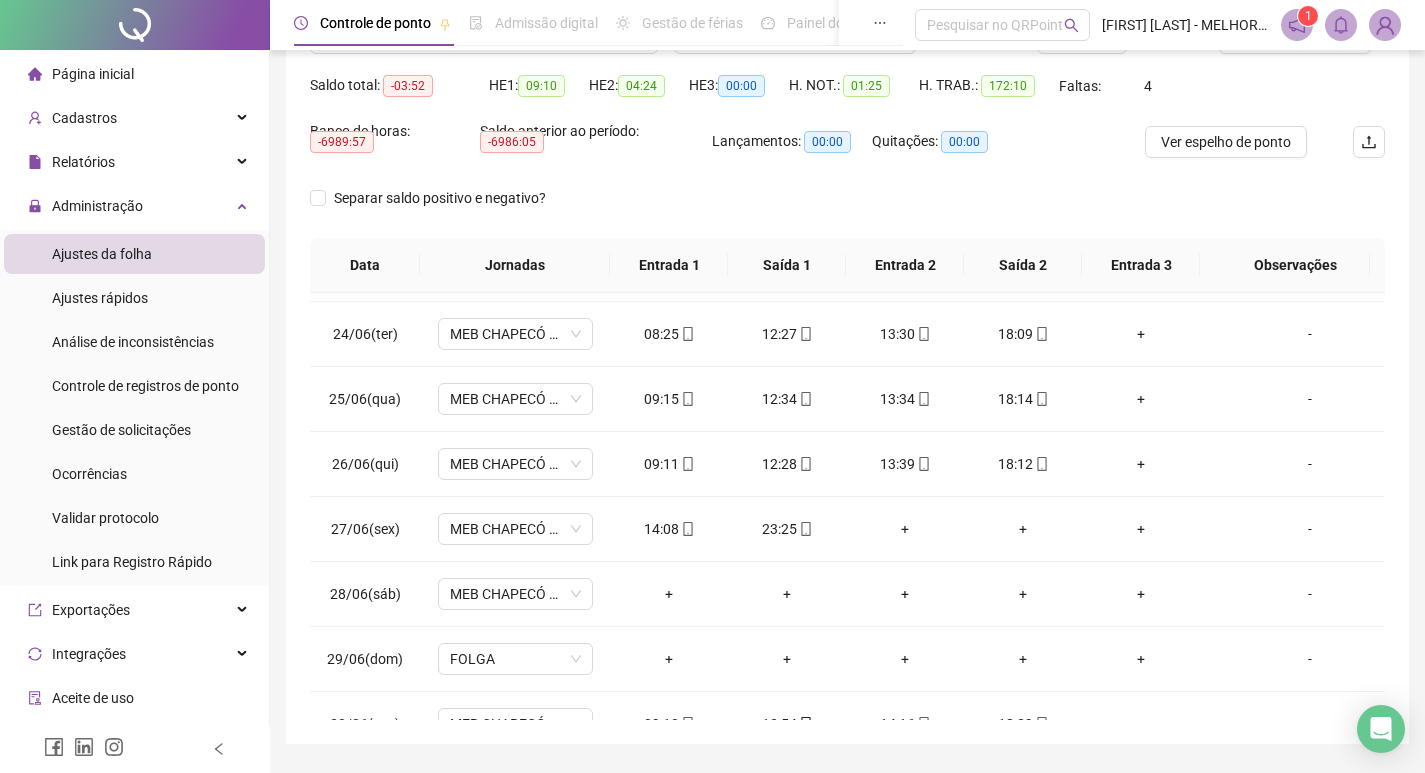 scroll, scrollTop: 1538, scrollLeft: 0, axis: vertical 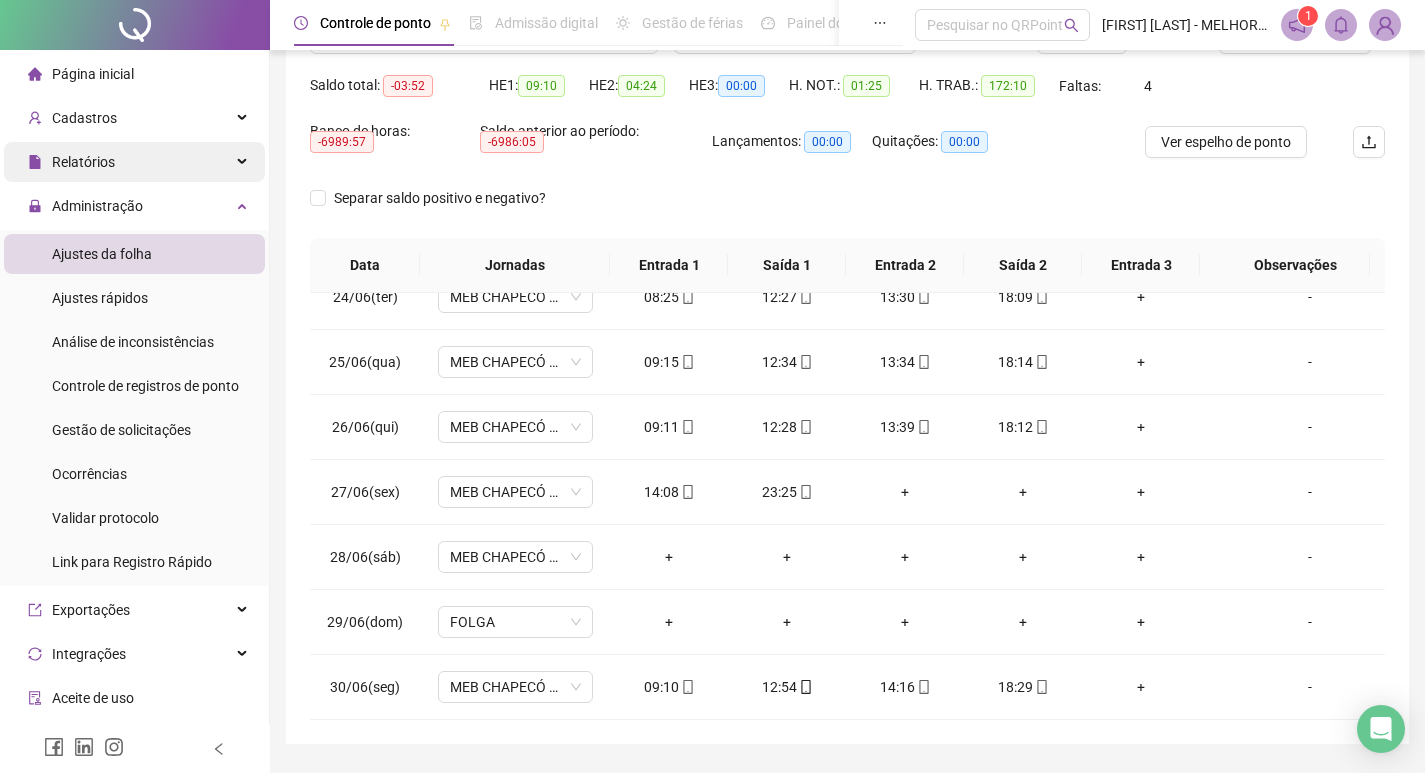 click on "Relatórios" at bounding box center (134, 162) 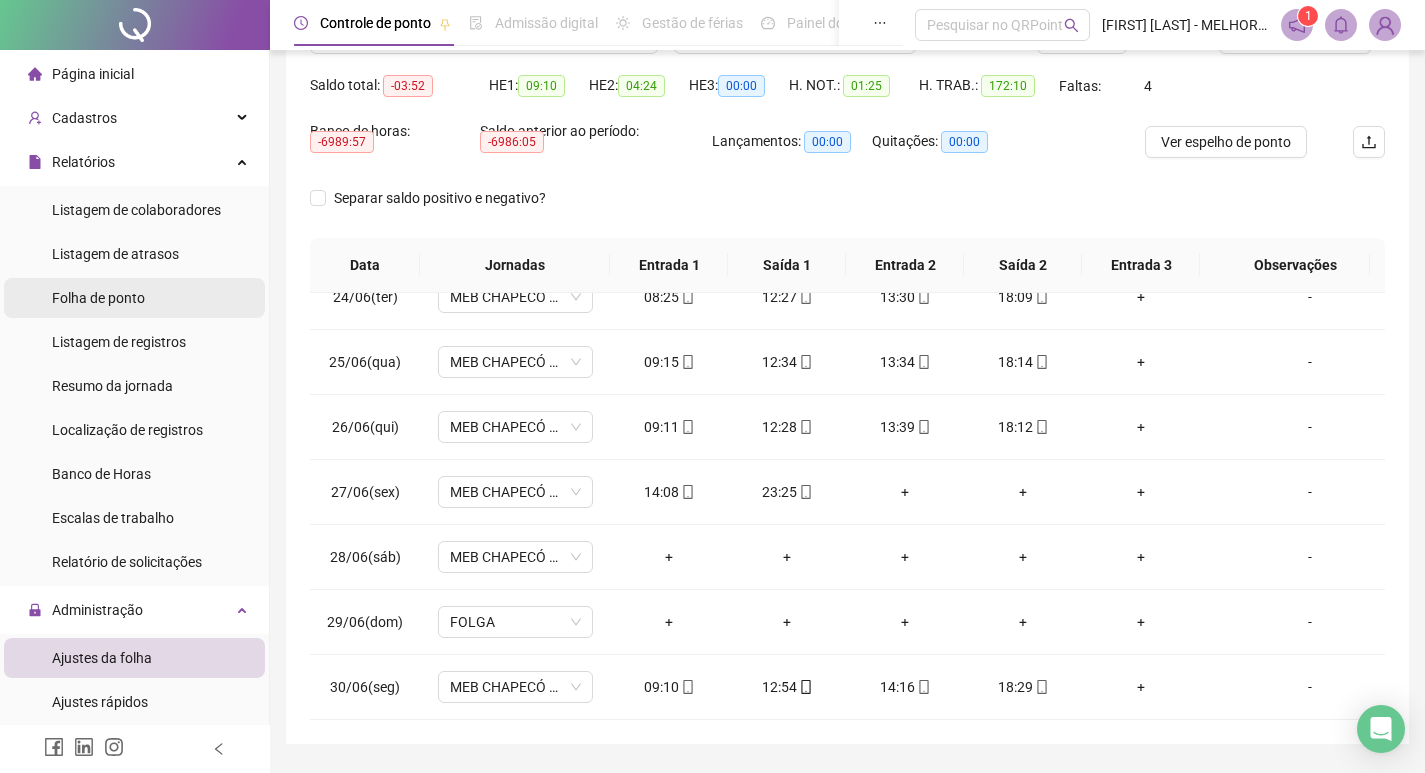 click on "Folha de ponto" at bounding box center (98, 298) 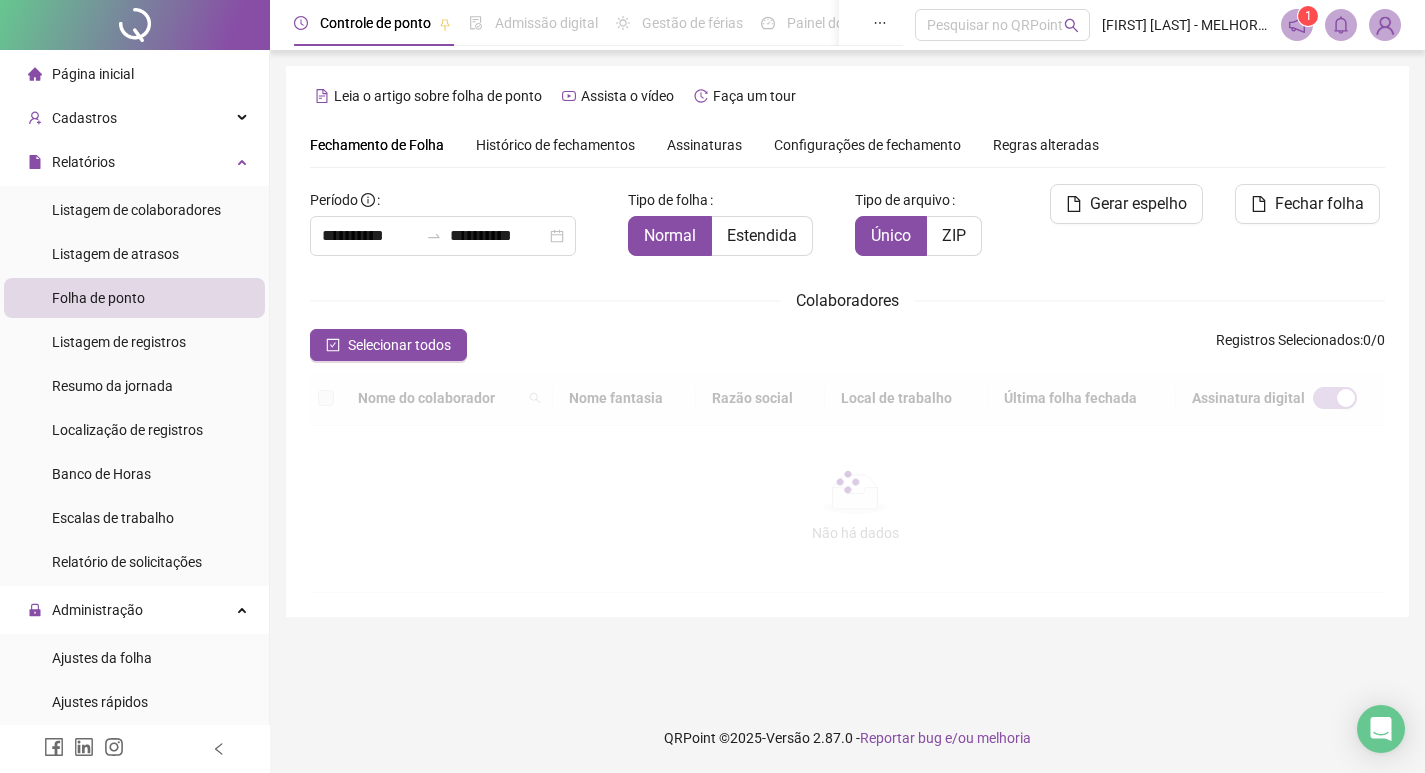 scroll, scrollTop: 23, scrollLeft: 0, axis: vertical 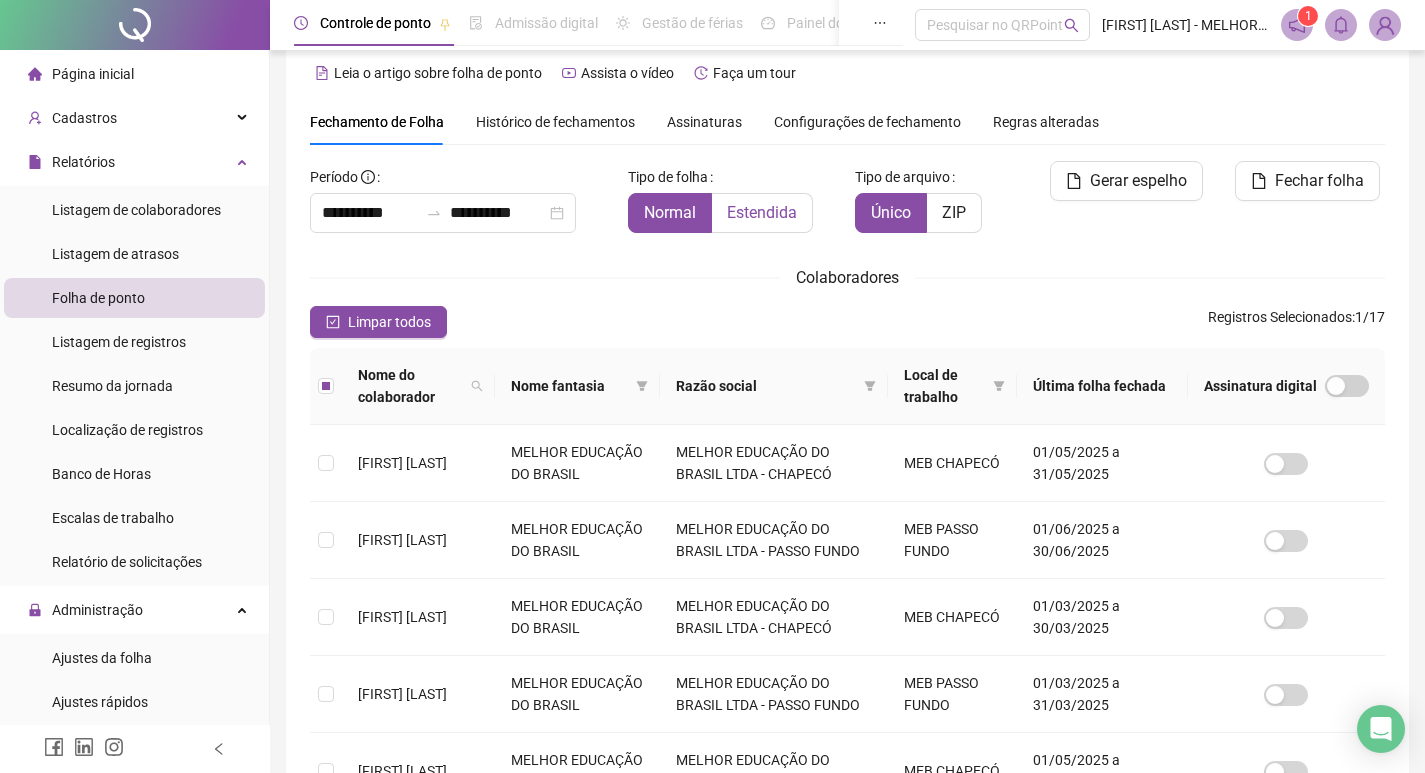 click on "Estendida" at bounding box center (762, 212) 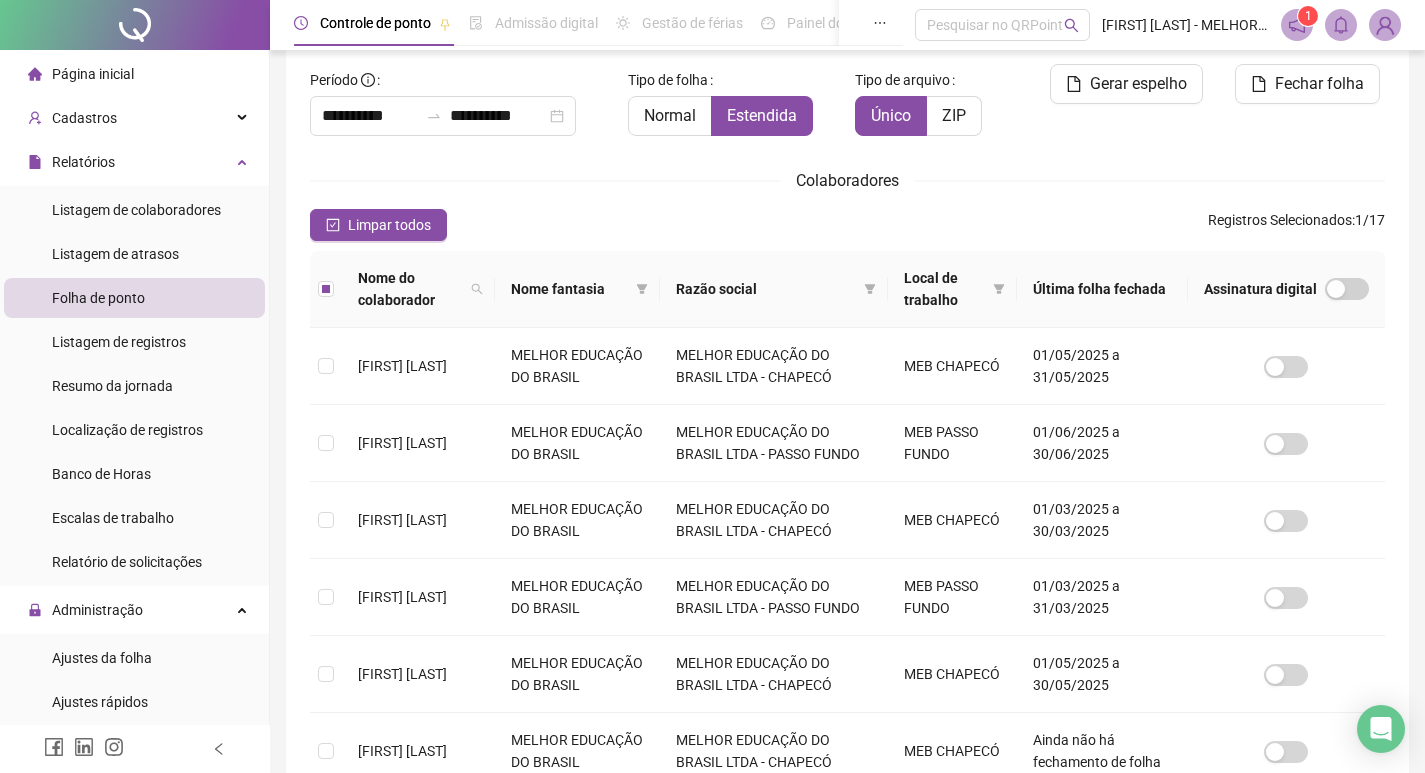scroll, scrollTop: 0, scrollLeft: 0, axis: both 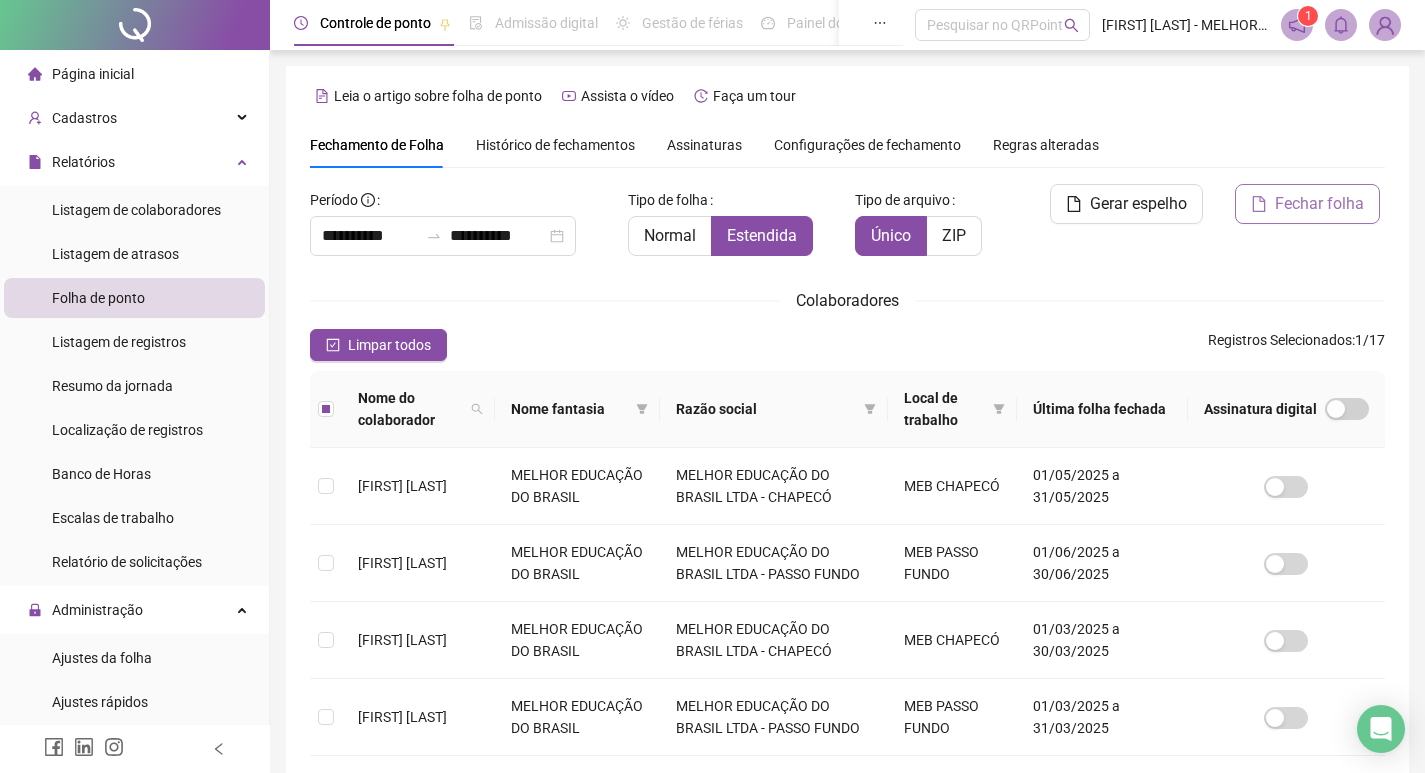 click on "Fechar folha" at bounding box center [1307, 204] 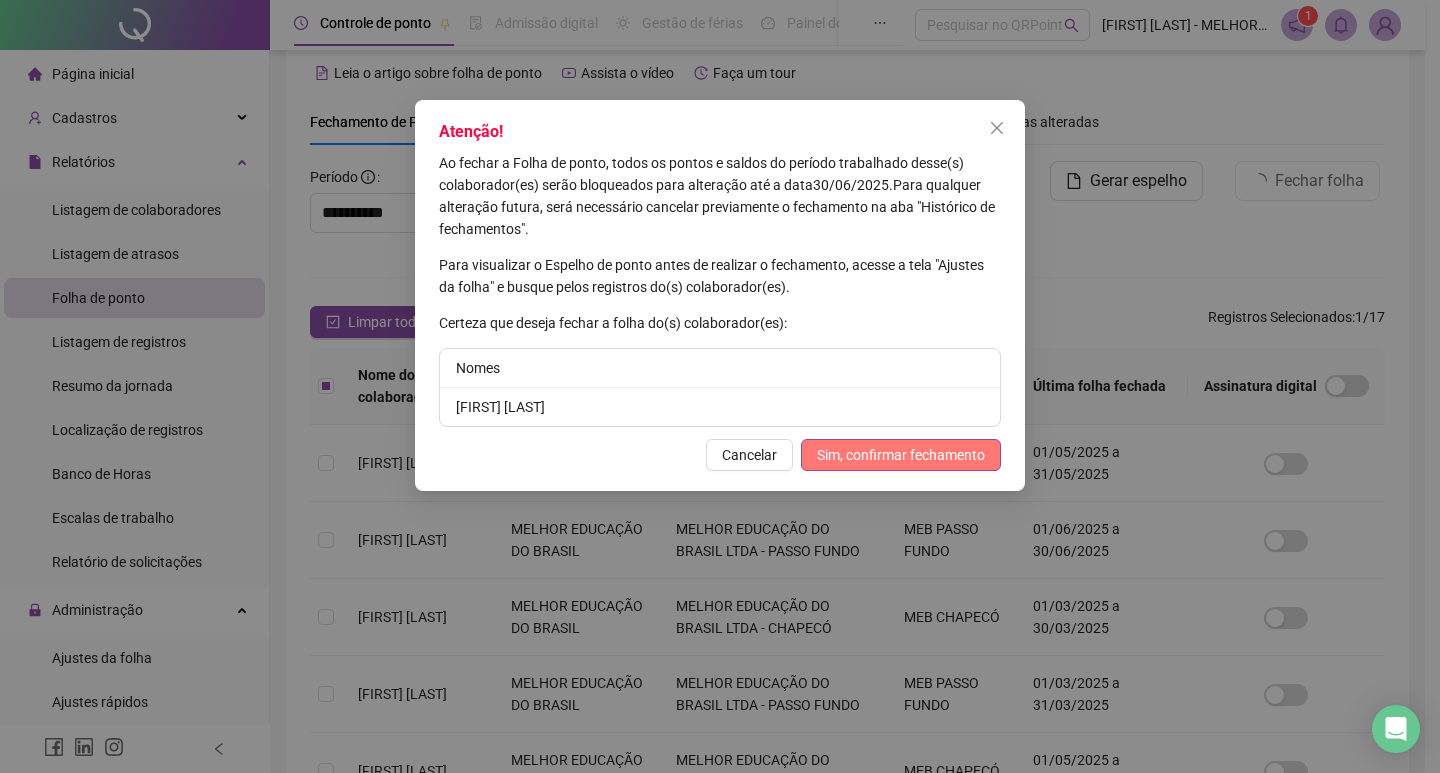 click on "Sim, confirmar fechamento" at bounding box center (901, 455) 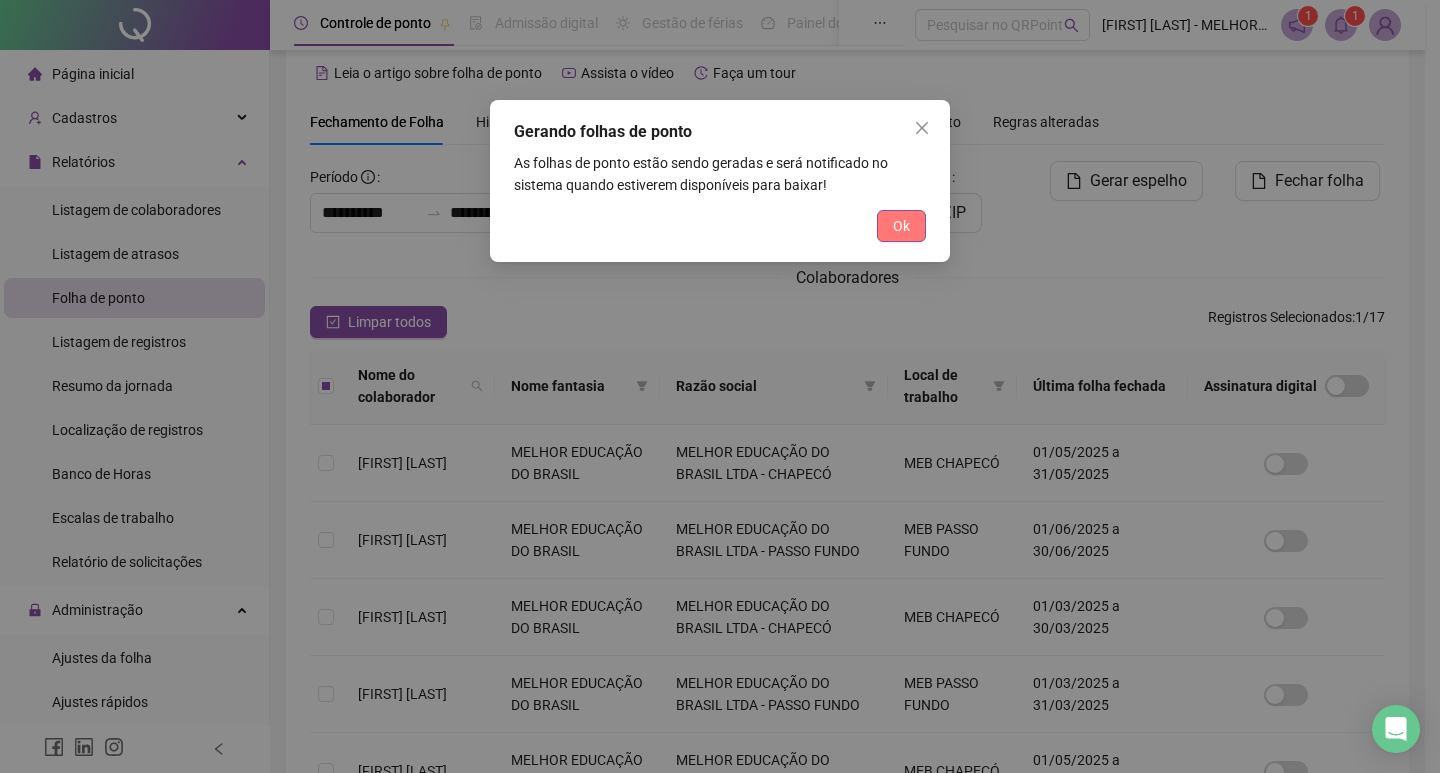 click on "Ok" at bounding box center [901, 226] 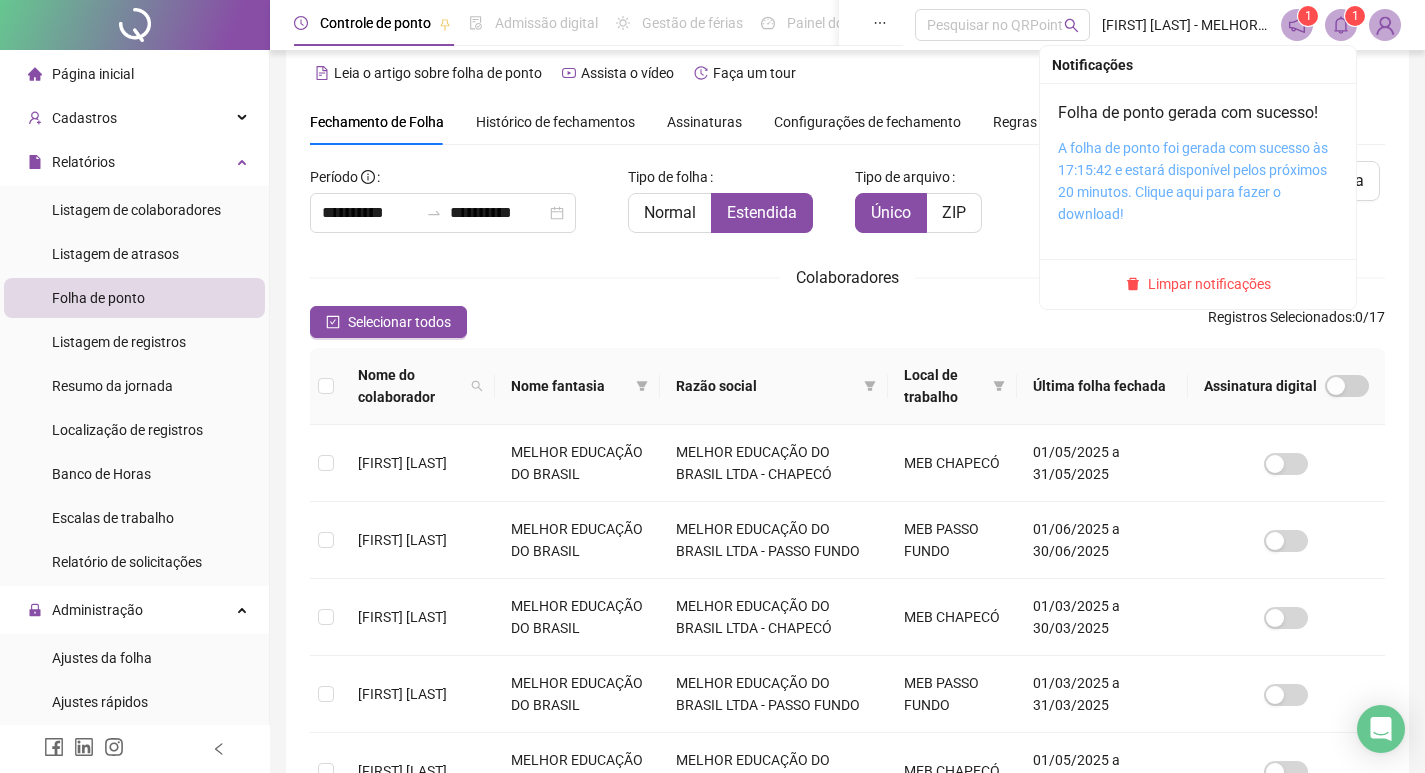 click on "A folha de ponto foi gerada com sucesso às 17:15:42 e estará disponível pelos próximos 20 minutos.
Clique aqui para fazer o download!" at bounding box center [1193, 181] 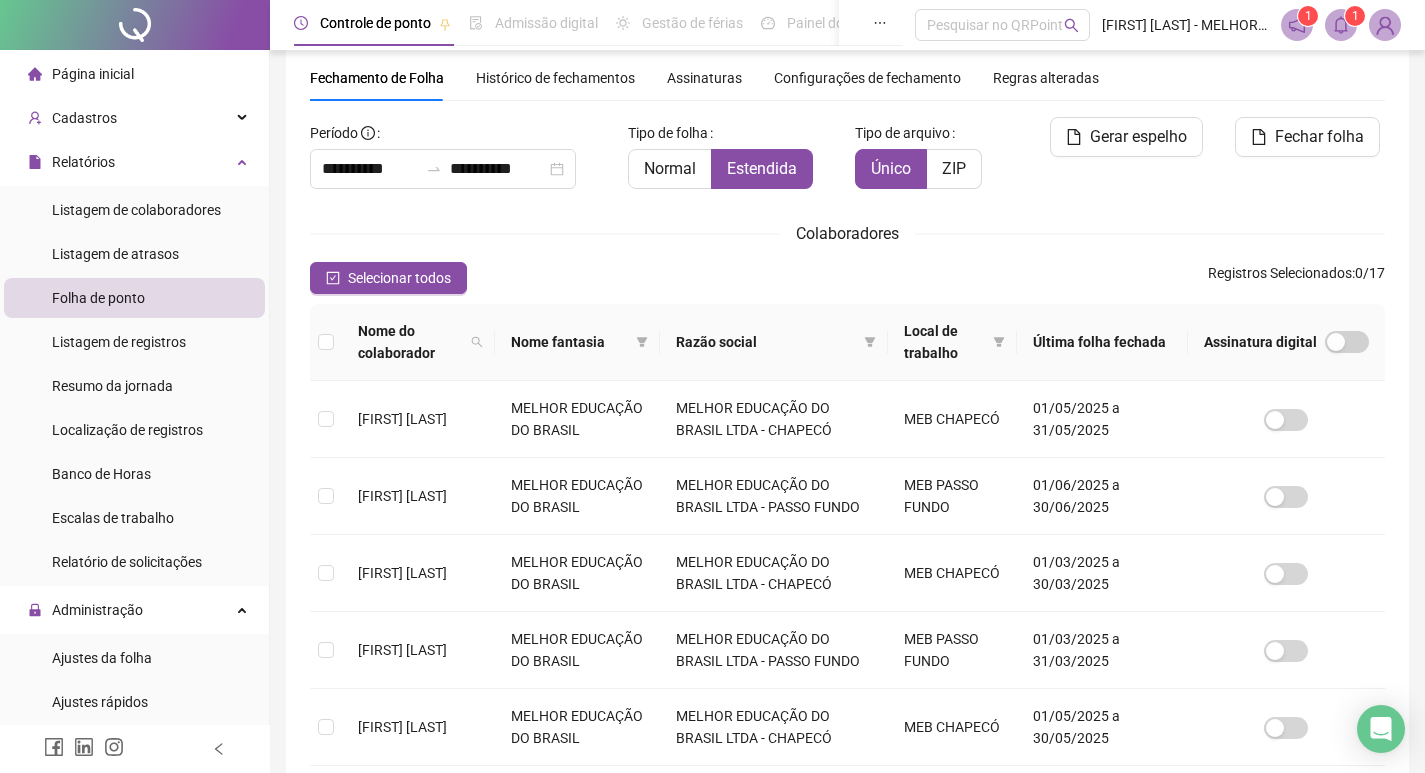 scroll, scrollTop: 65, scrollLeft: 0, axis: vertical 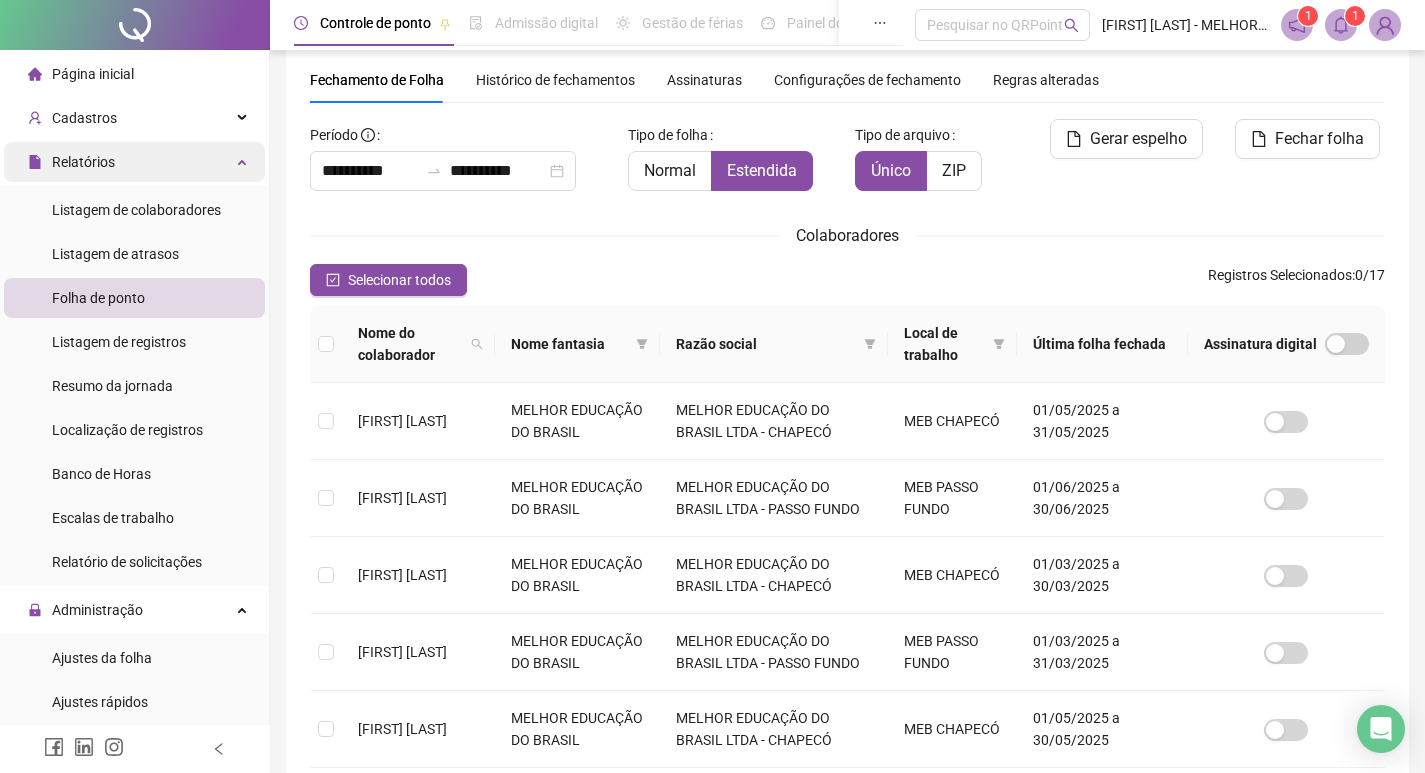 click on "Relatórios" at bounding box center (134, 162) 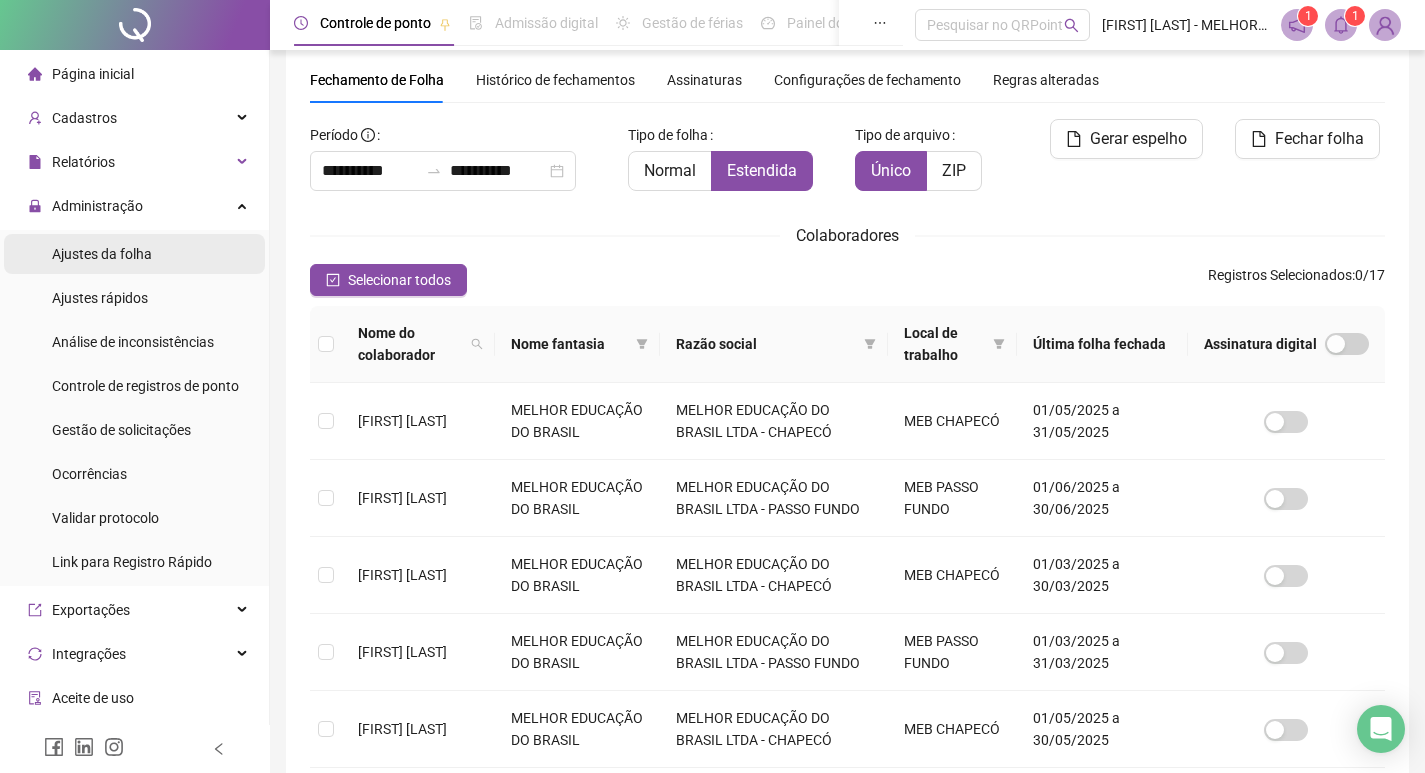 click on "Ajustes da folha" at bounding box center [134, 254] 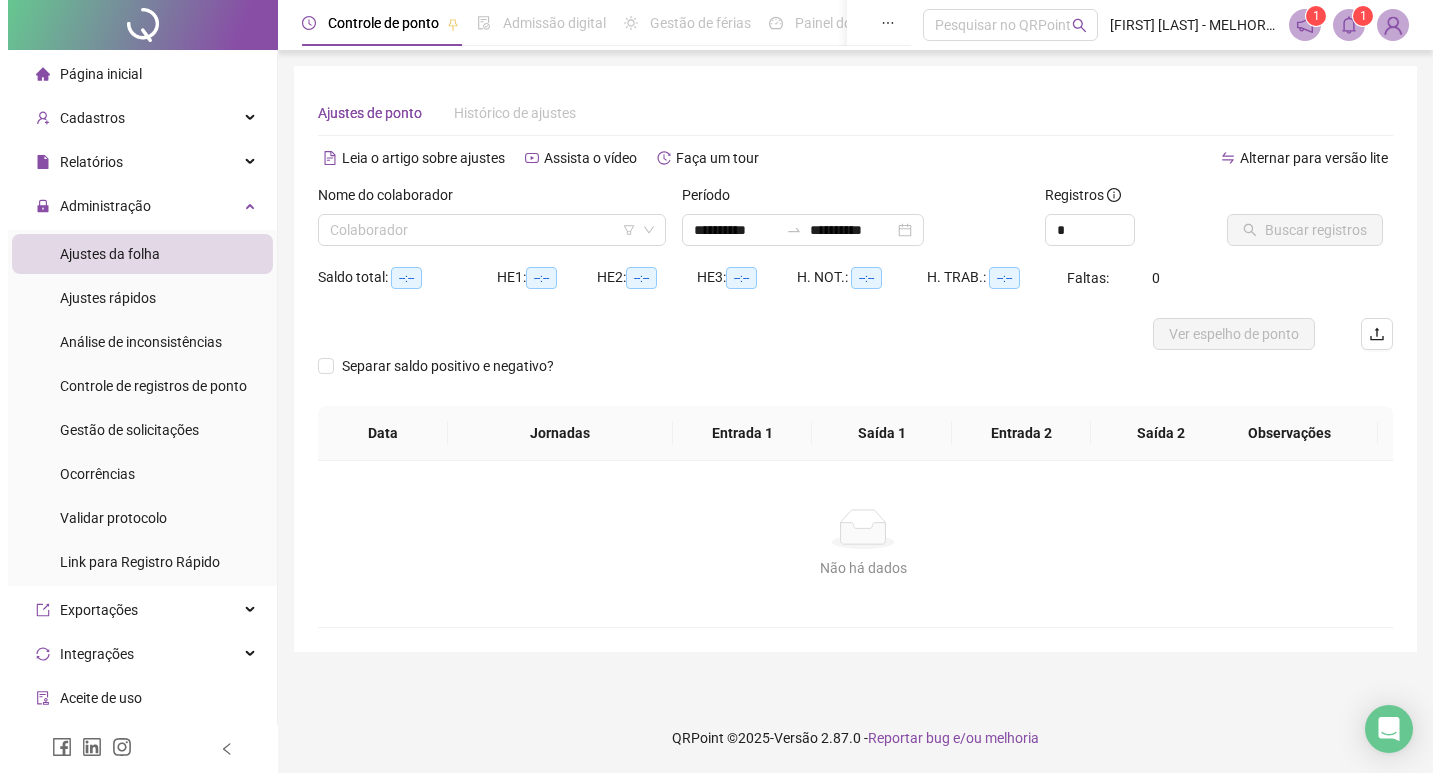 scroll, scrollTop: 0, scrollLeft: 0, axis: both 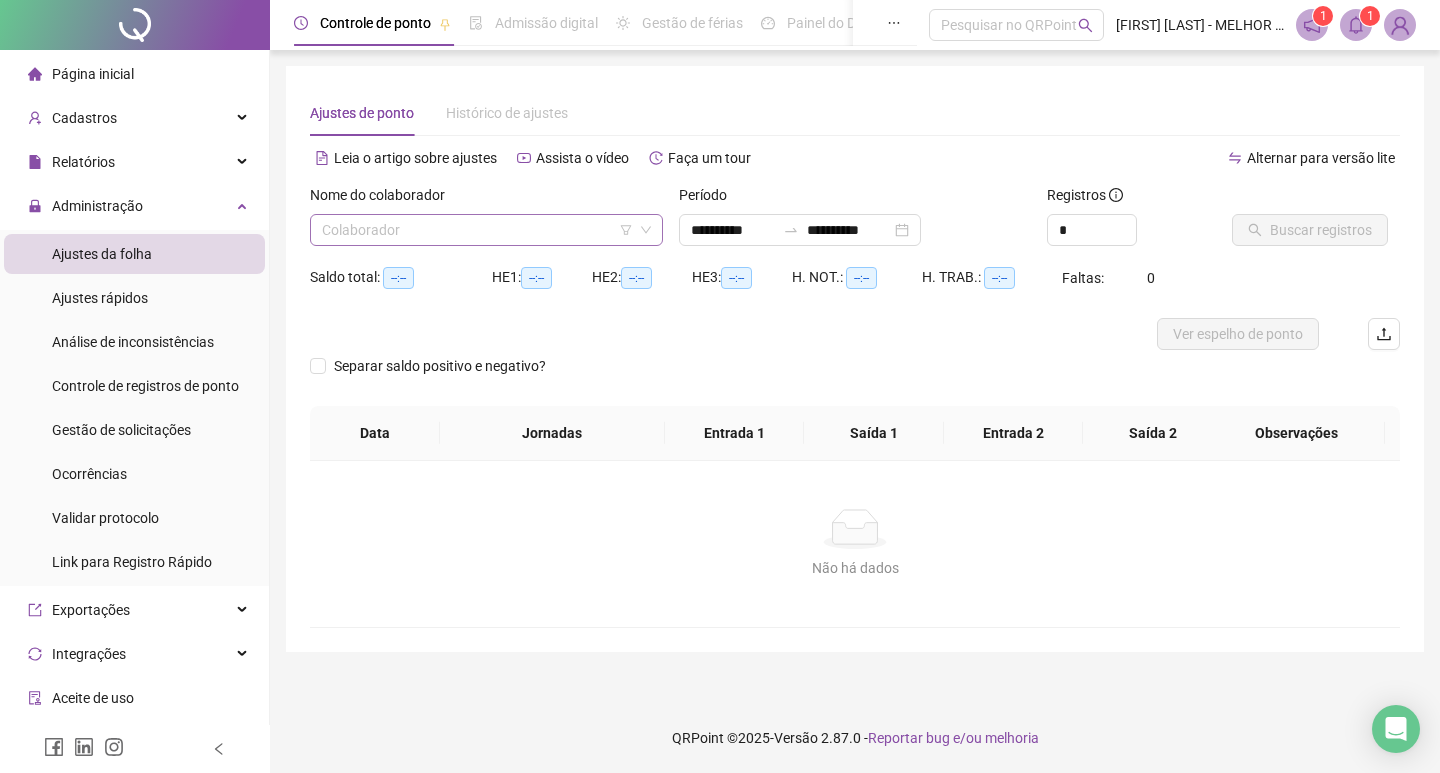 click 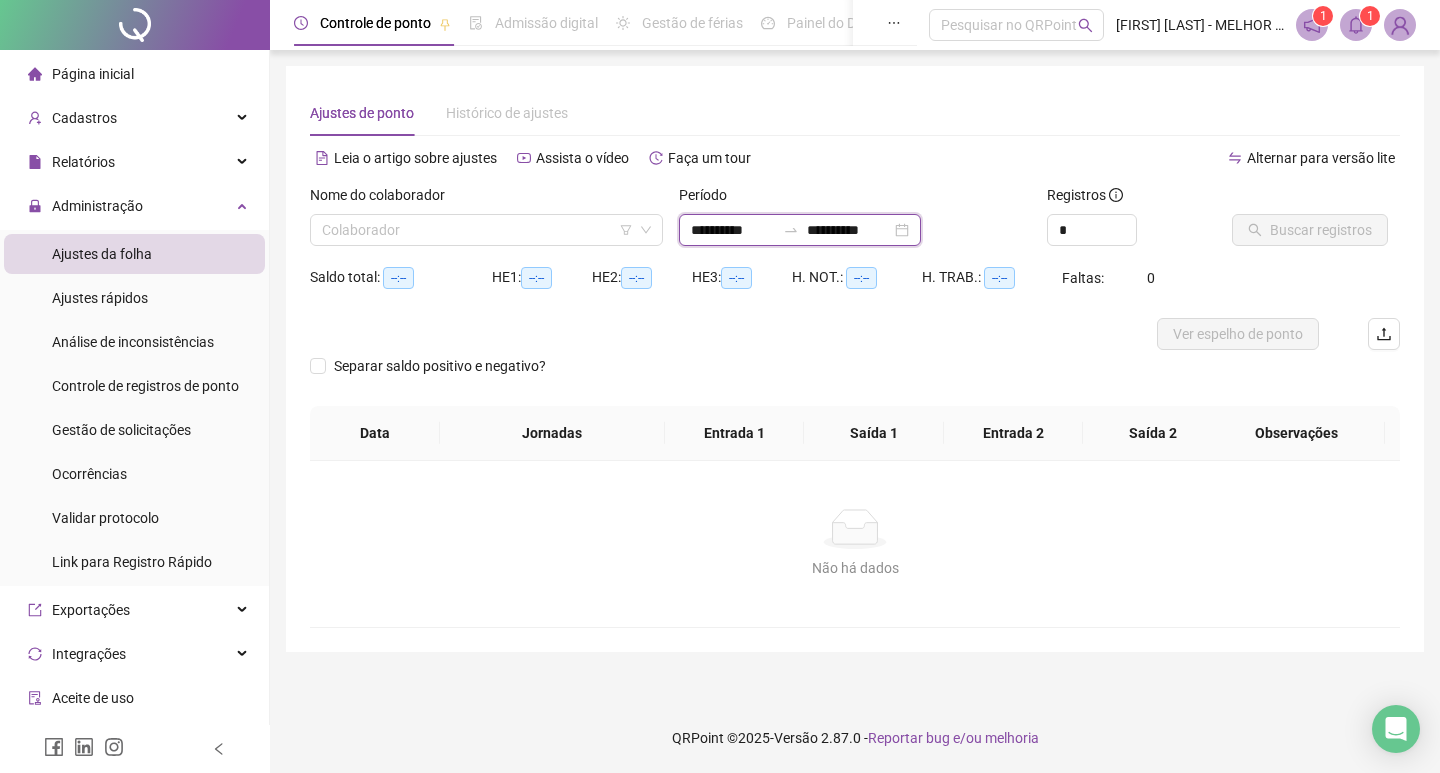 click on "**********" at bounding box center [733, 230] 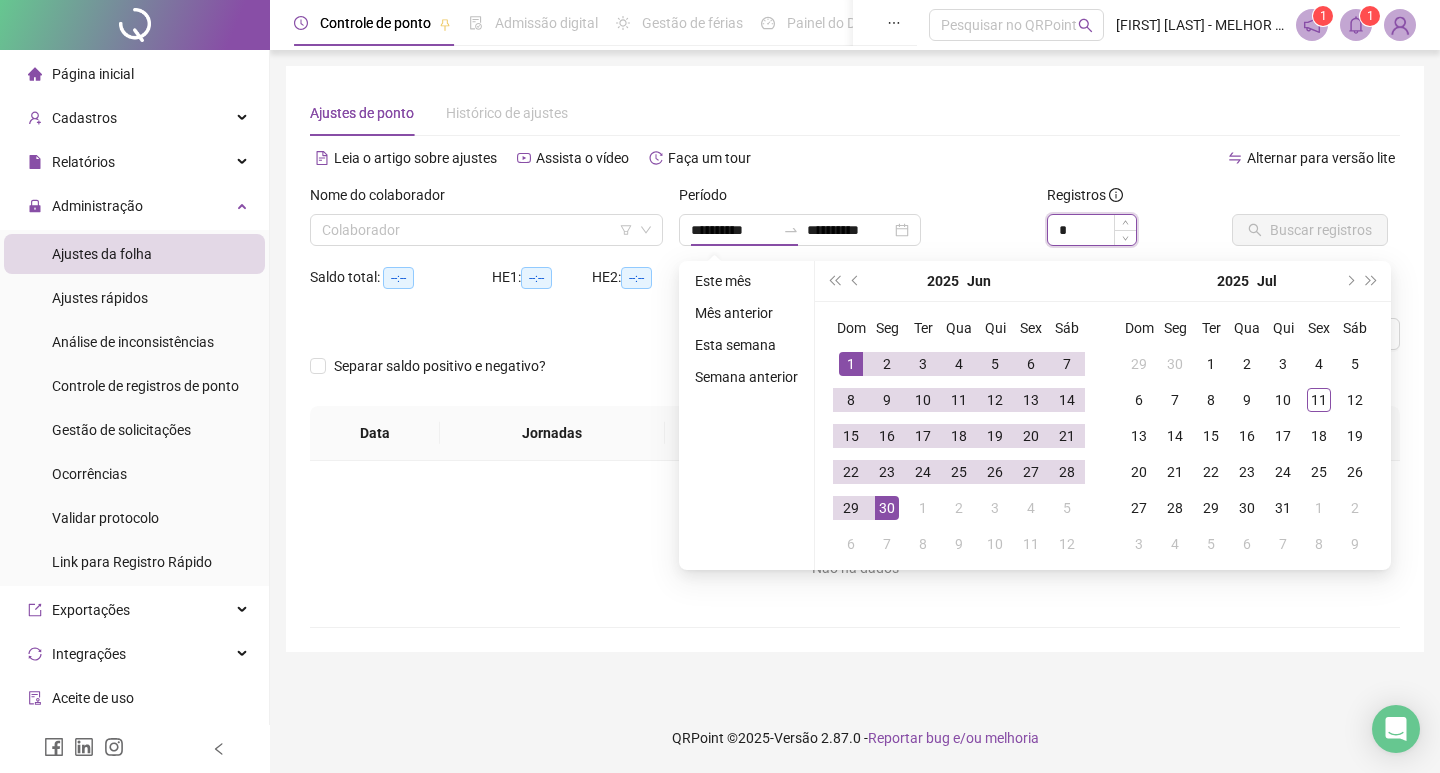 click on "*" at bounding box center [1092, 230] 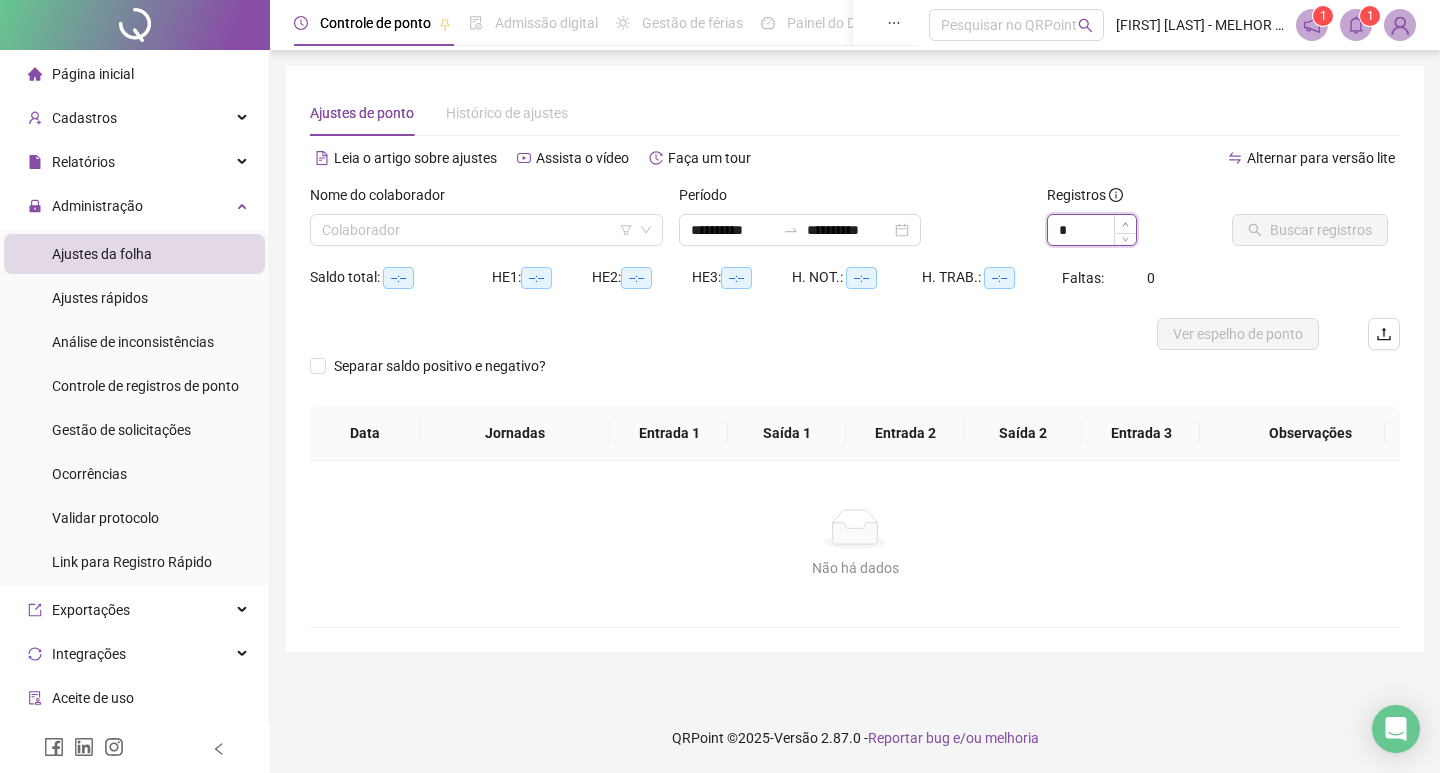 click 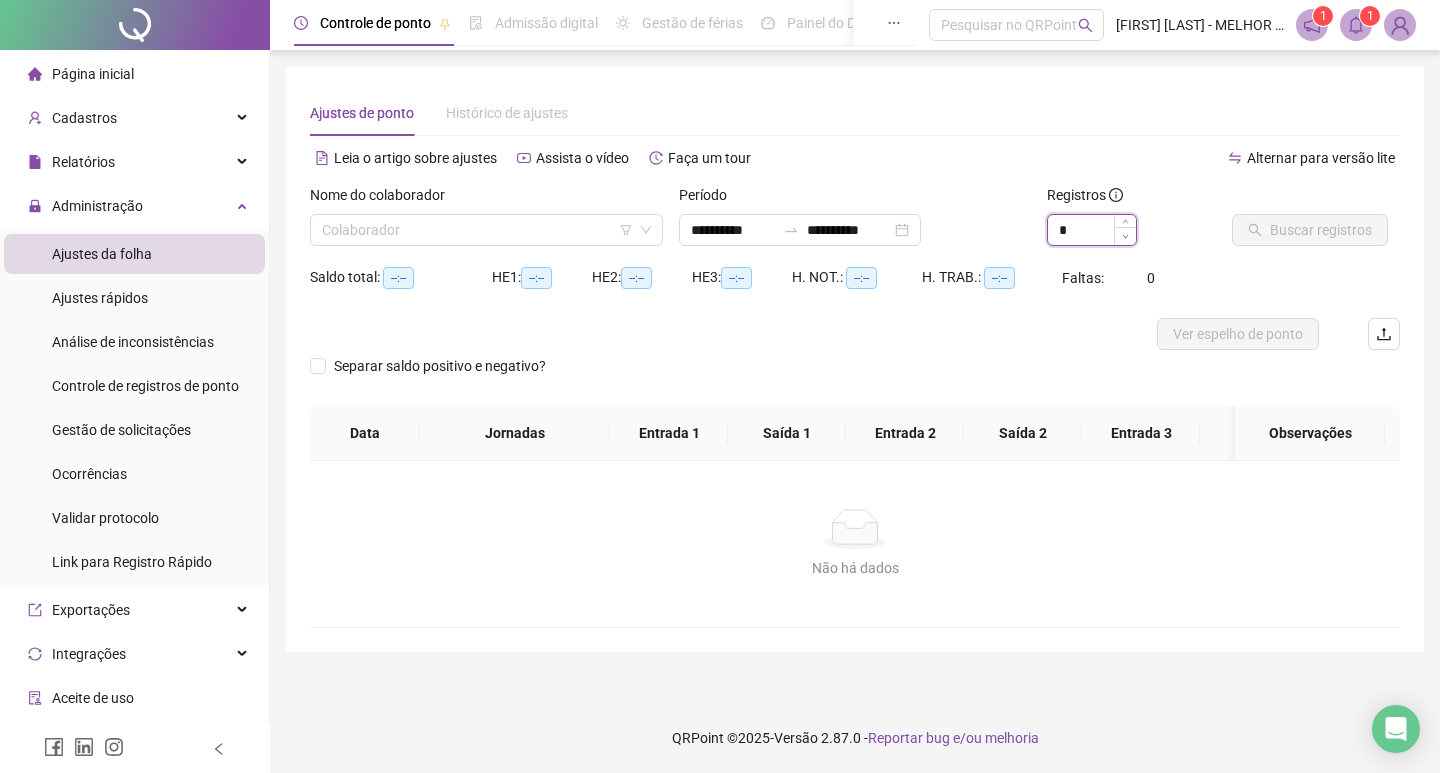 type on "*" 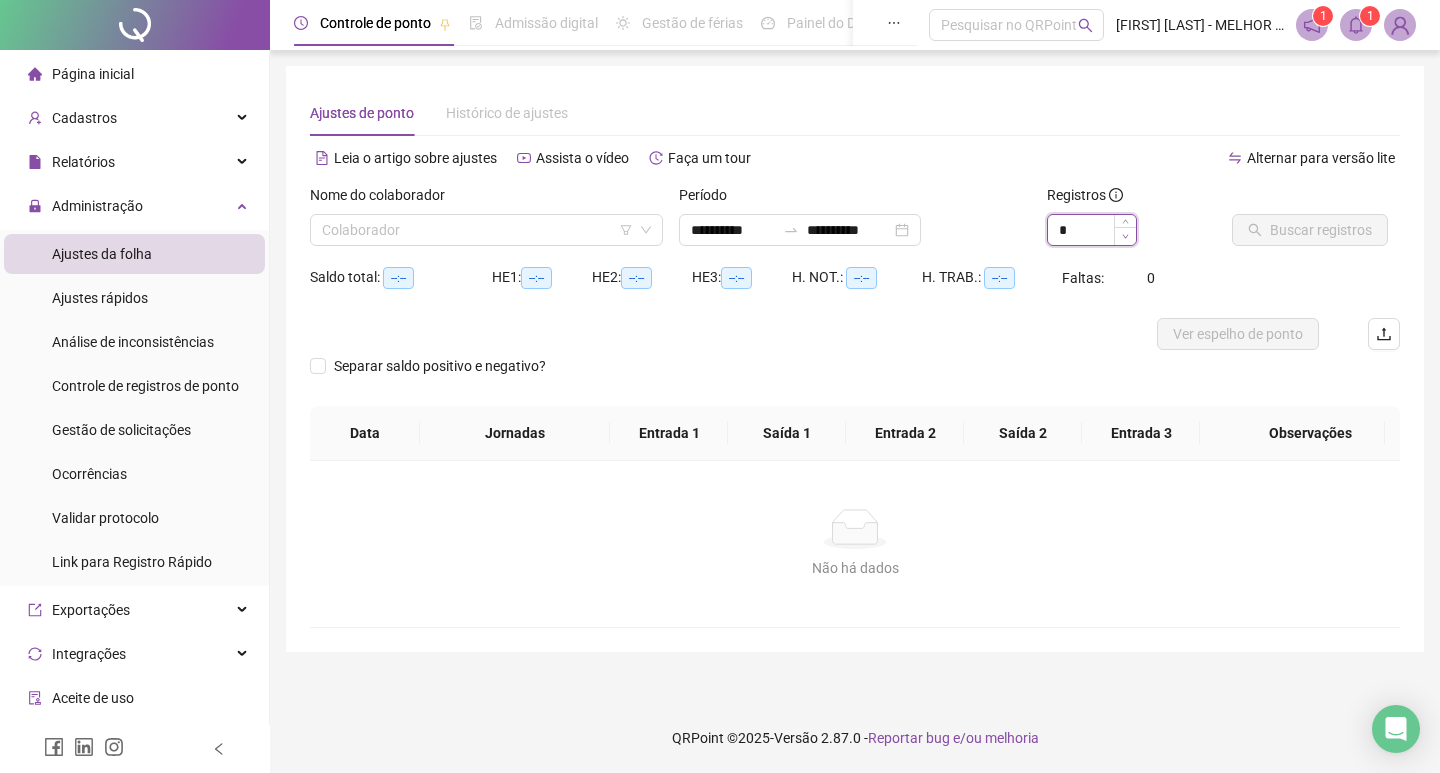 click 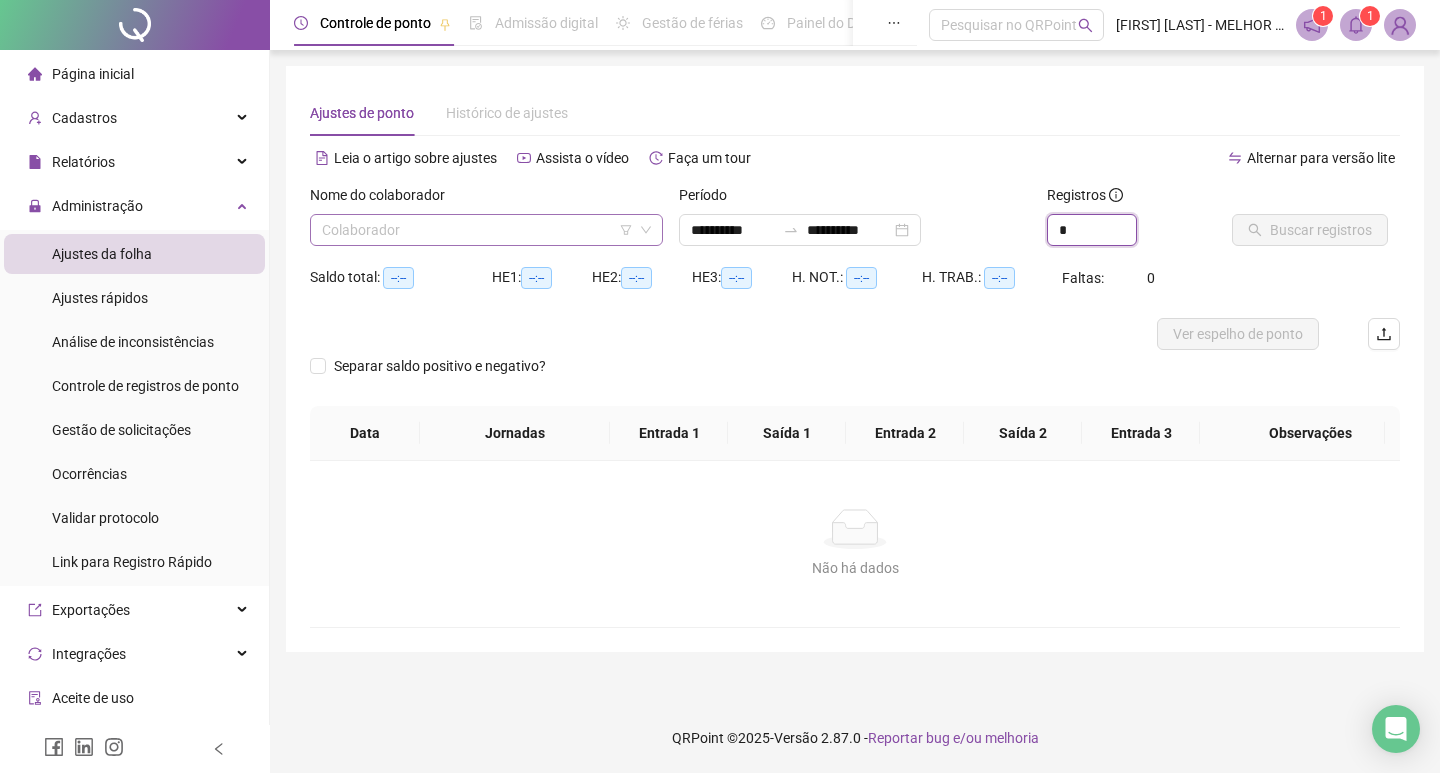 click 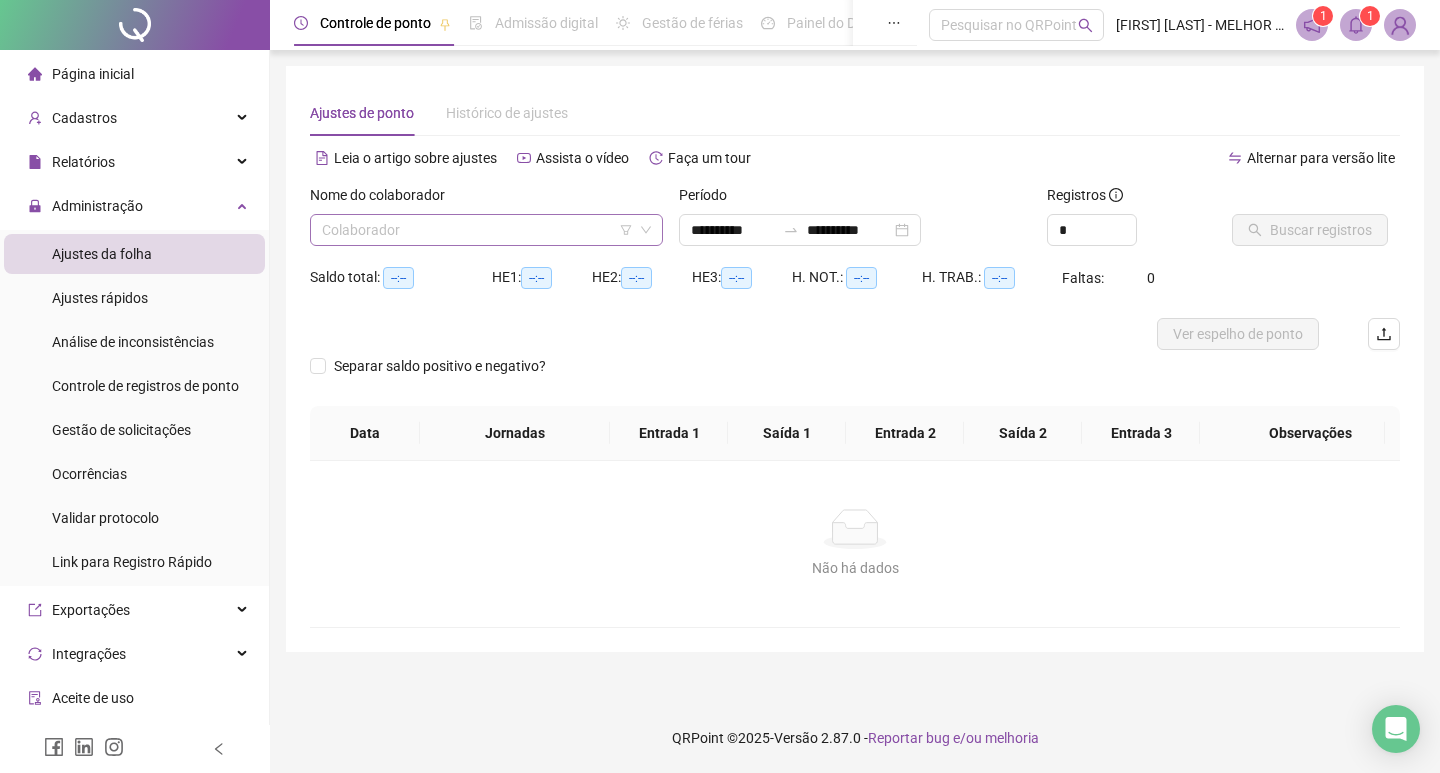 click at bounding box center (480, 230) 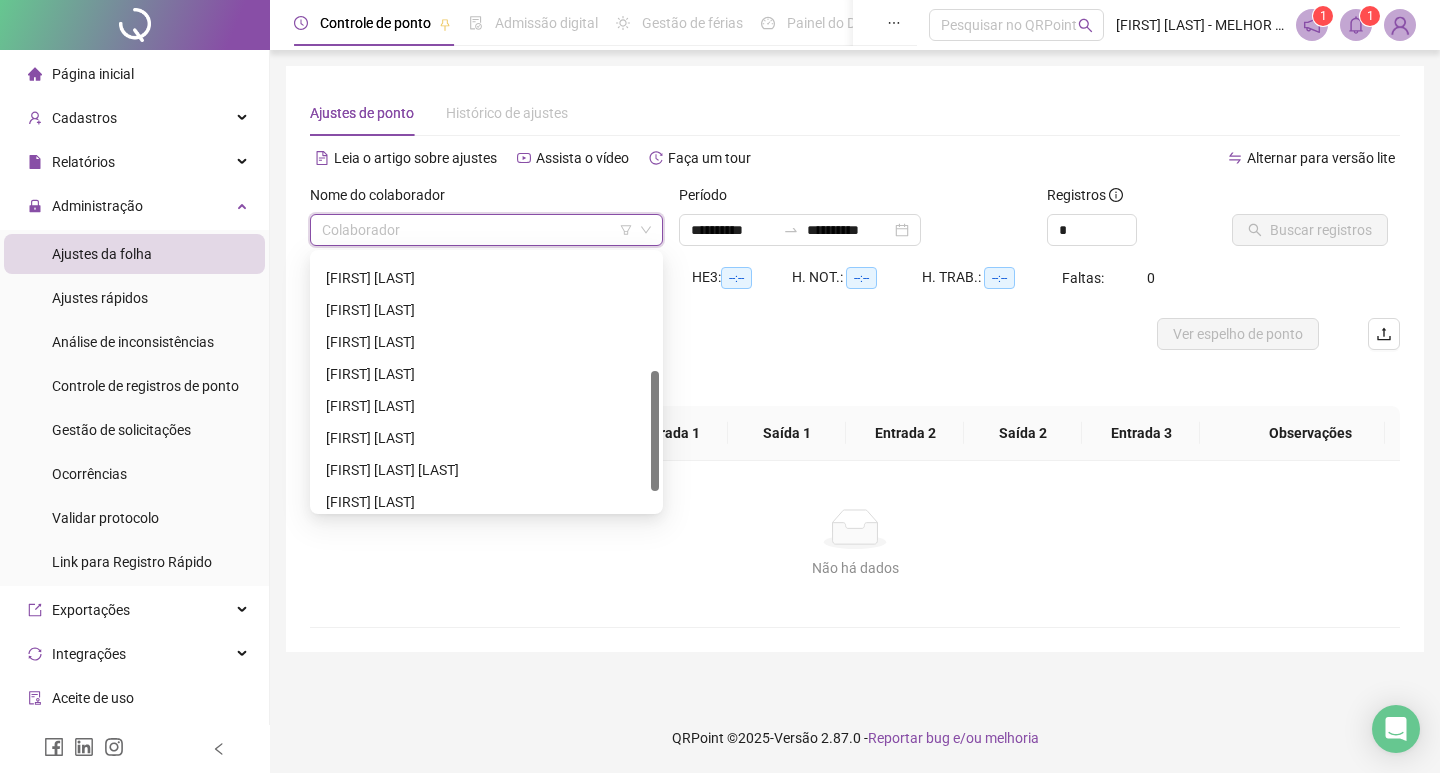 drag, startPoint x: 655, startPoint y: 288, endPoint x: 601, endPoint y: 397, distance: 121.64292 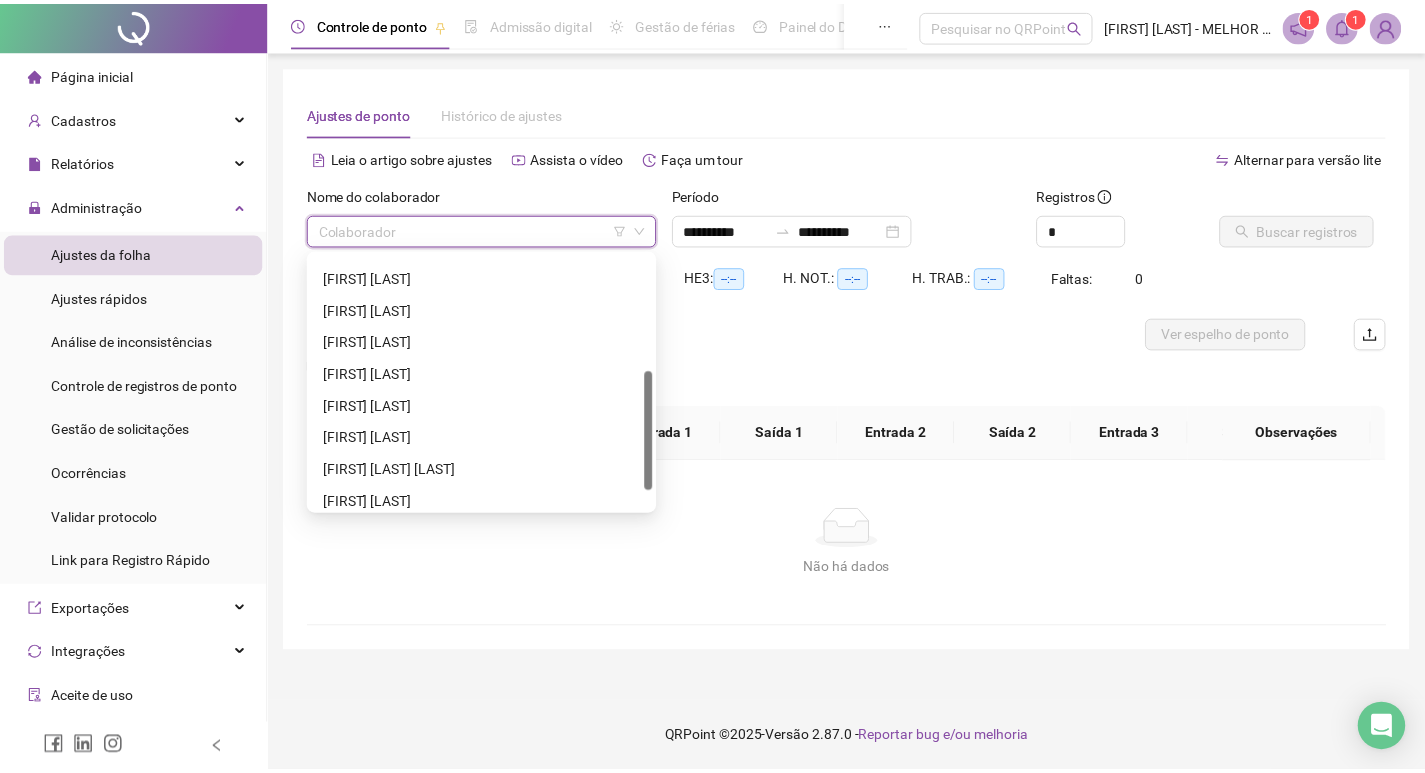 scroll, scrollTop: 252, scrollLeft: 0, axis: vertical 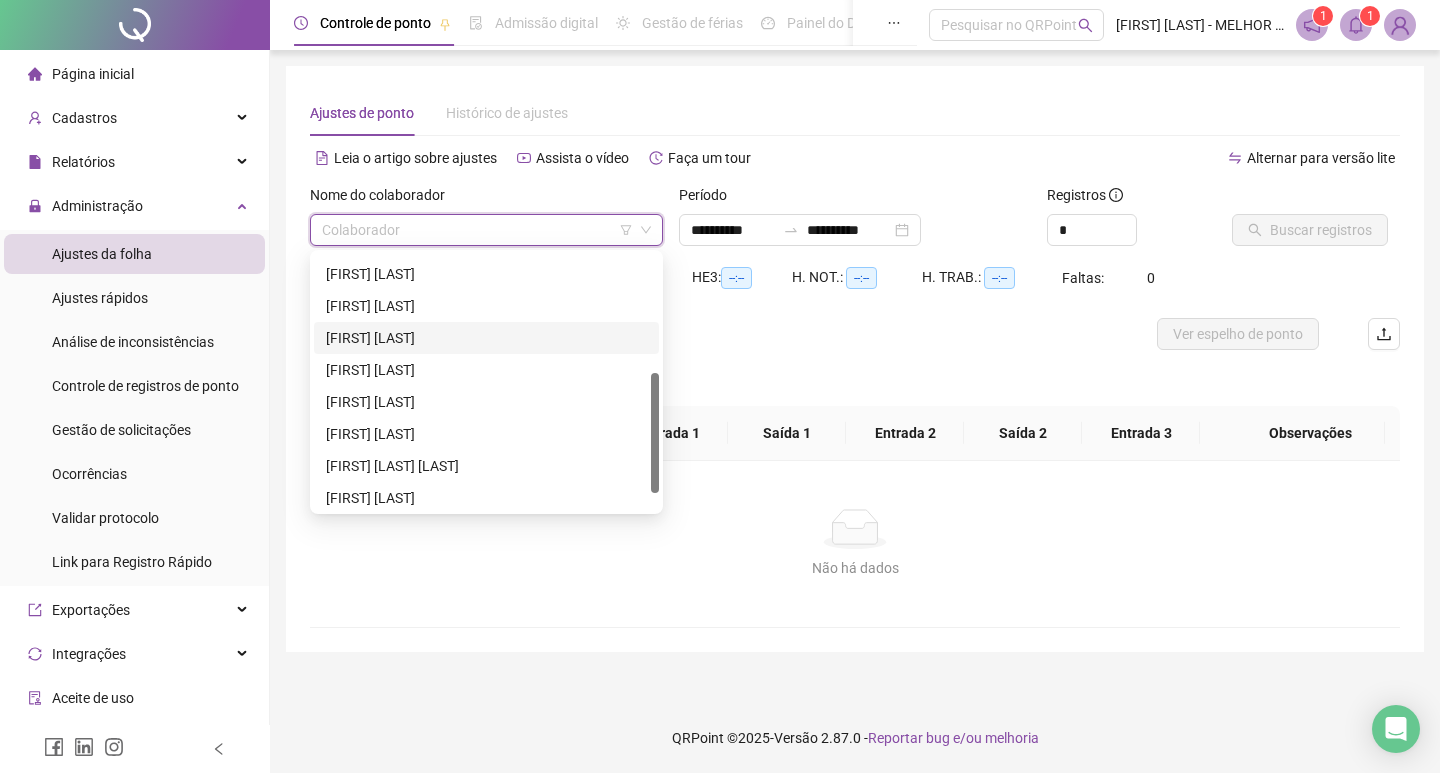click on "[FIRST] [LAST]" at bounding box center [486, 338] 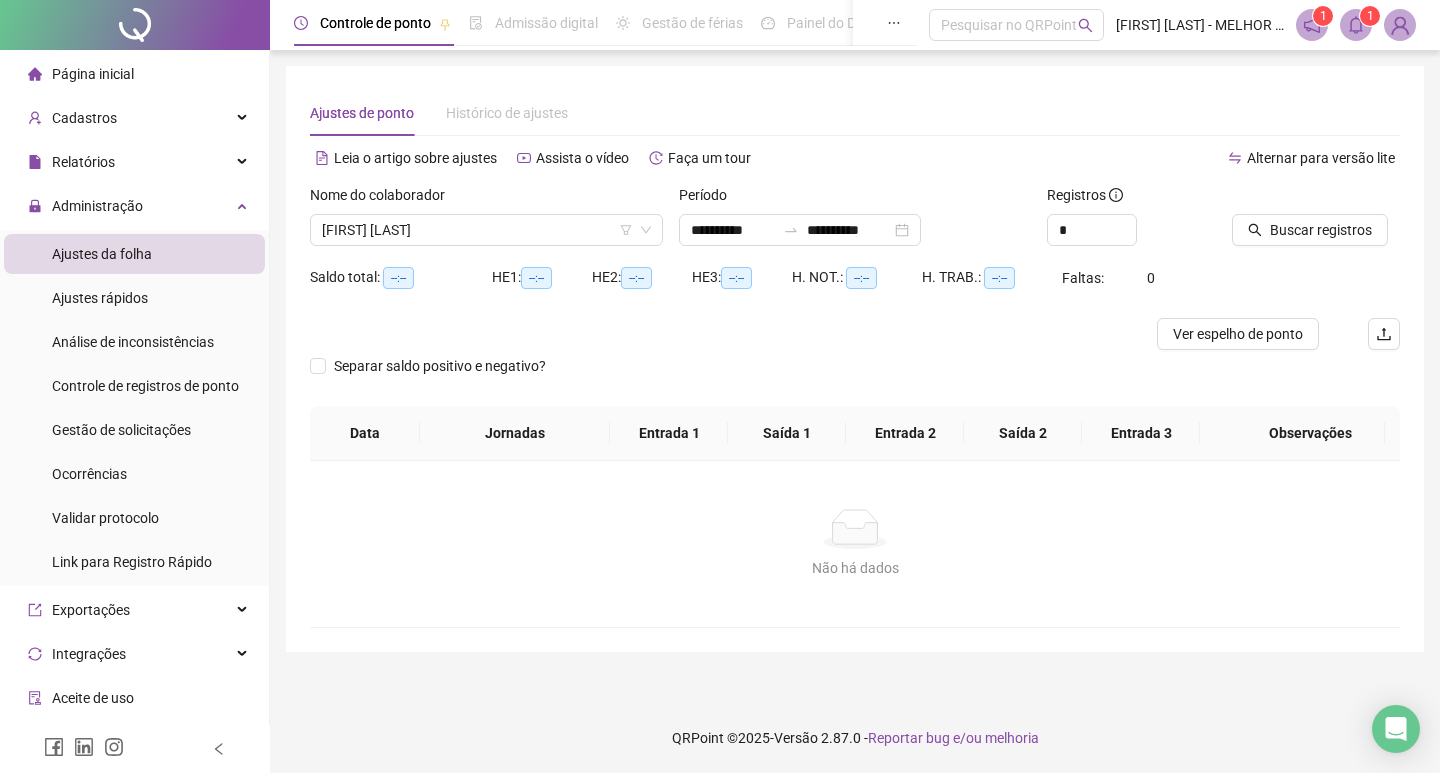 click at bounding box center (719, 334) 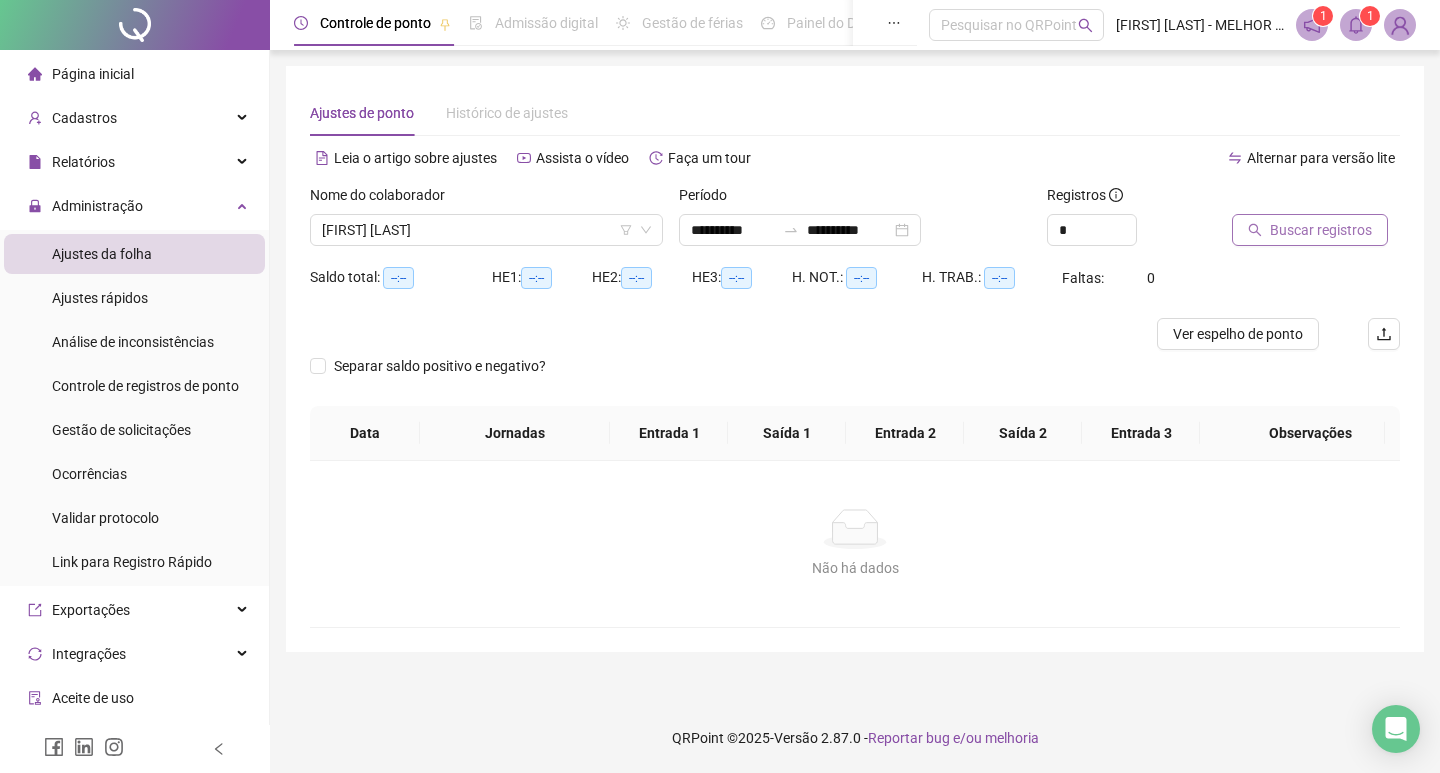 click 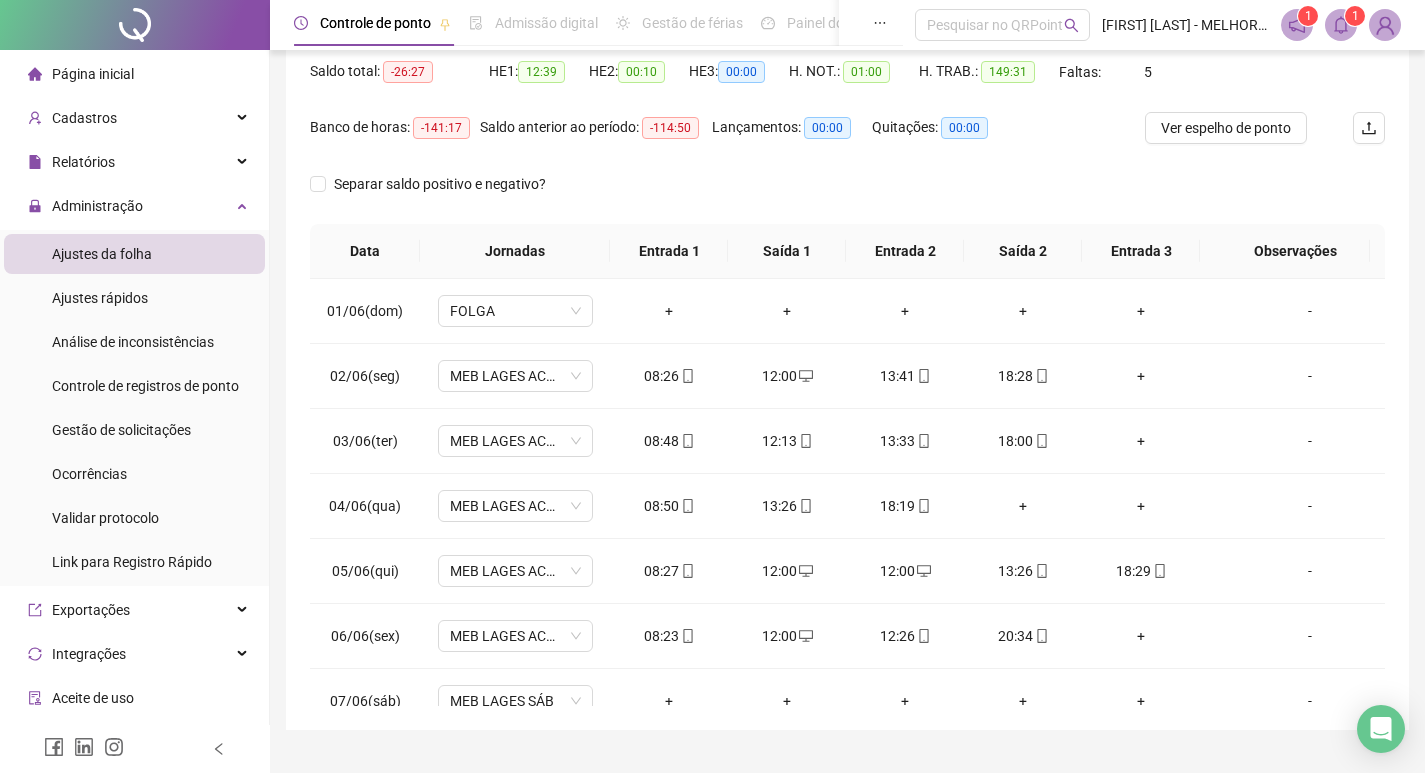 scroll, scrollTop: 212, scrollLeft: 0, axis: vertical 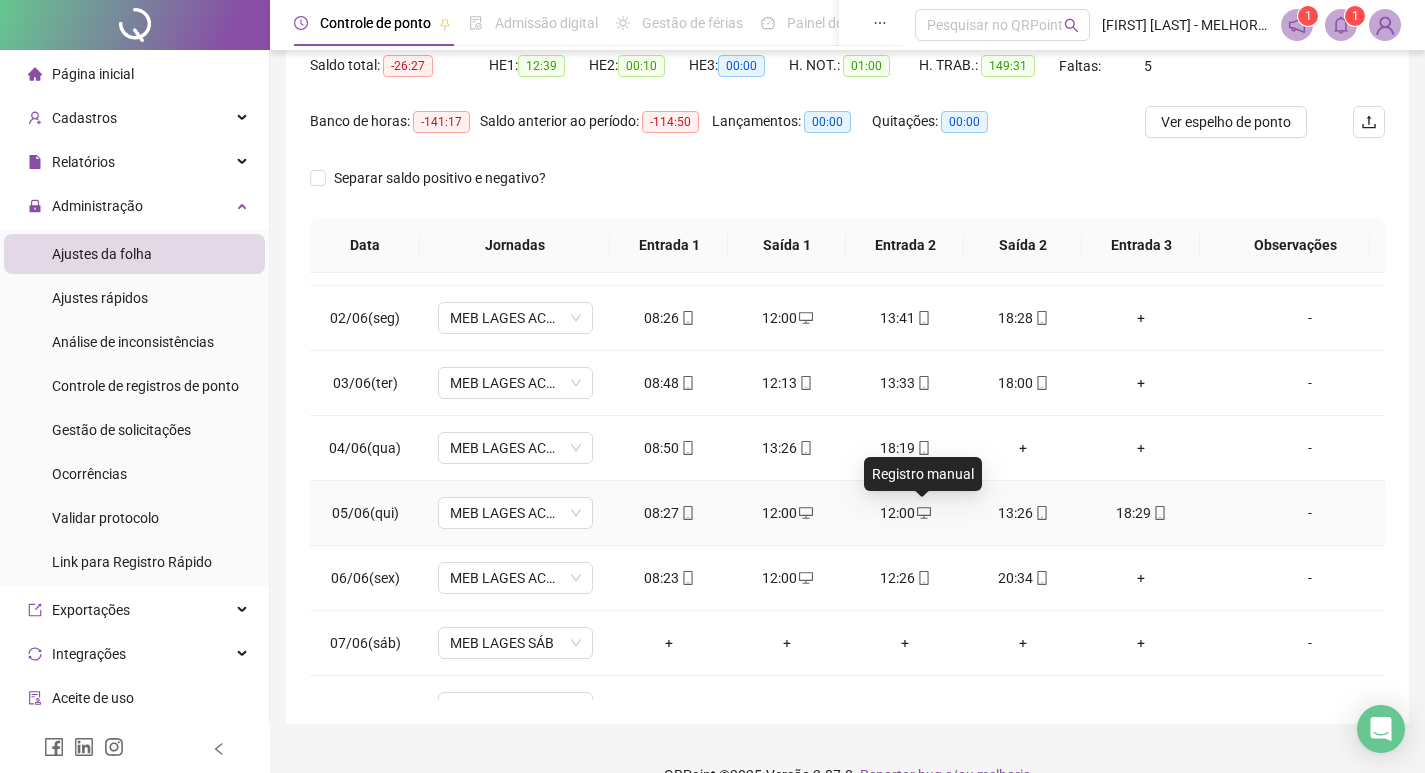 click 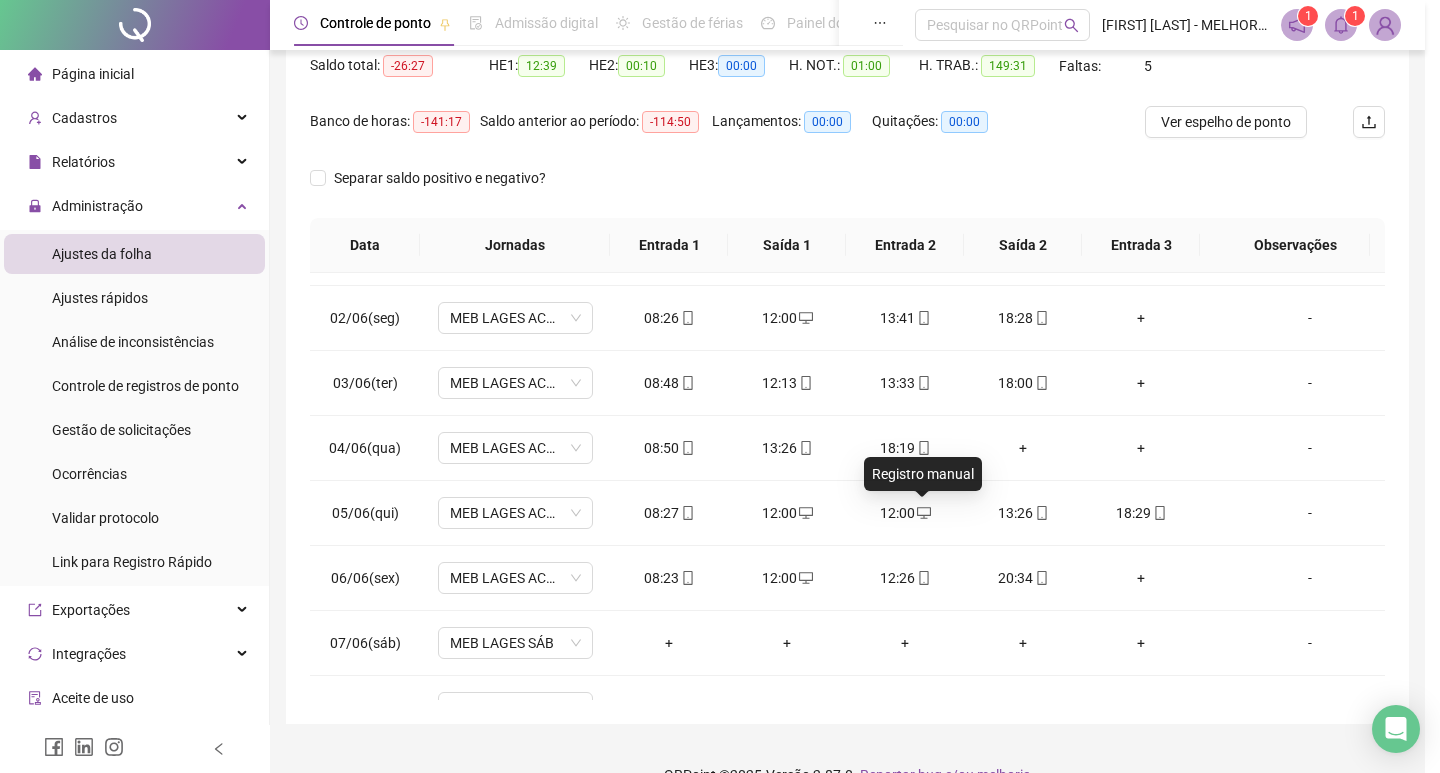 type on "**********" 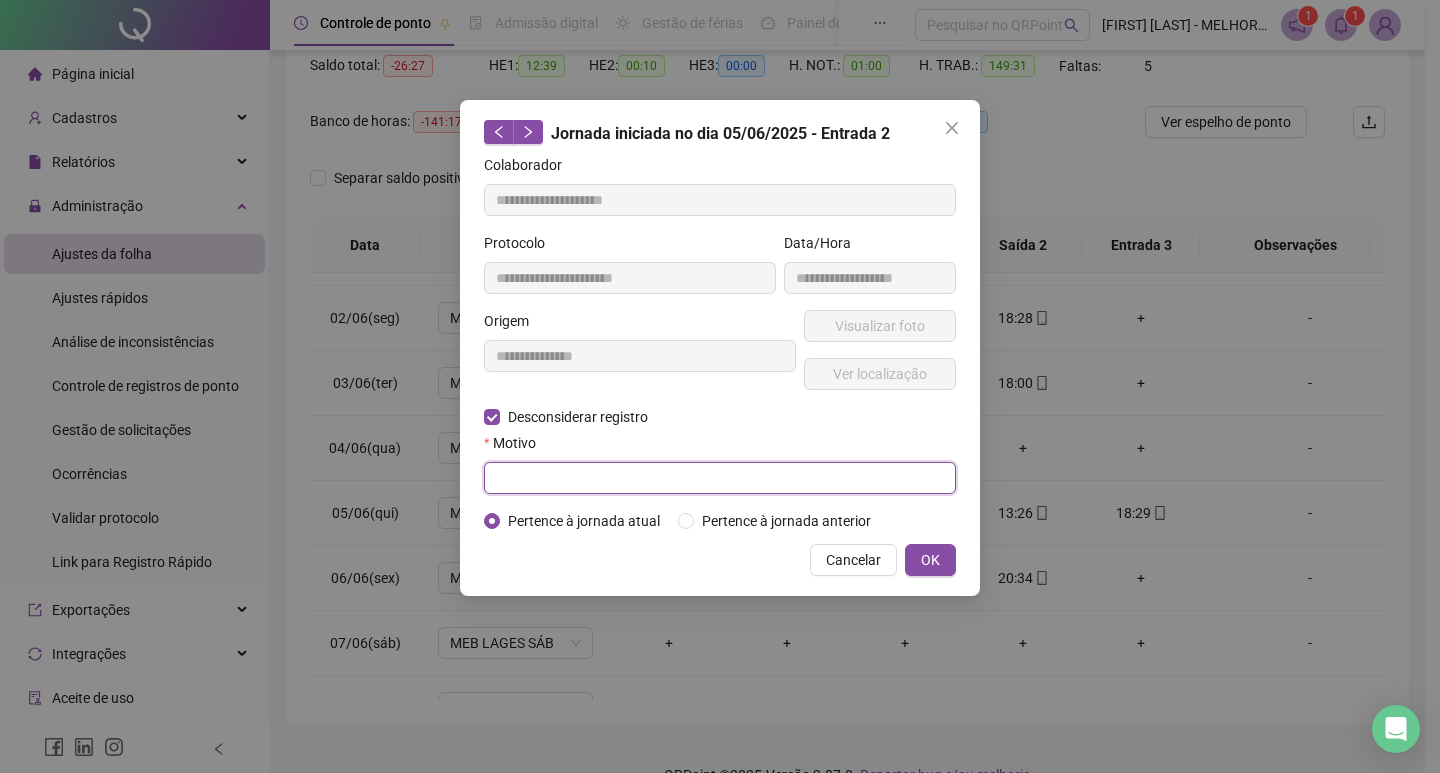 click at bounding box center (720, 478) 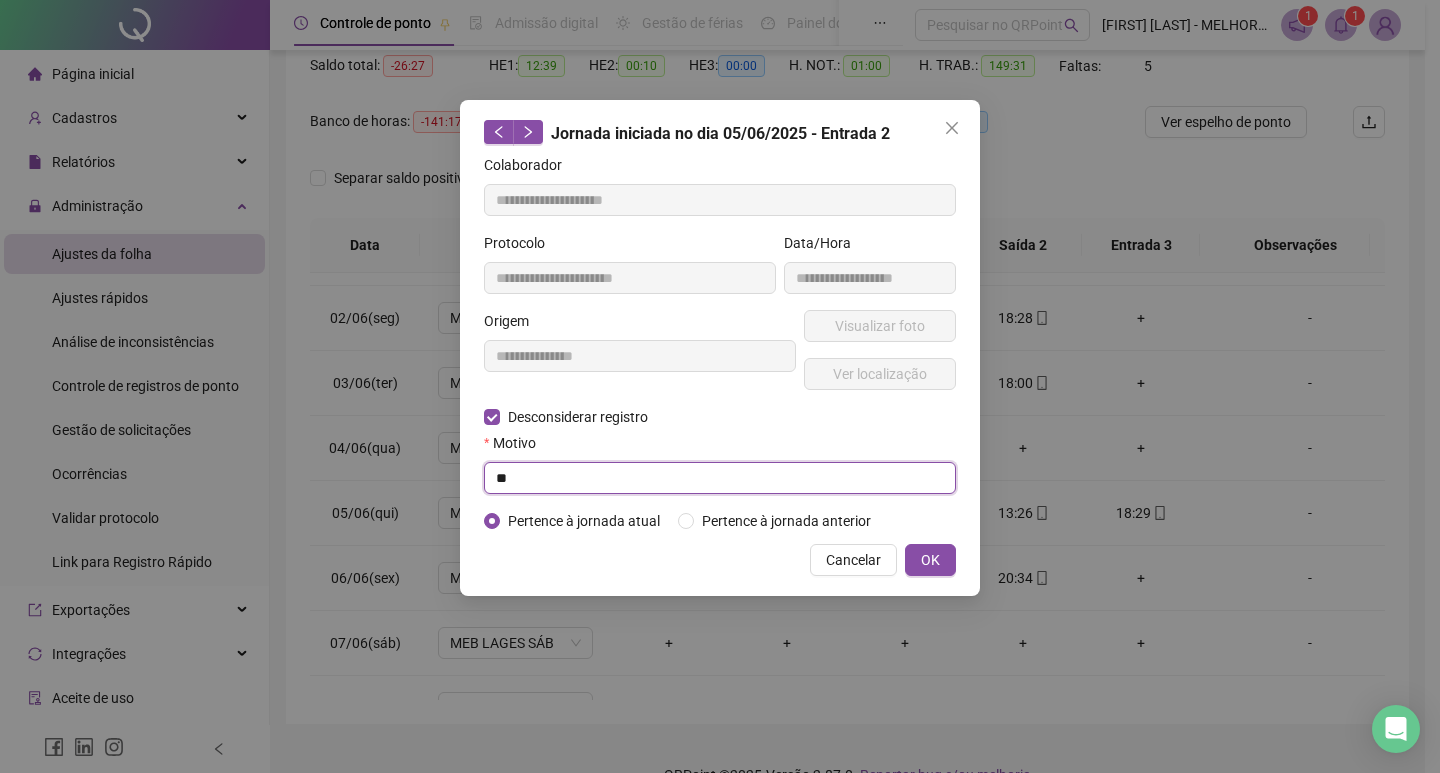 type on "*" 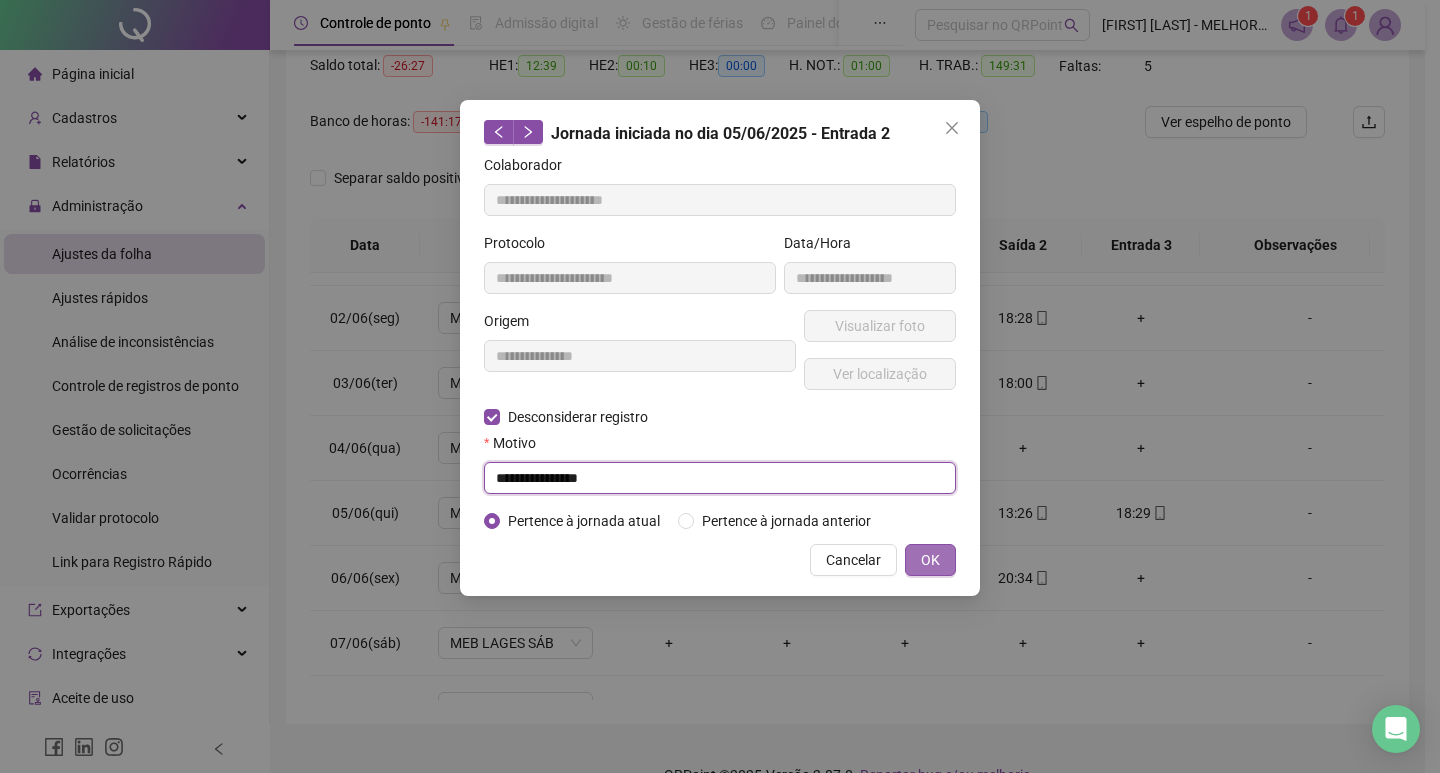 type on "**********" 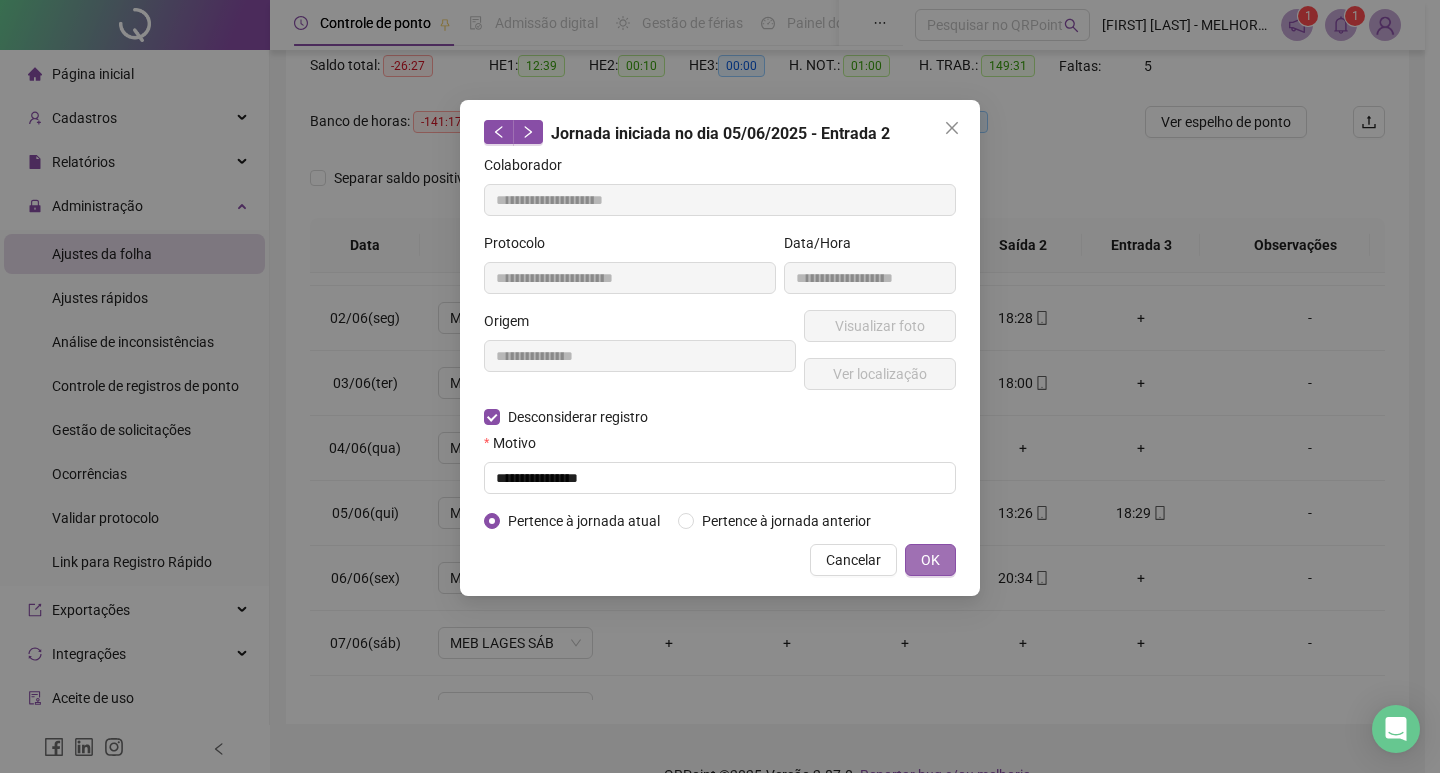 click on "OK" at bounding box center (930, 560) 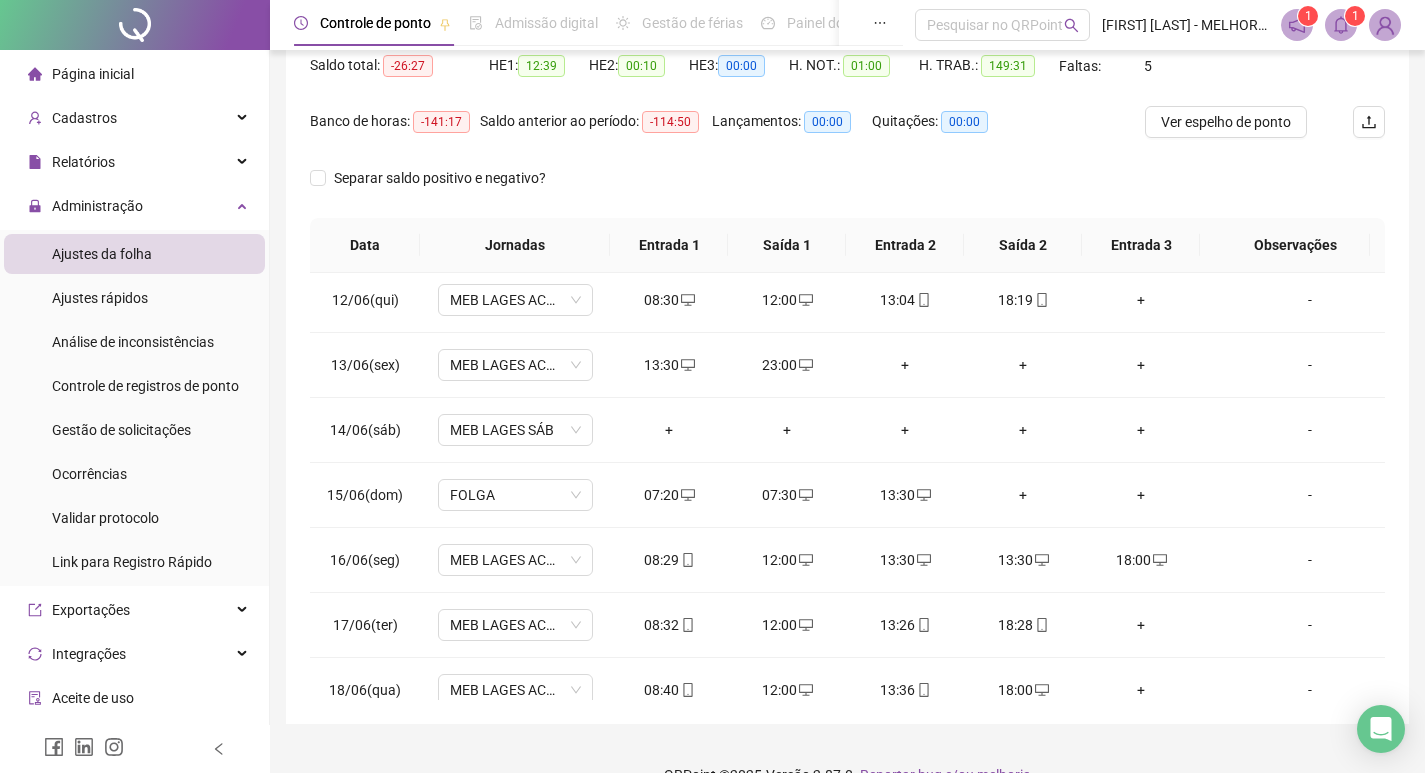 scroll, scrollTop: 735, scrollLeft: 0, axis: vertical 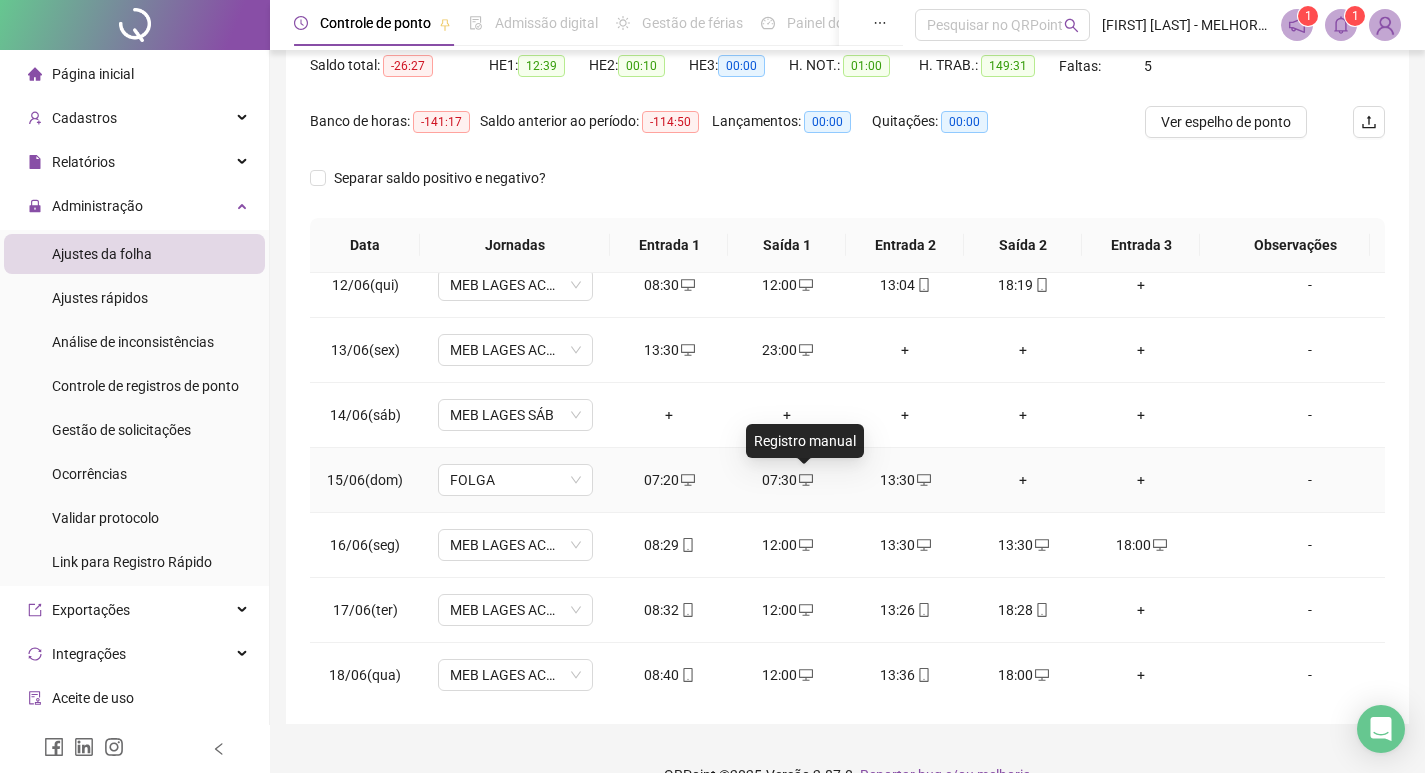 click 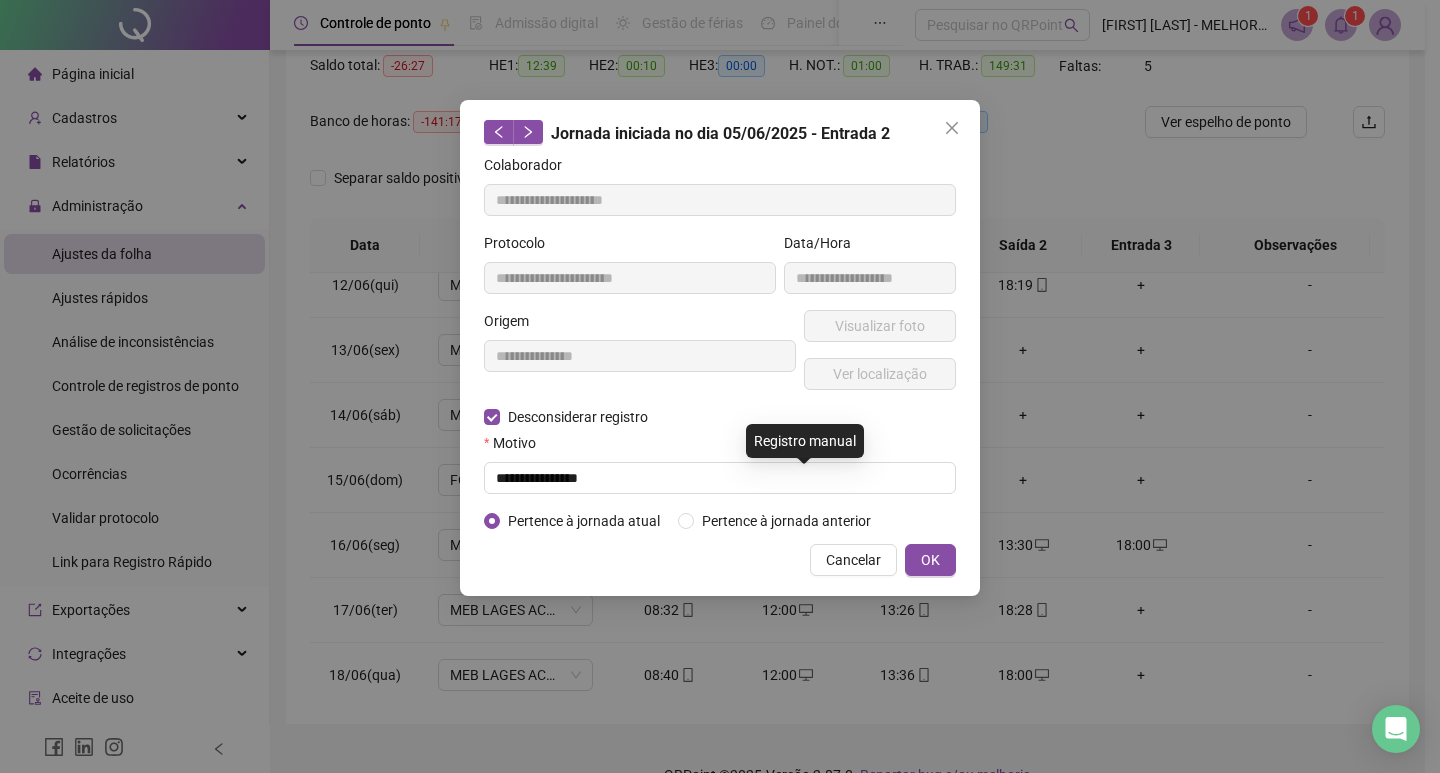 type on "**********" 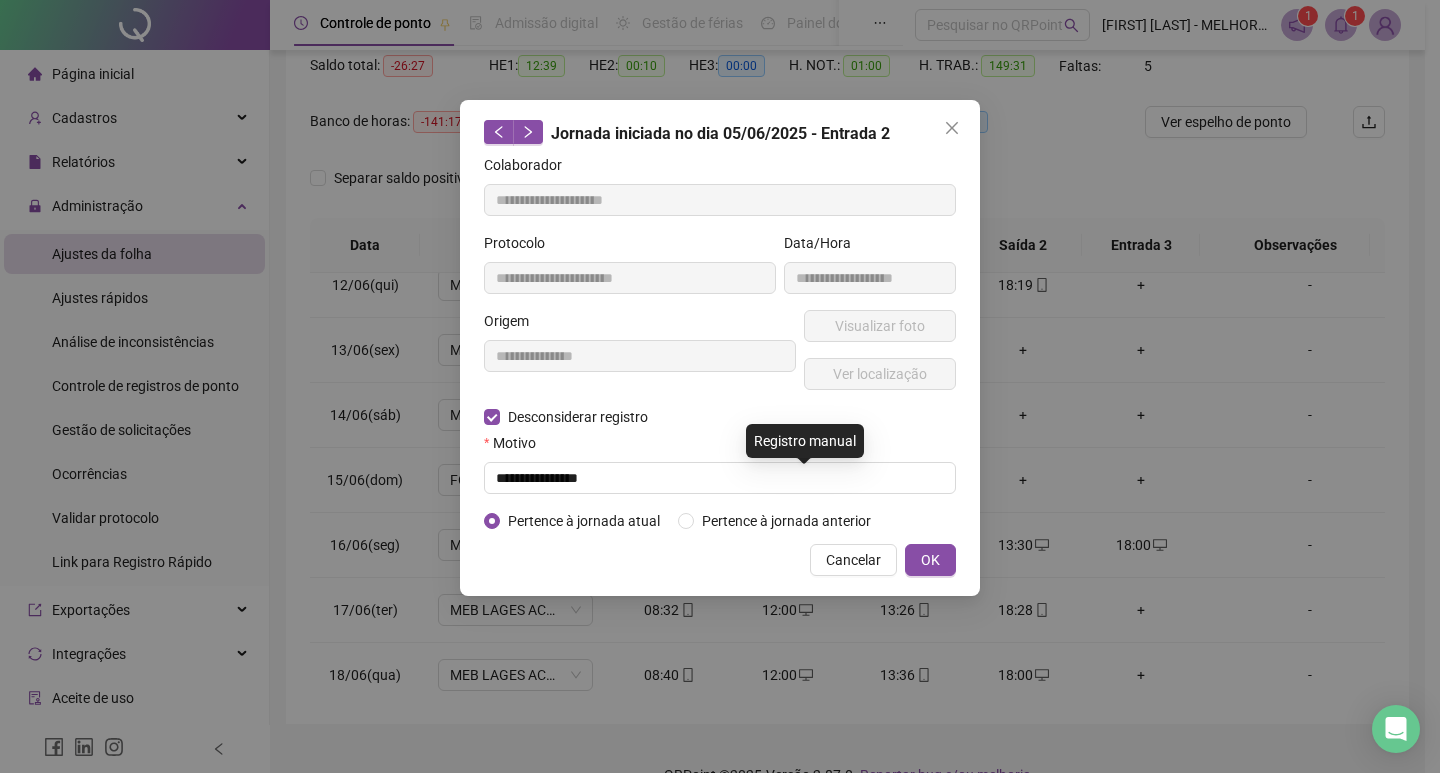 type on "**********" 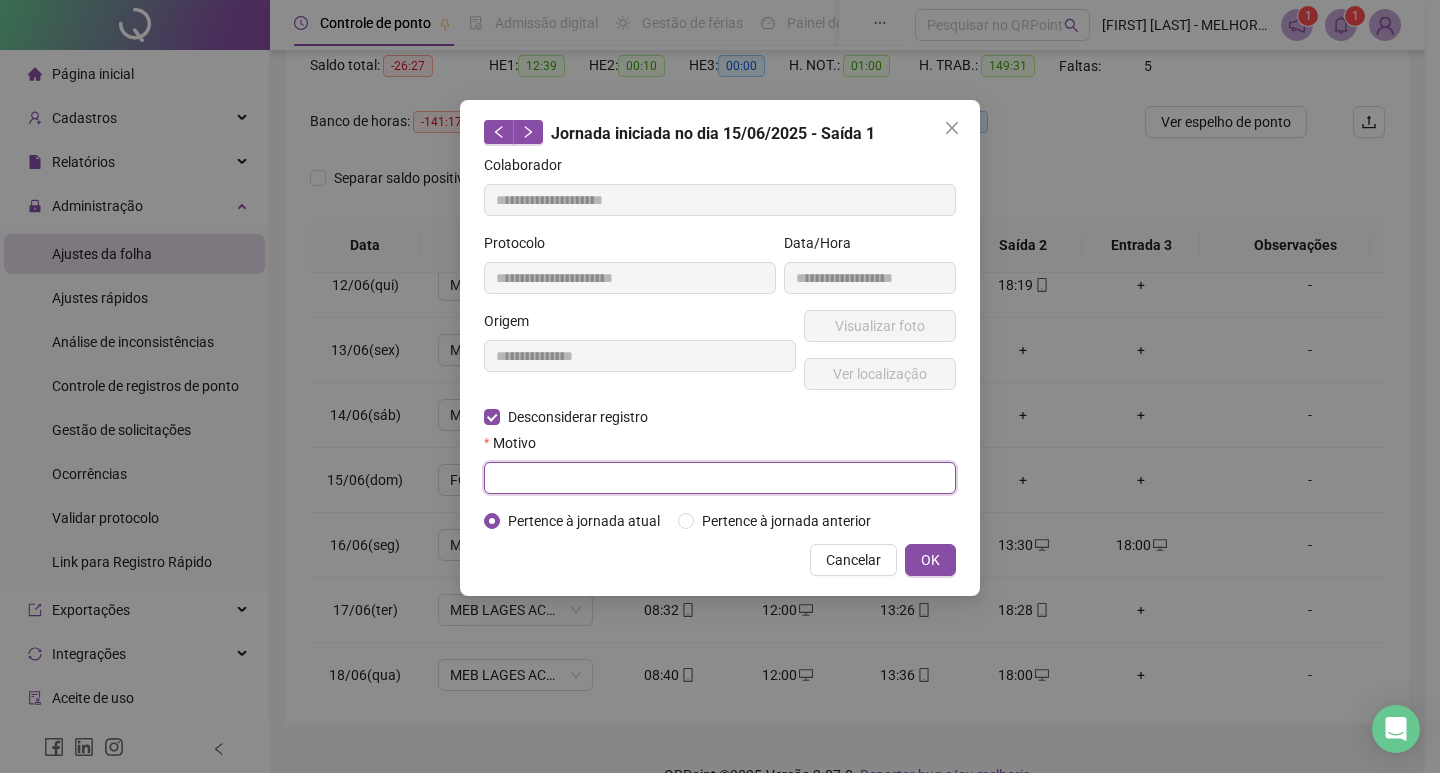 click at bounding box center [720, 478] 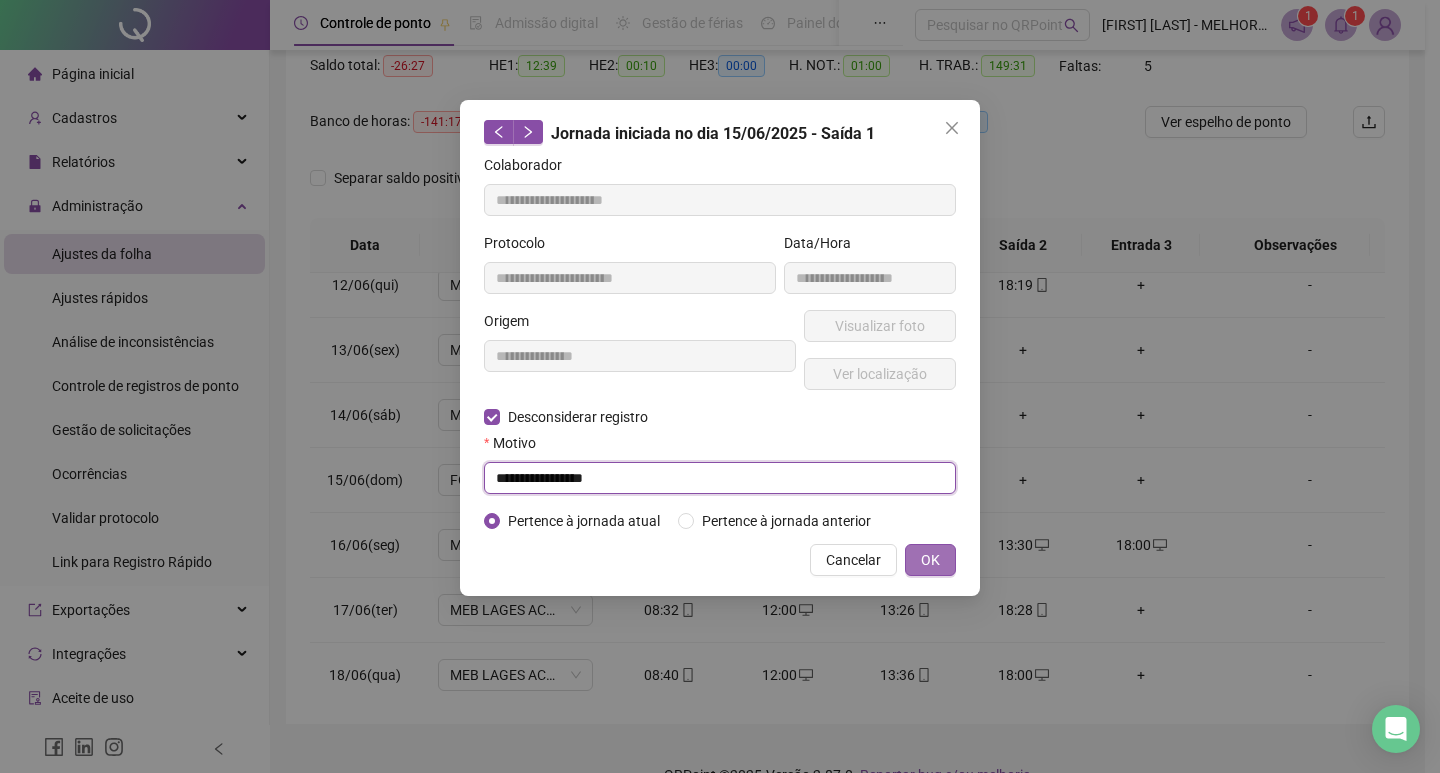 type on "**********" 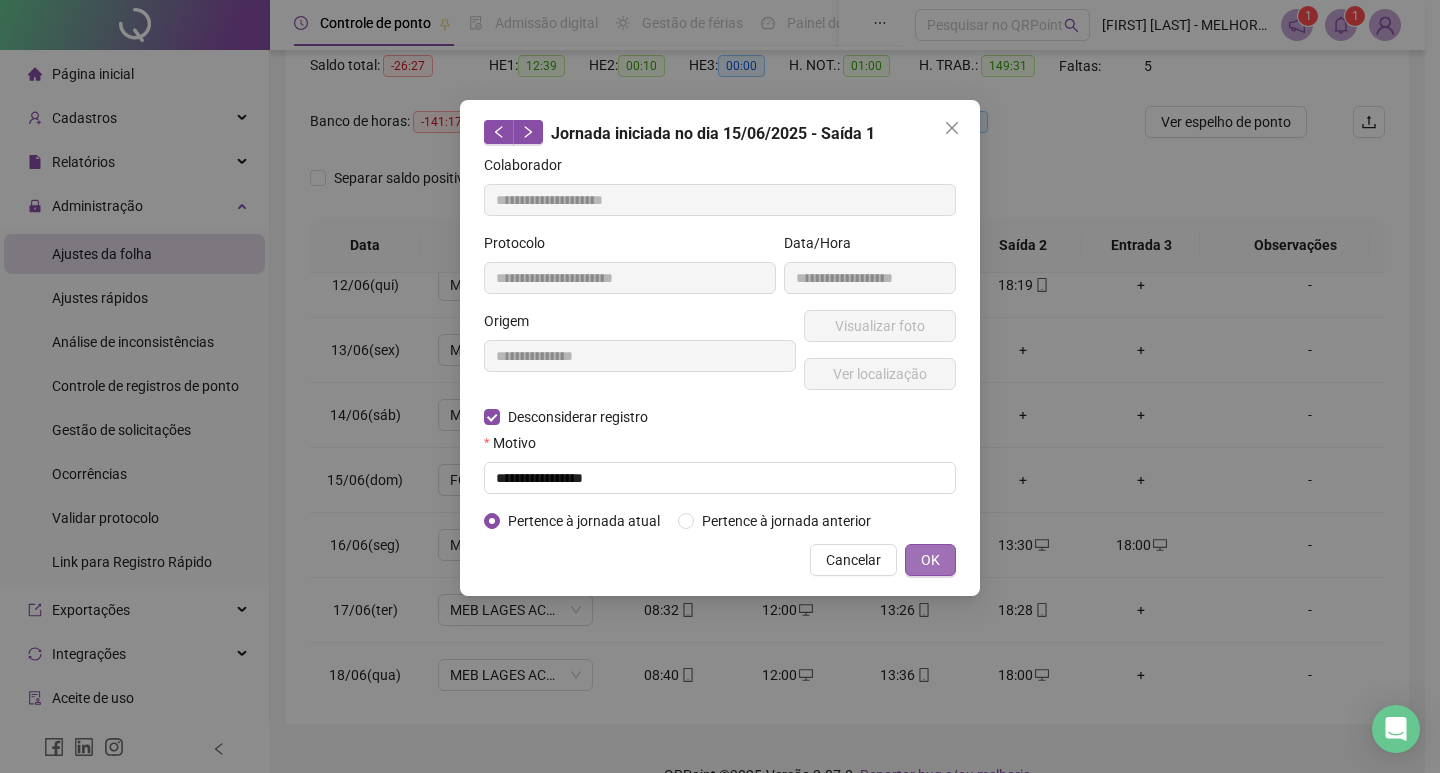 click on "OK" at bounding box center (930, 560) 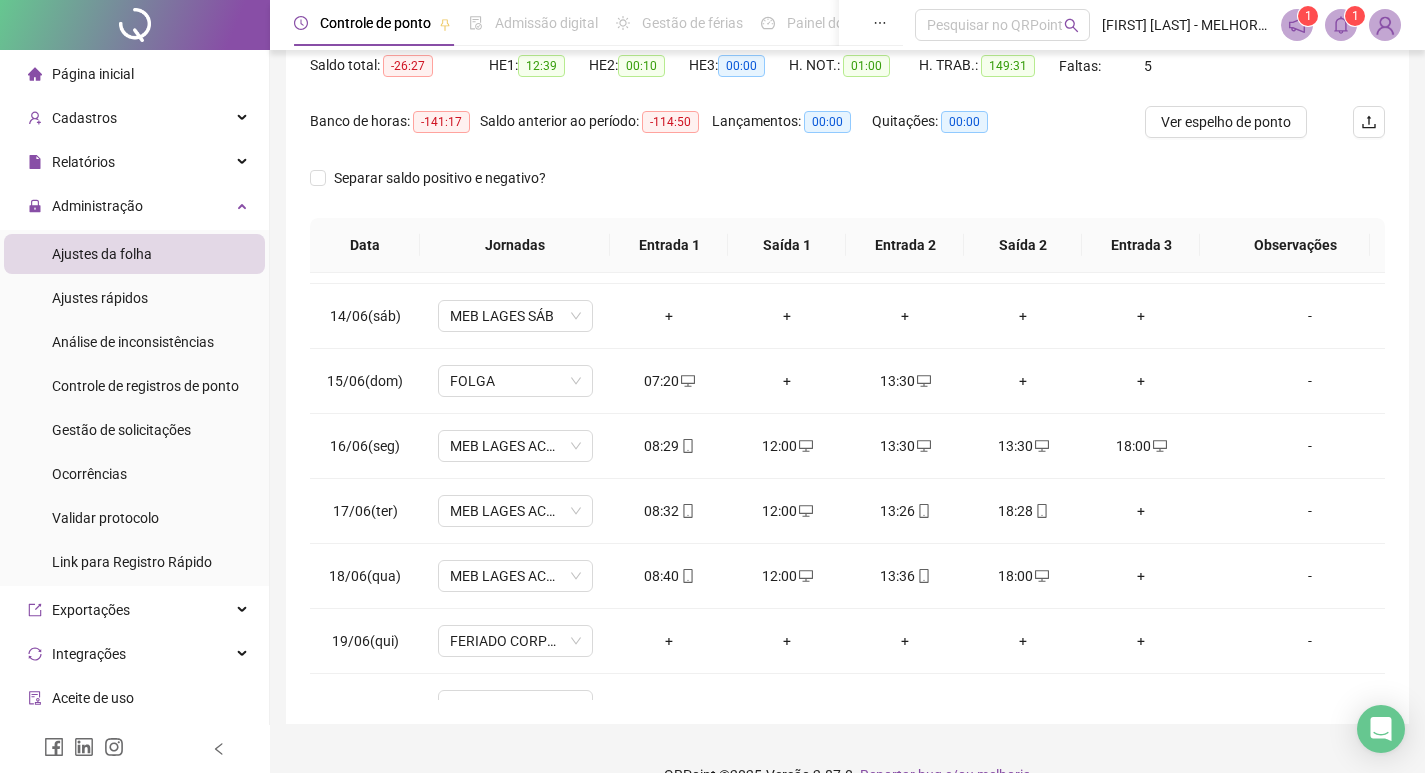 scroll, scrollTop: 844, scrollLeft: 0, axis: vertical 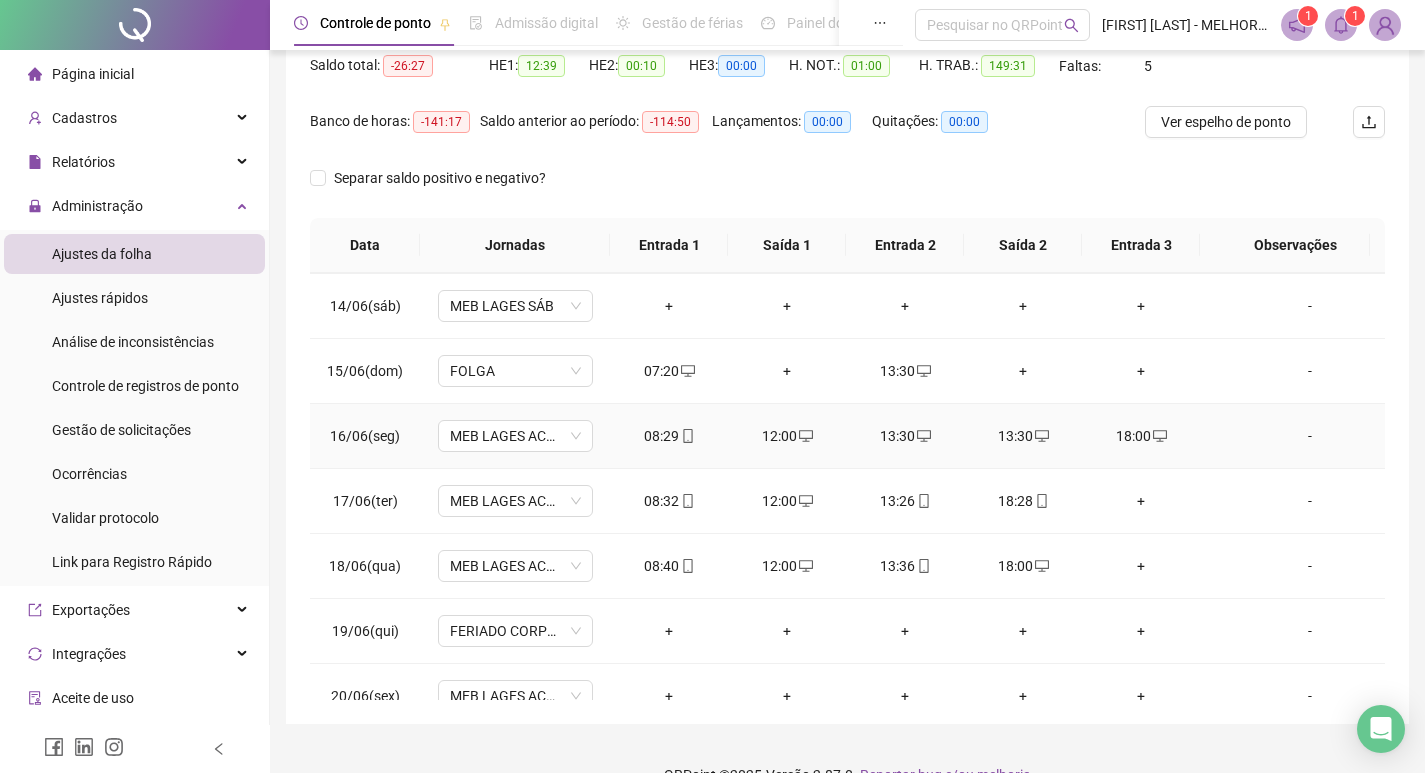 click 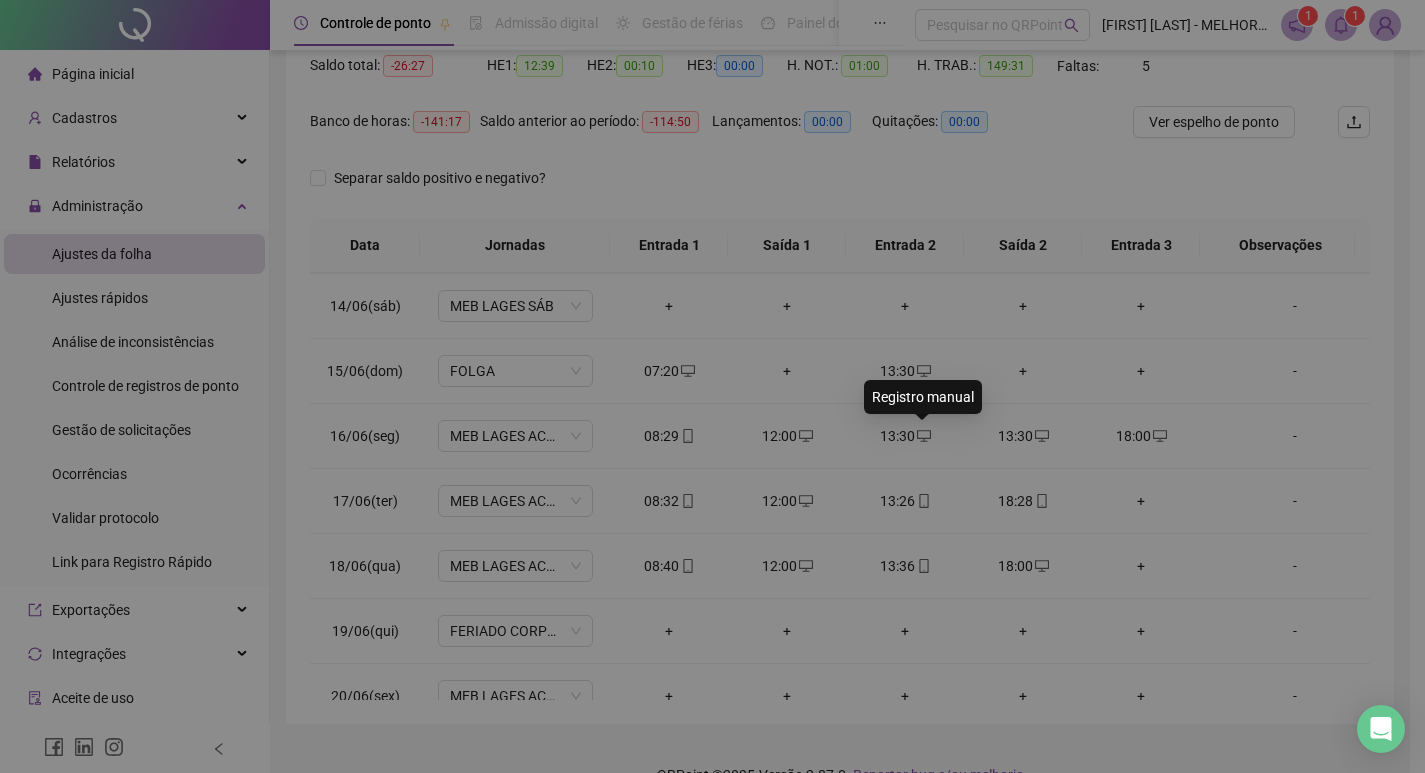 type on "**********" 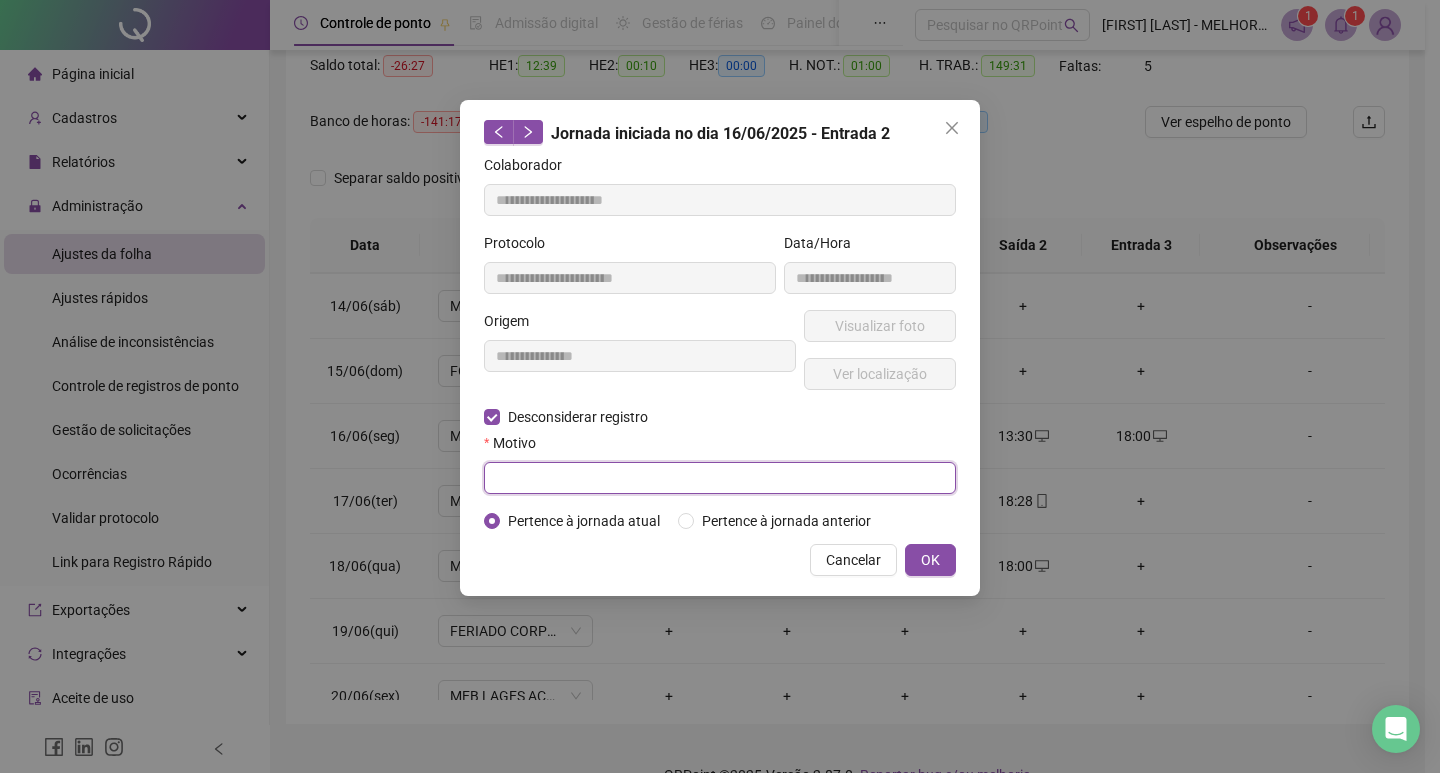 click at bounding box center [720, 478] 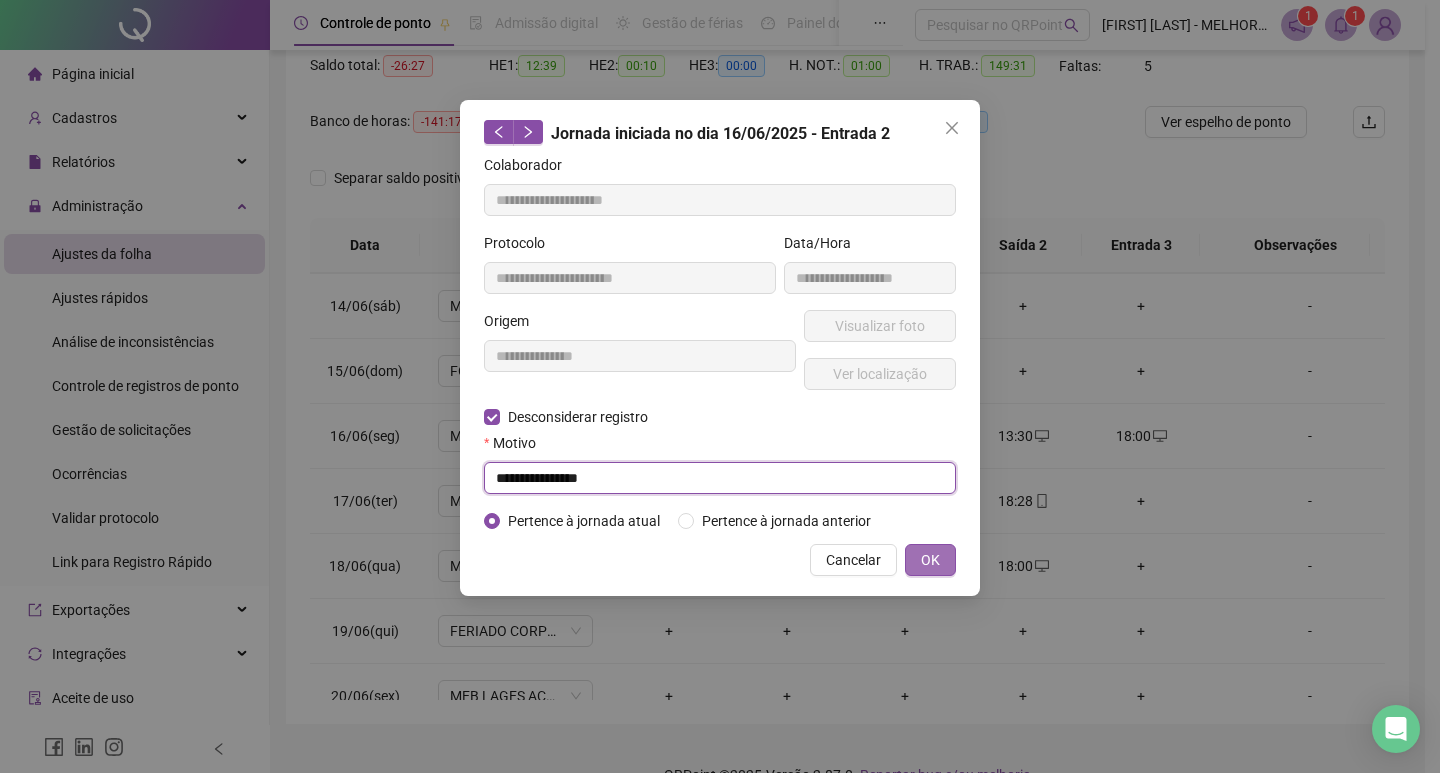 type on "**********" 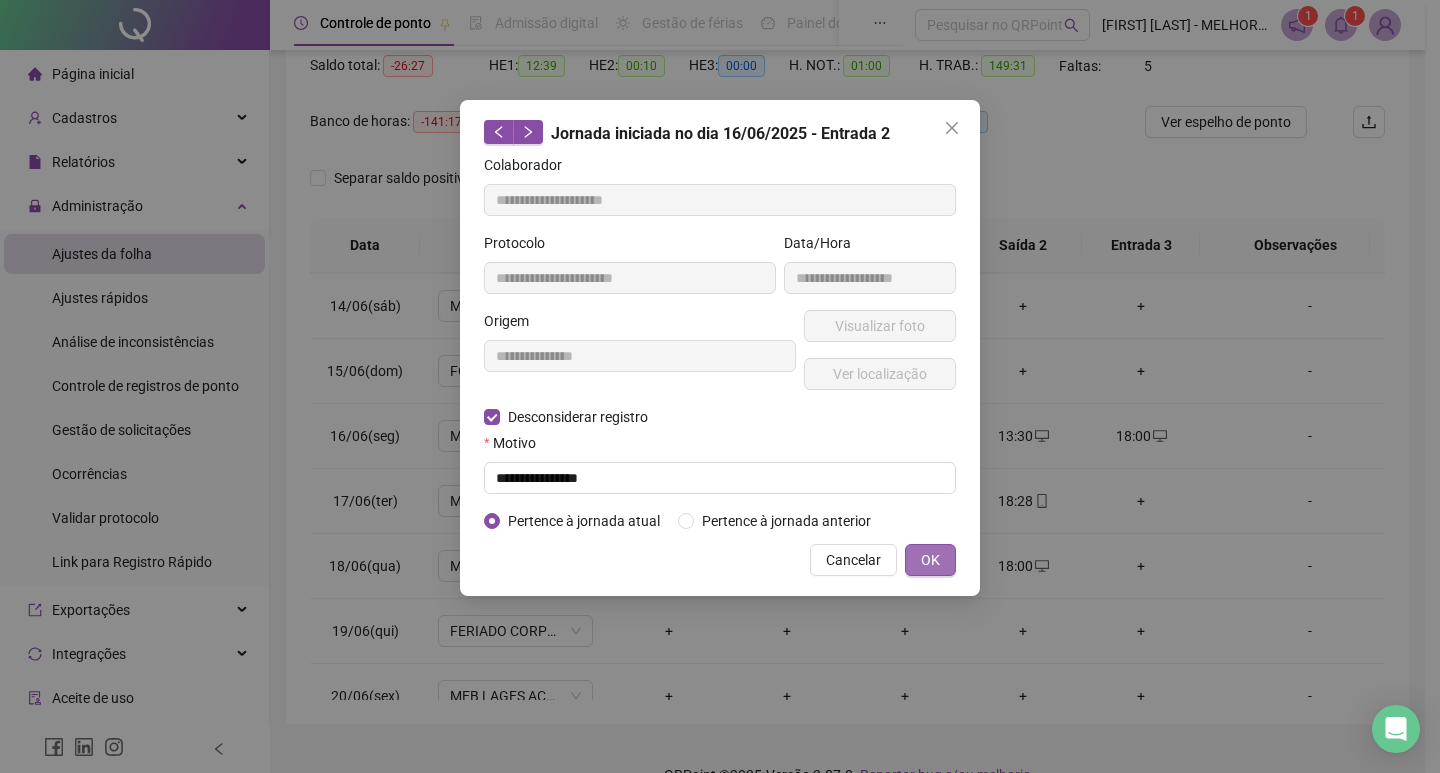 click on "OK" at bounding box center [930, 560] 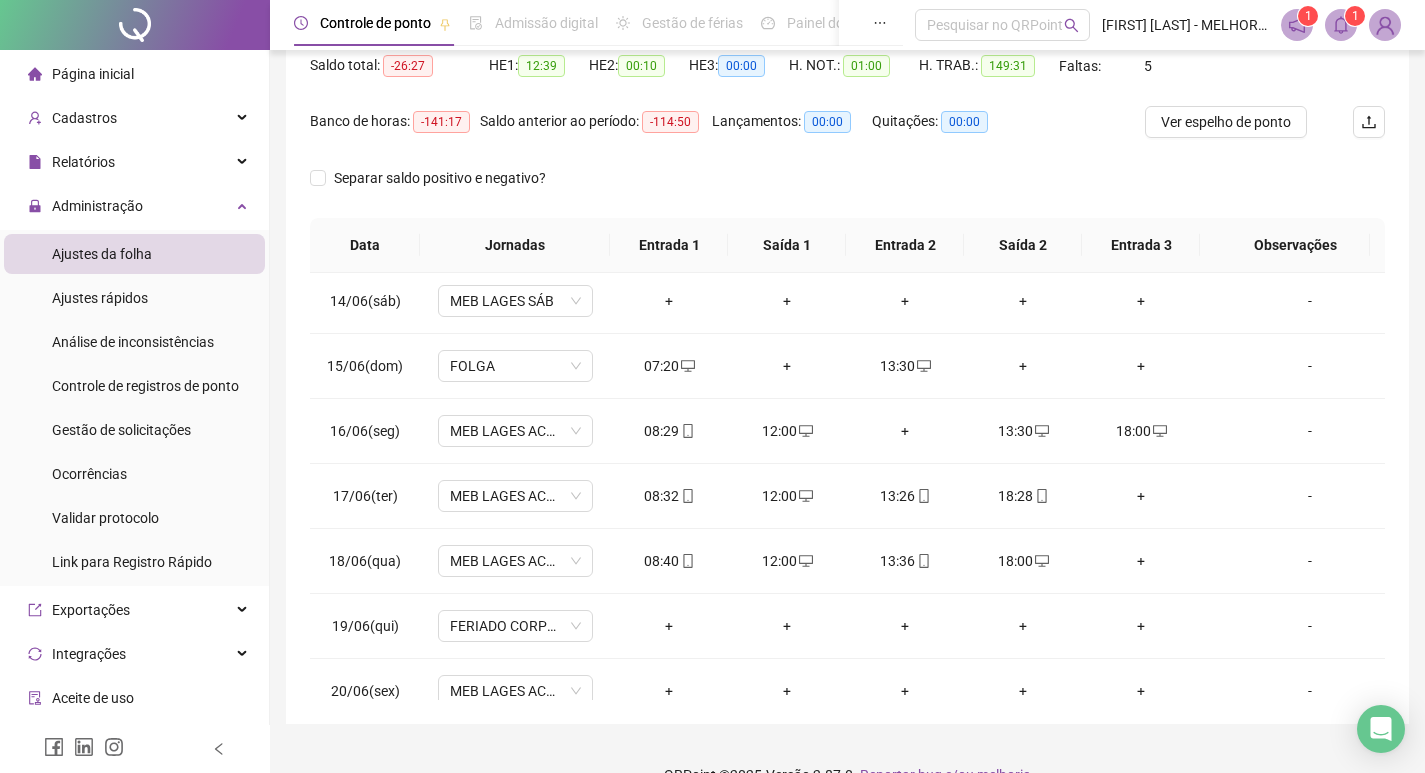 scroll, scrollTop: 865, scrollLeft: 0, axis: vertical 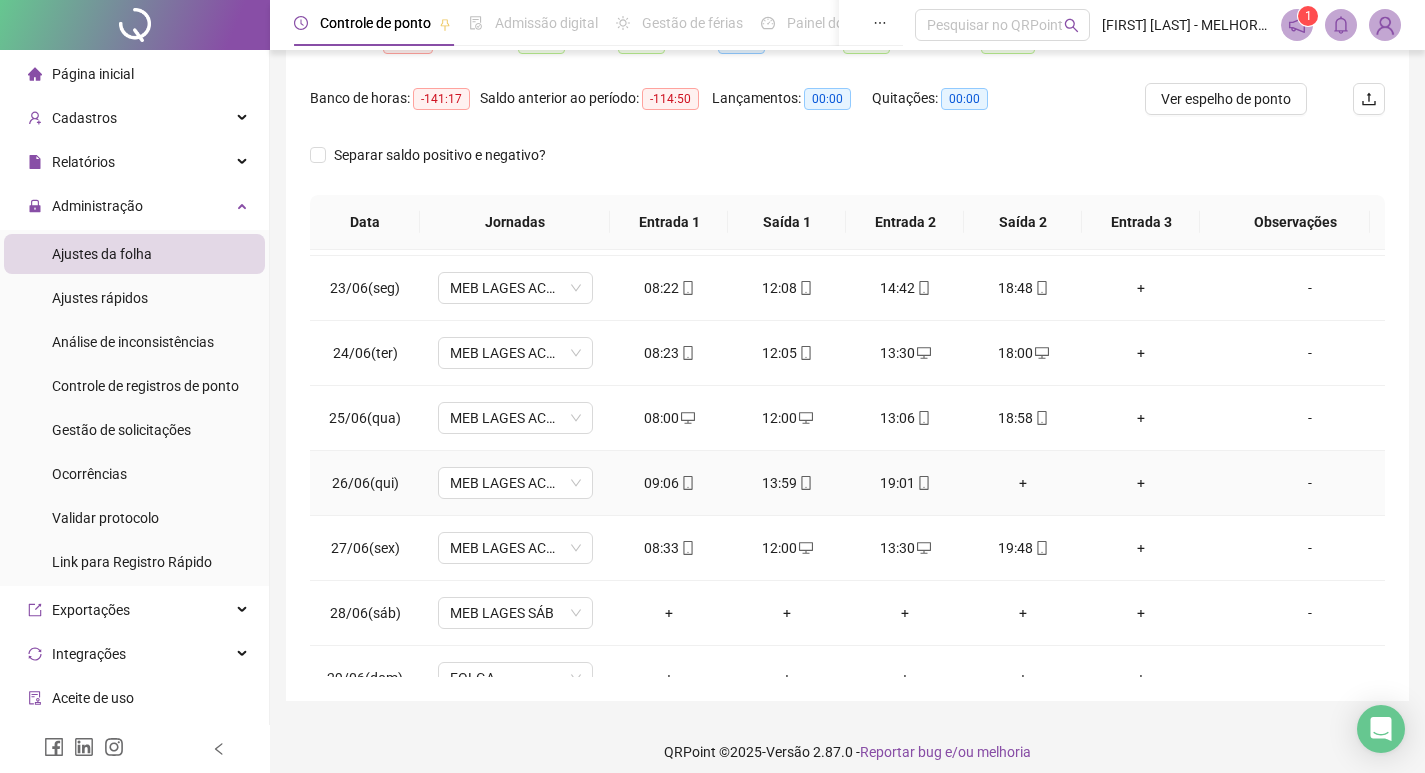 click on "+" at bounding box center [1023, 483] 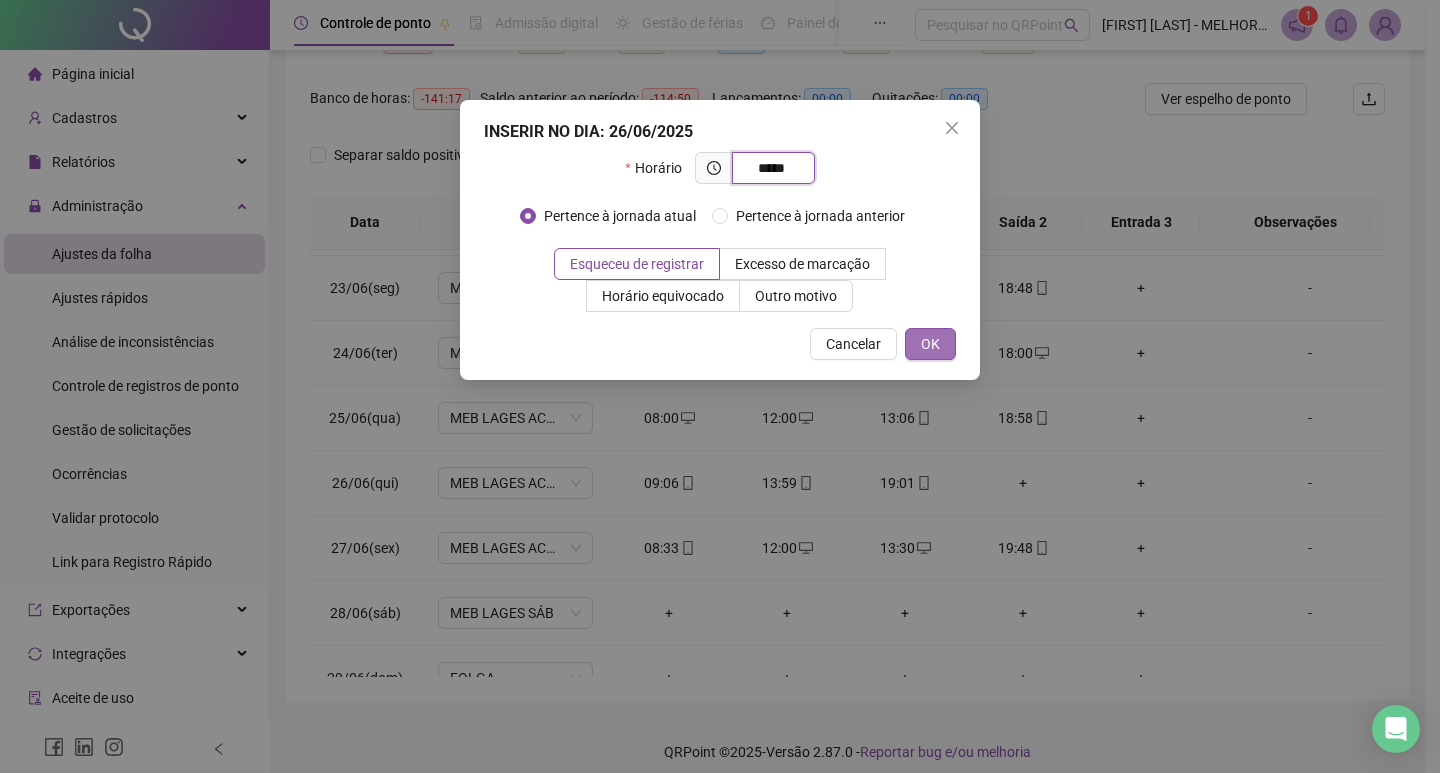 type on "*****" 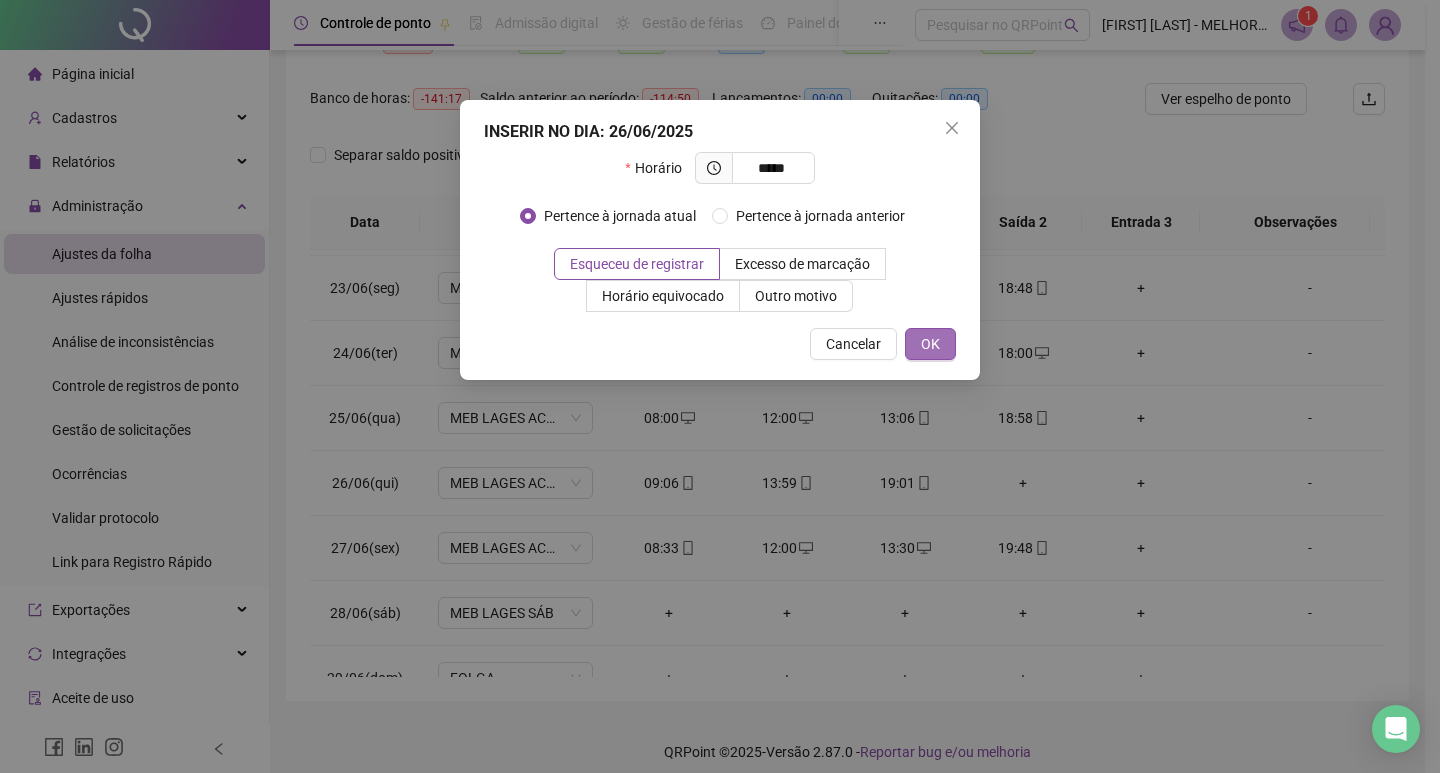 click on "OK" at bounding box center [930, 344] 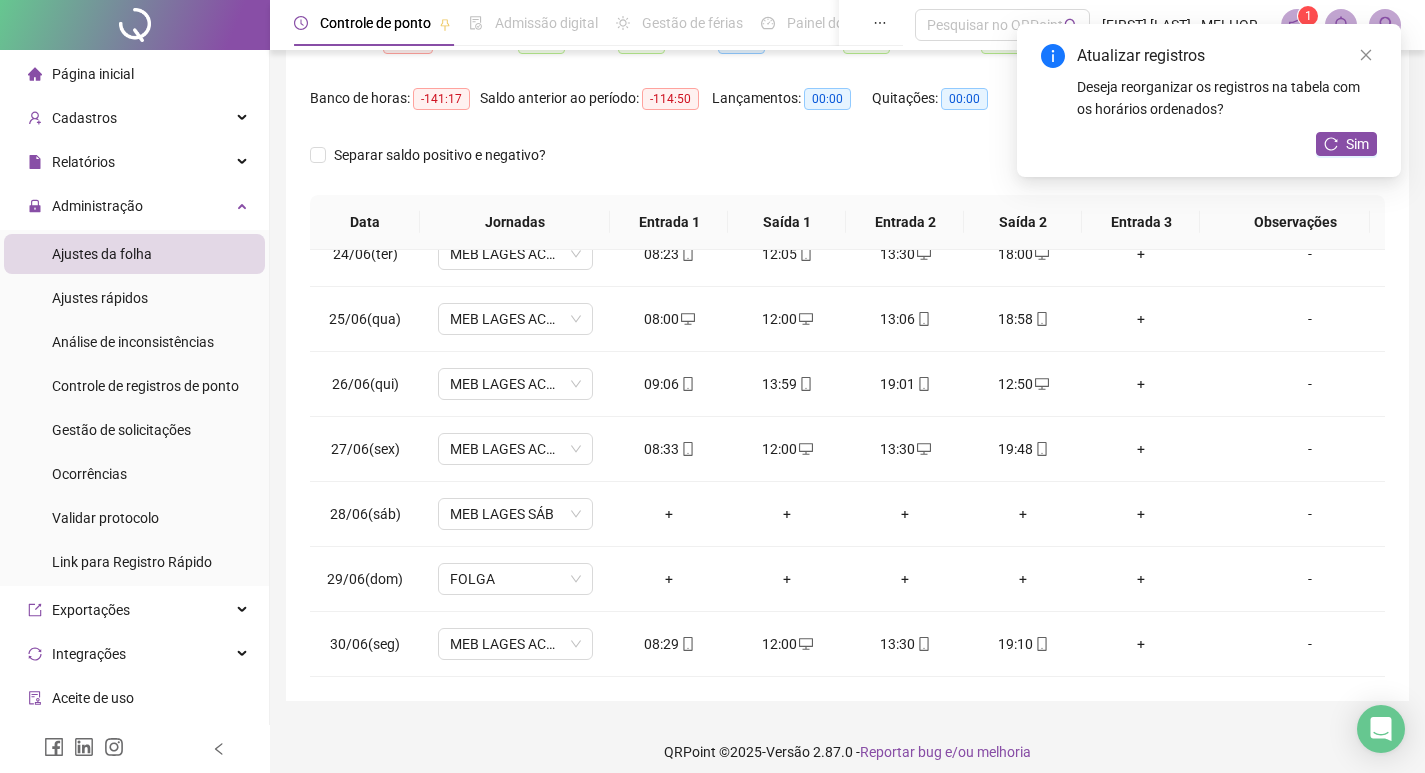 scroll, scrollTop: 1538, scrollLeft: 0, axis: vertical 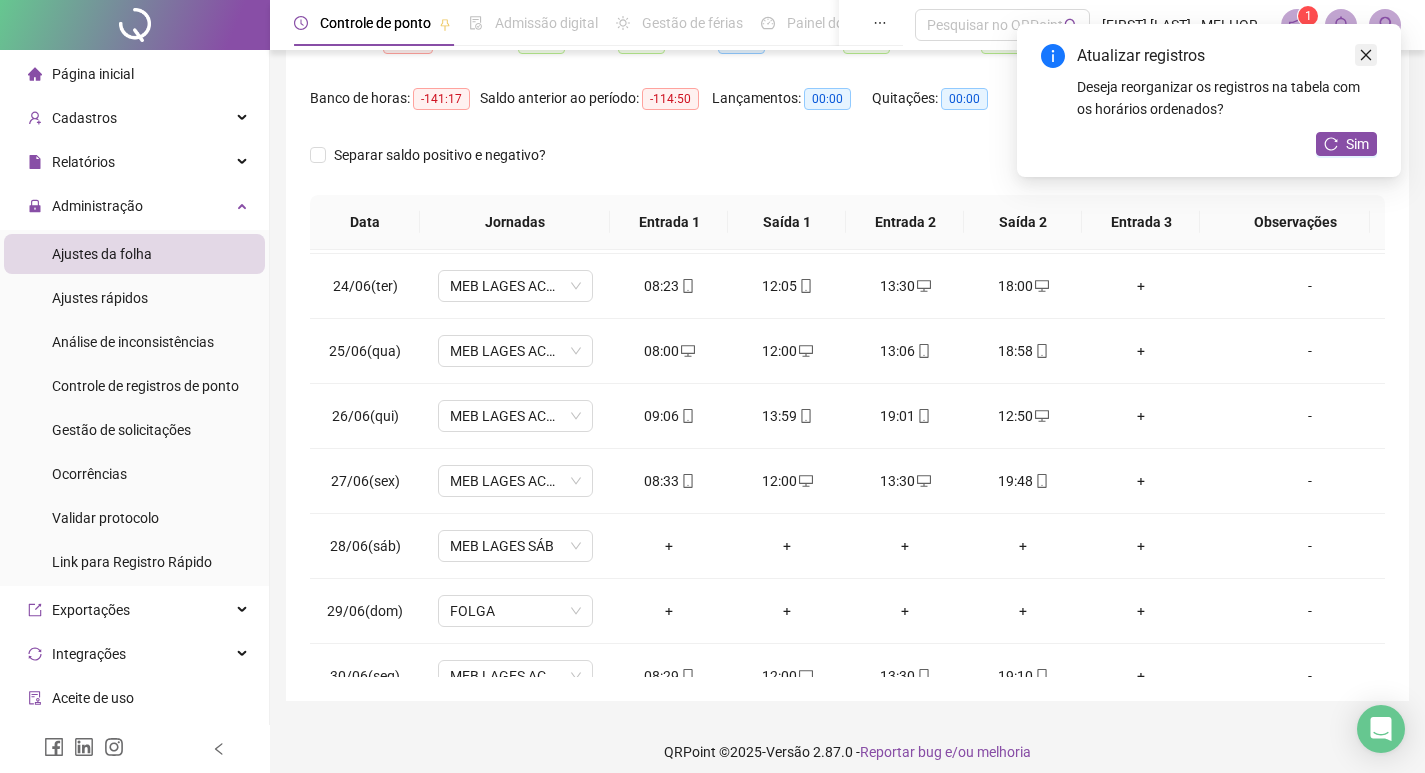 click at bounding box center (1366, 55) 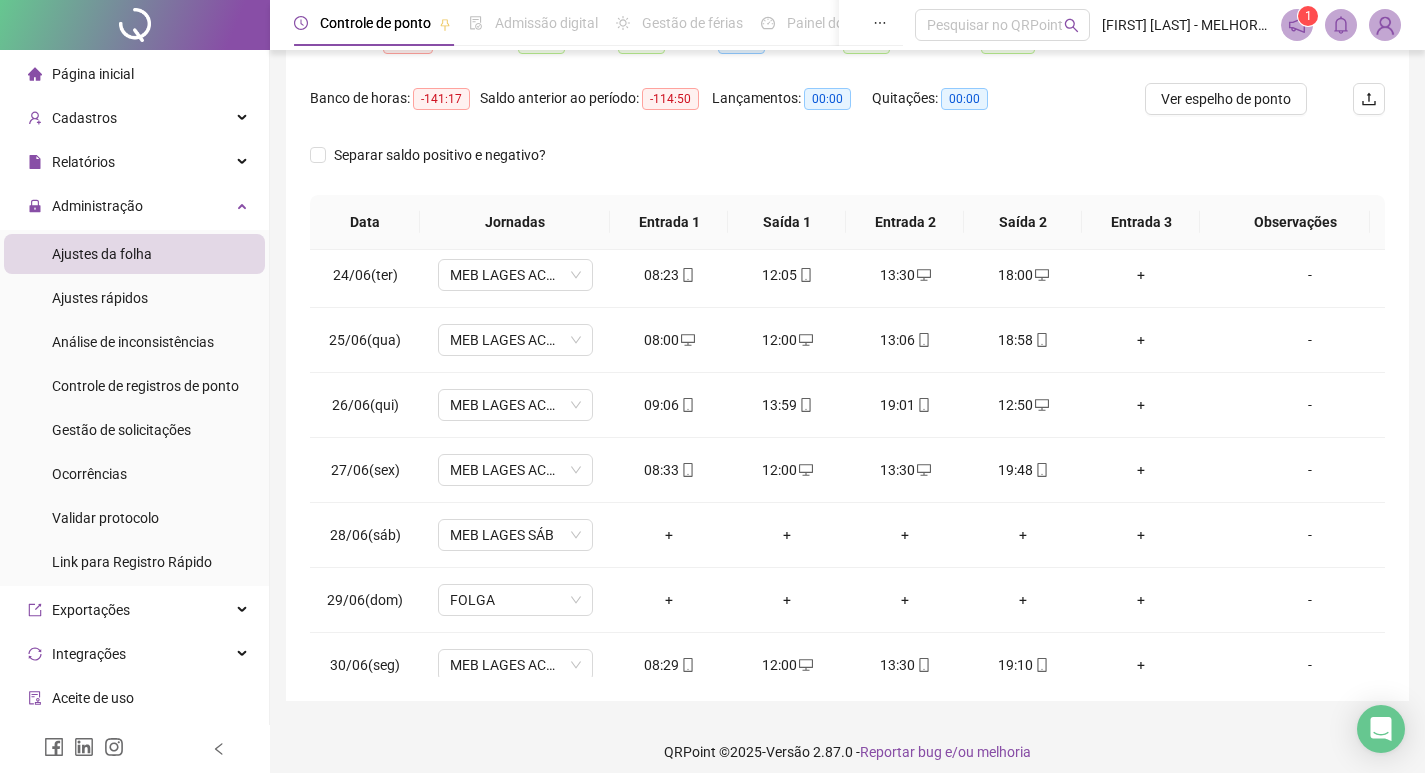 scroll, scrollTop: 1497, scrollLeft: 0, axis: vertical 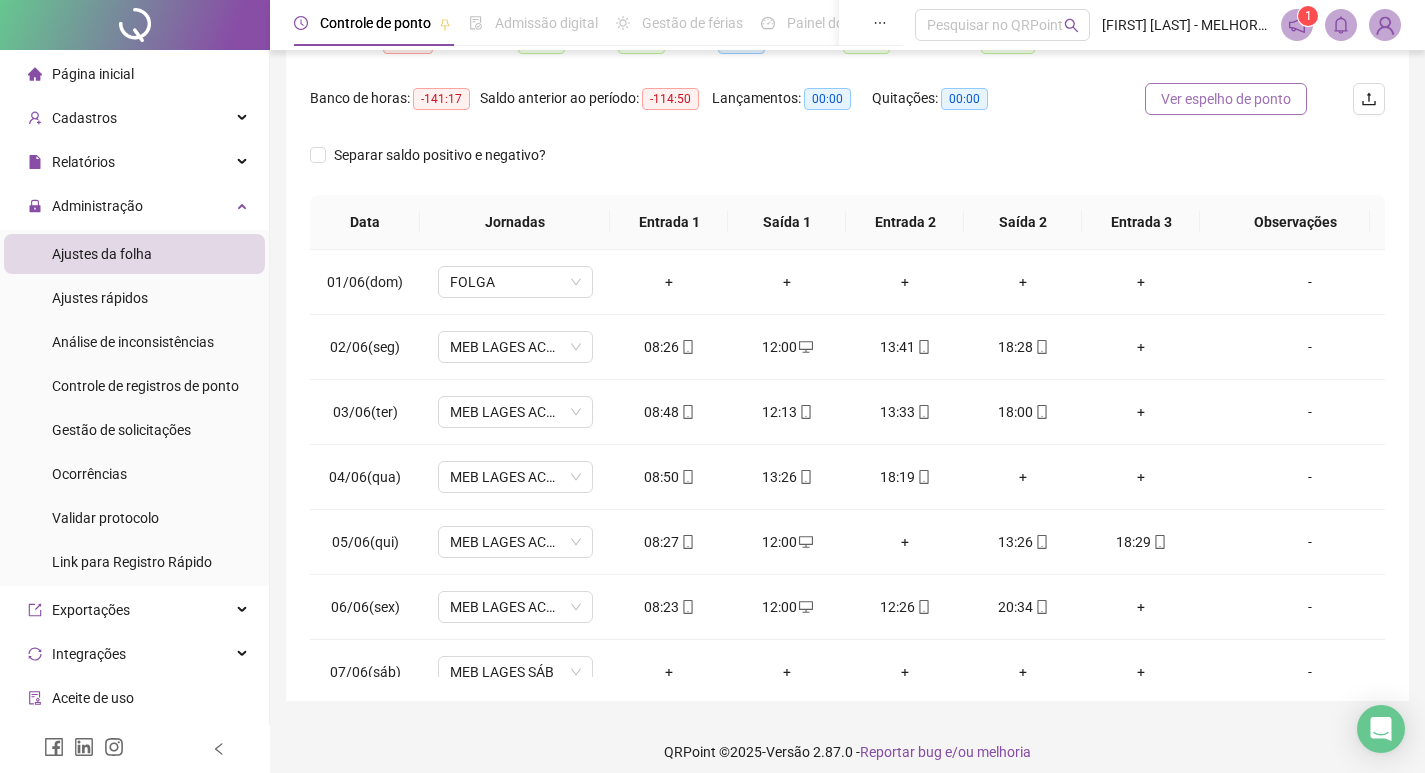 click on "Ver espelho de ponto" at bounding box center (1226, 99) 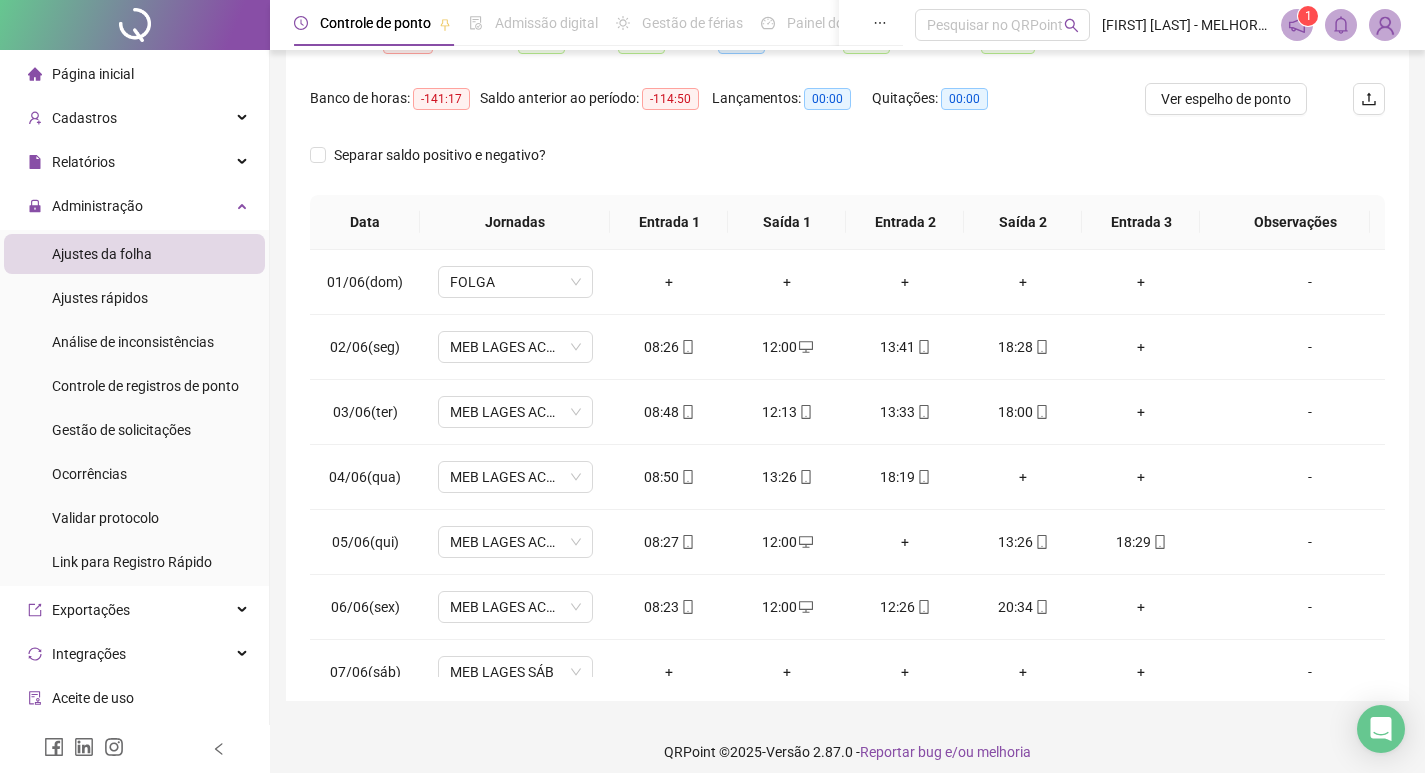 click on "Ajustes da folha" at bounding box center (102, 254) 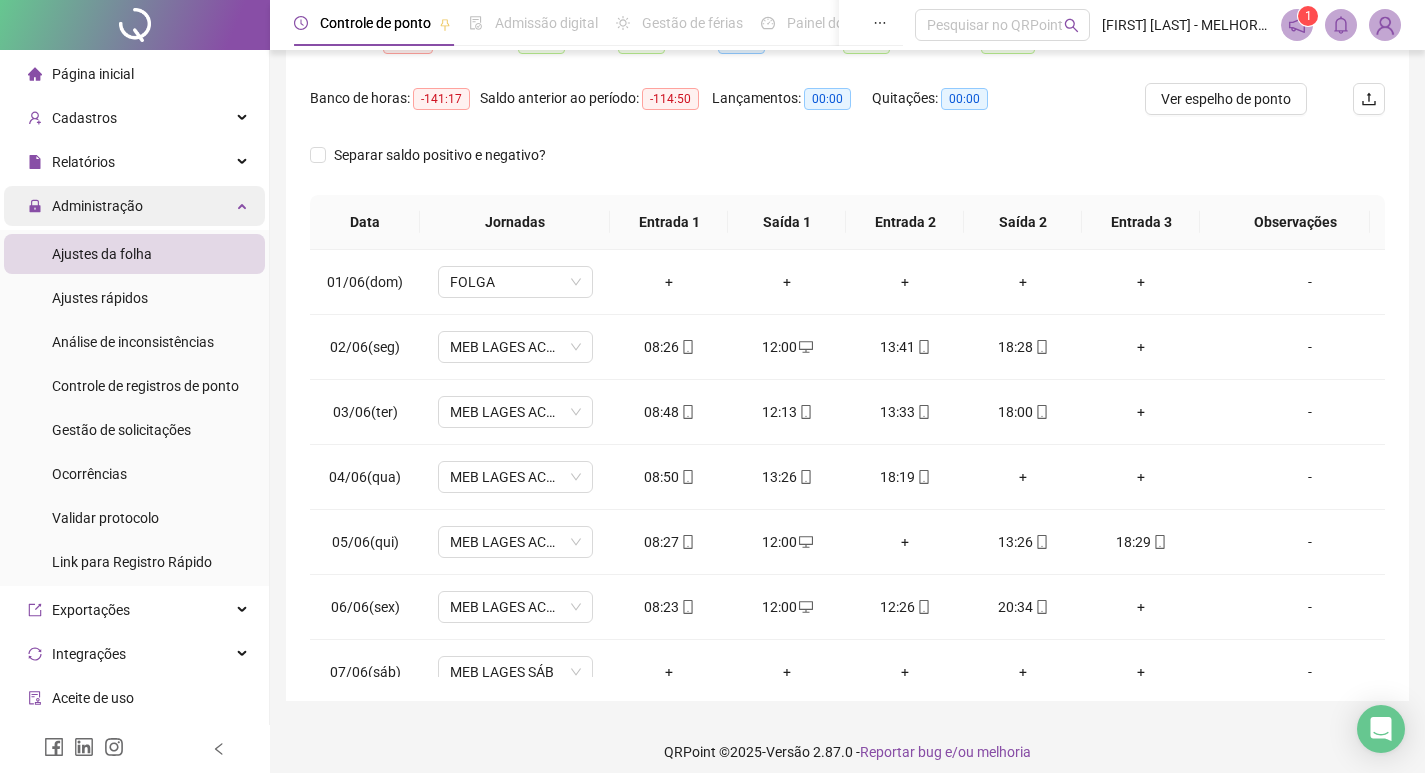 click at bounding box center (244, 204) 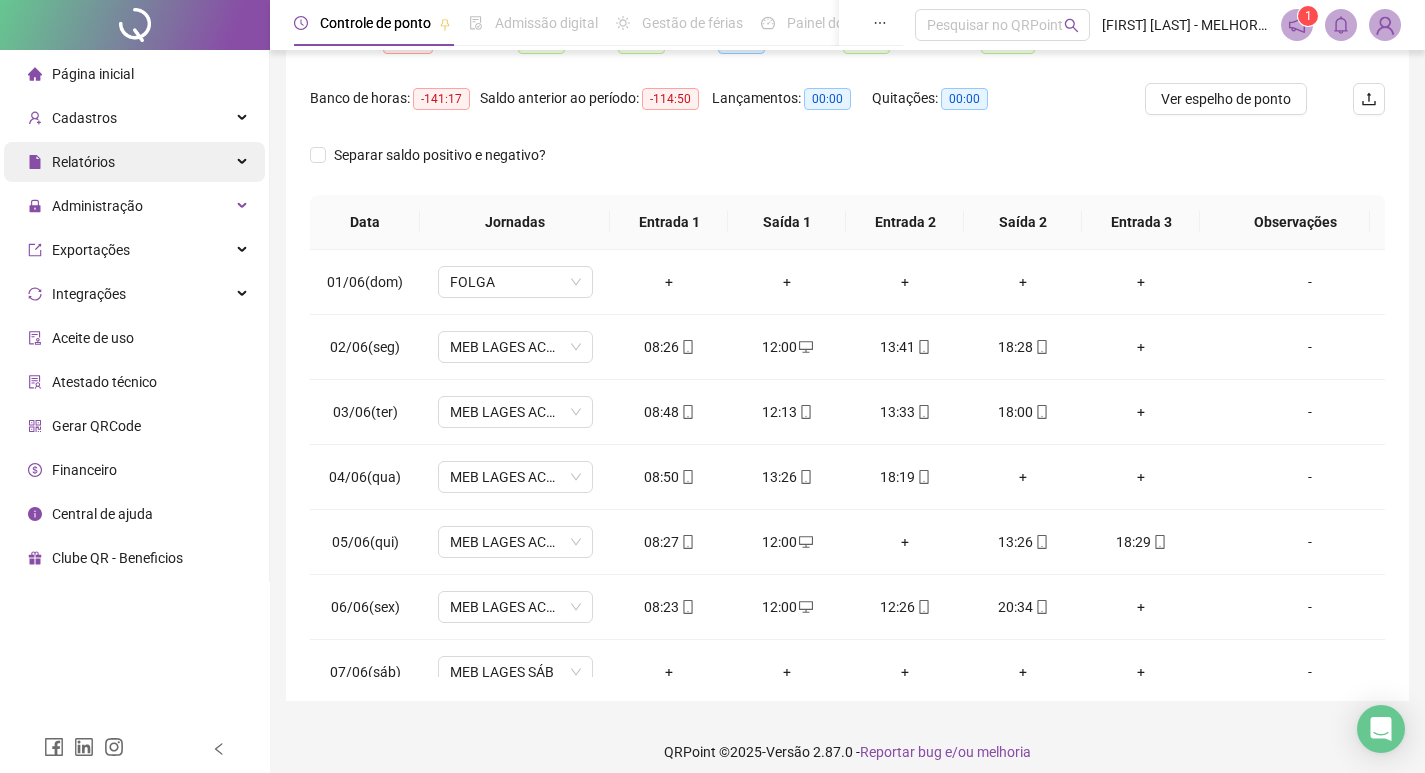 click on "Relatórios" at bounding box center (134, 162) 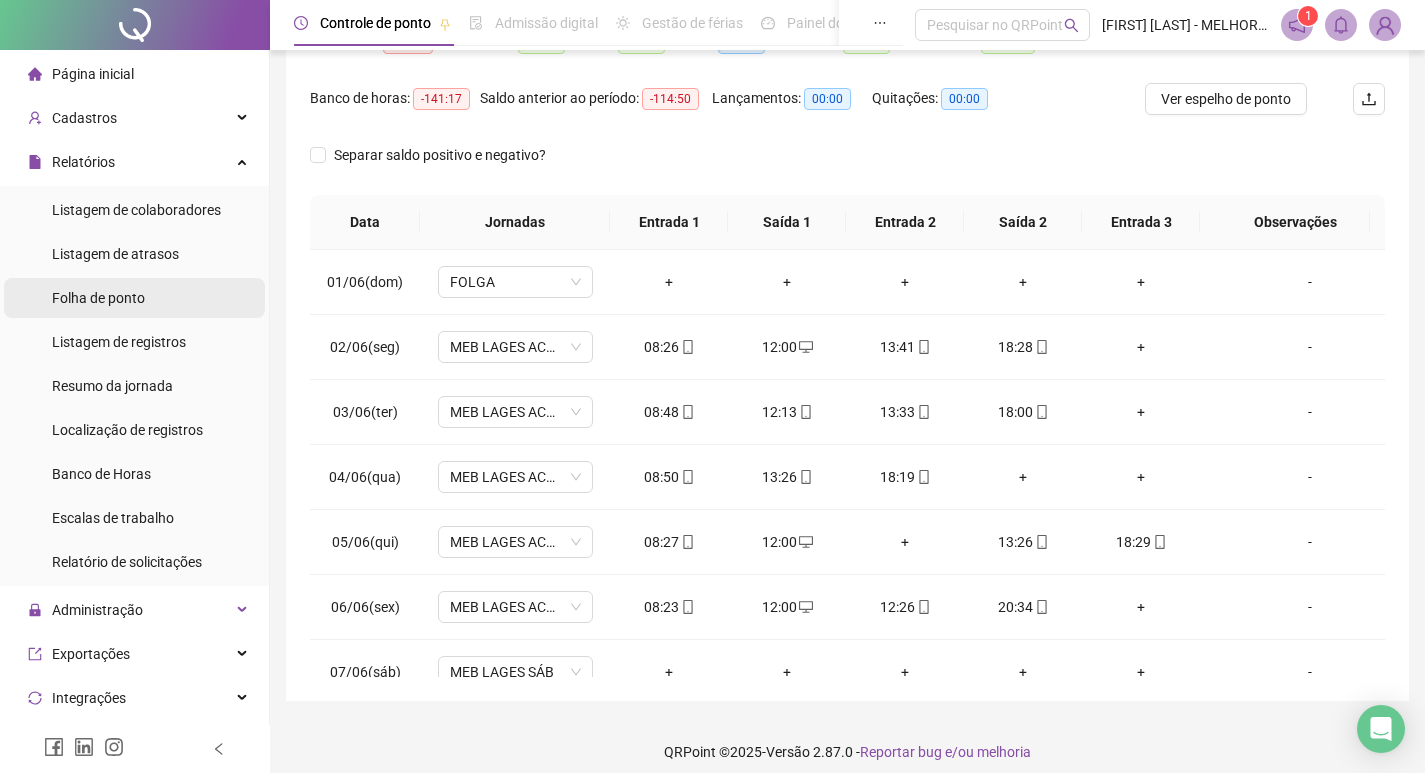 click on "Folha de ponto" at bounding box center (134, 298) 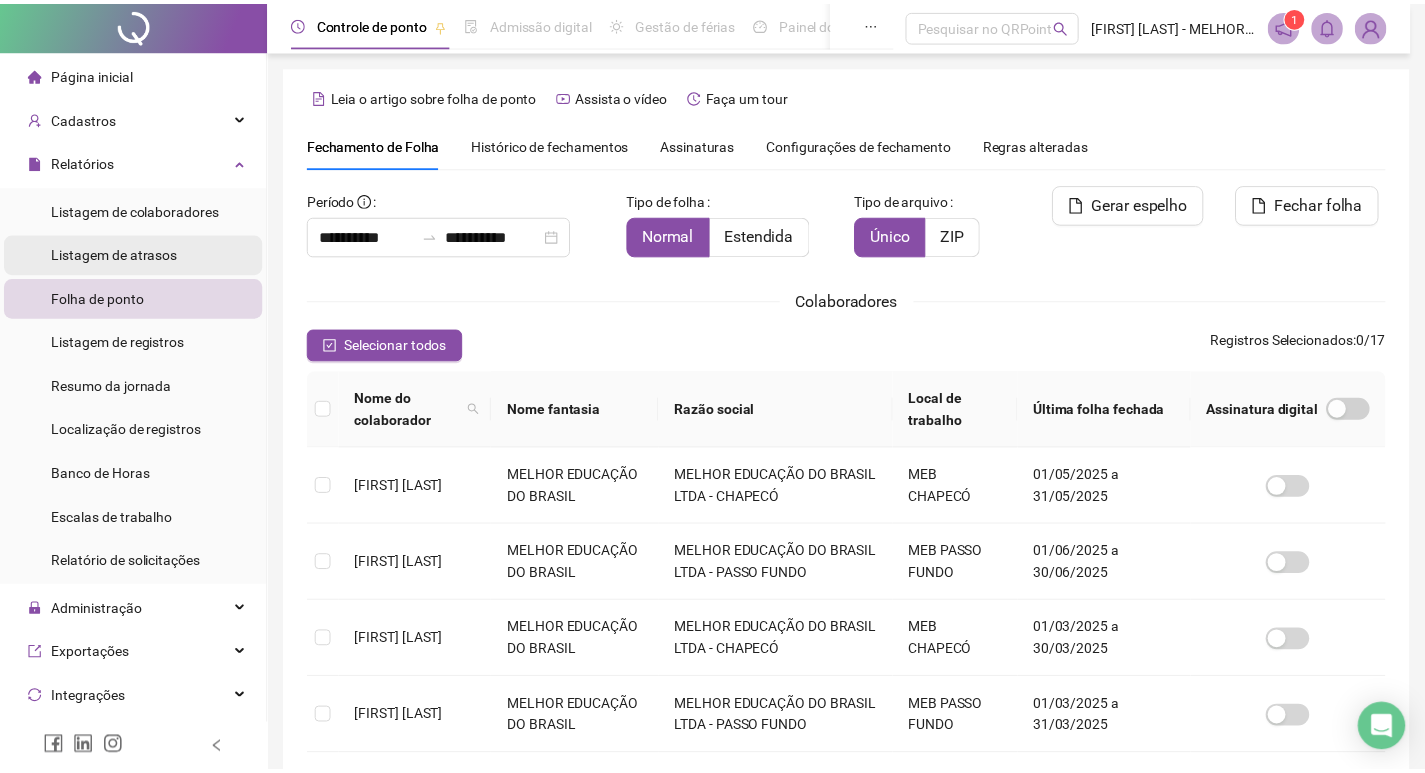 scroll, scrollTop: 23, scrollLeft: 0, axis: vertical 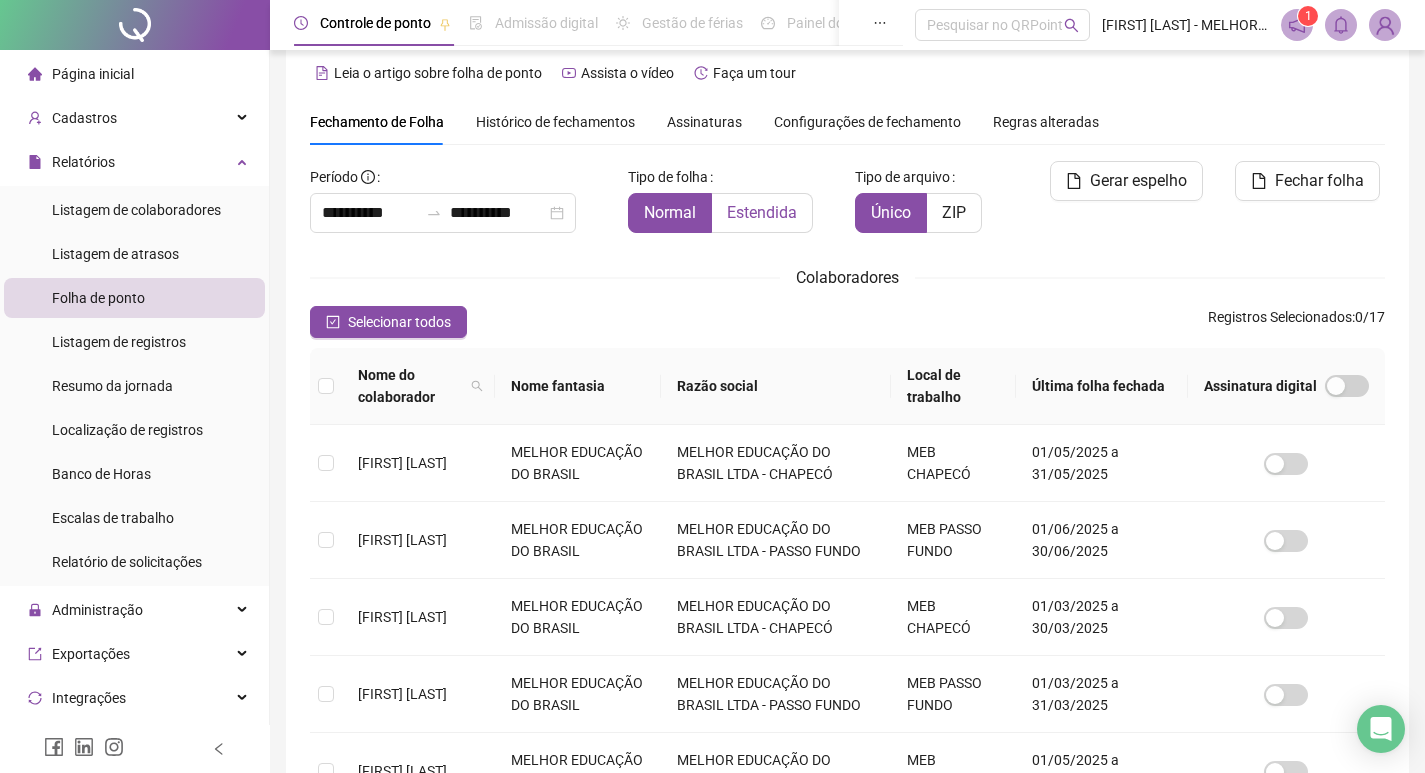 click on "Estendida" at bounding box center [762, 212] 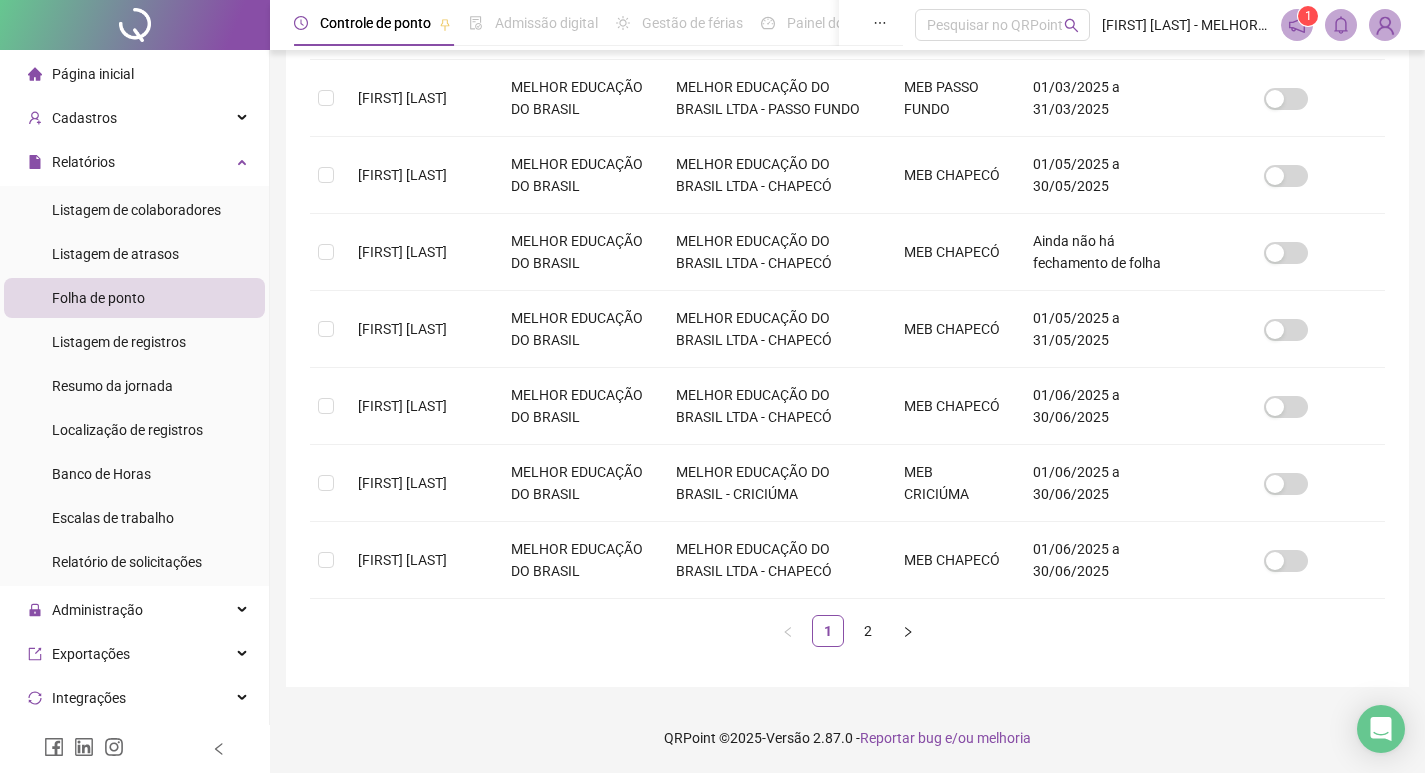 scroll, scrollTop: 839, scrollLeft: 0, axis: vertical 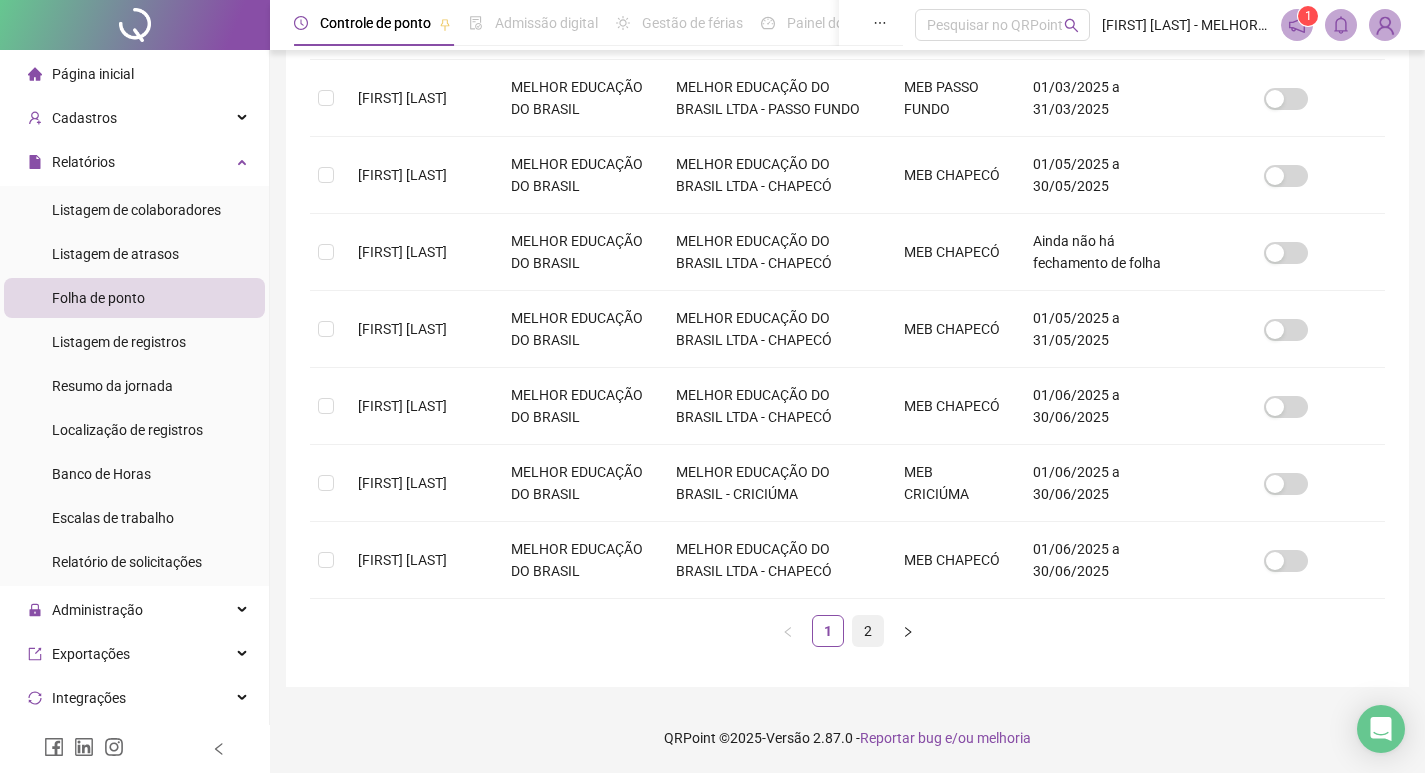 click on "2" at bounding box center [868, 631] 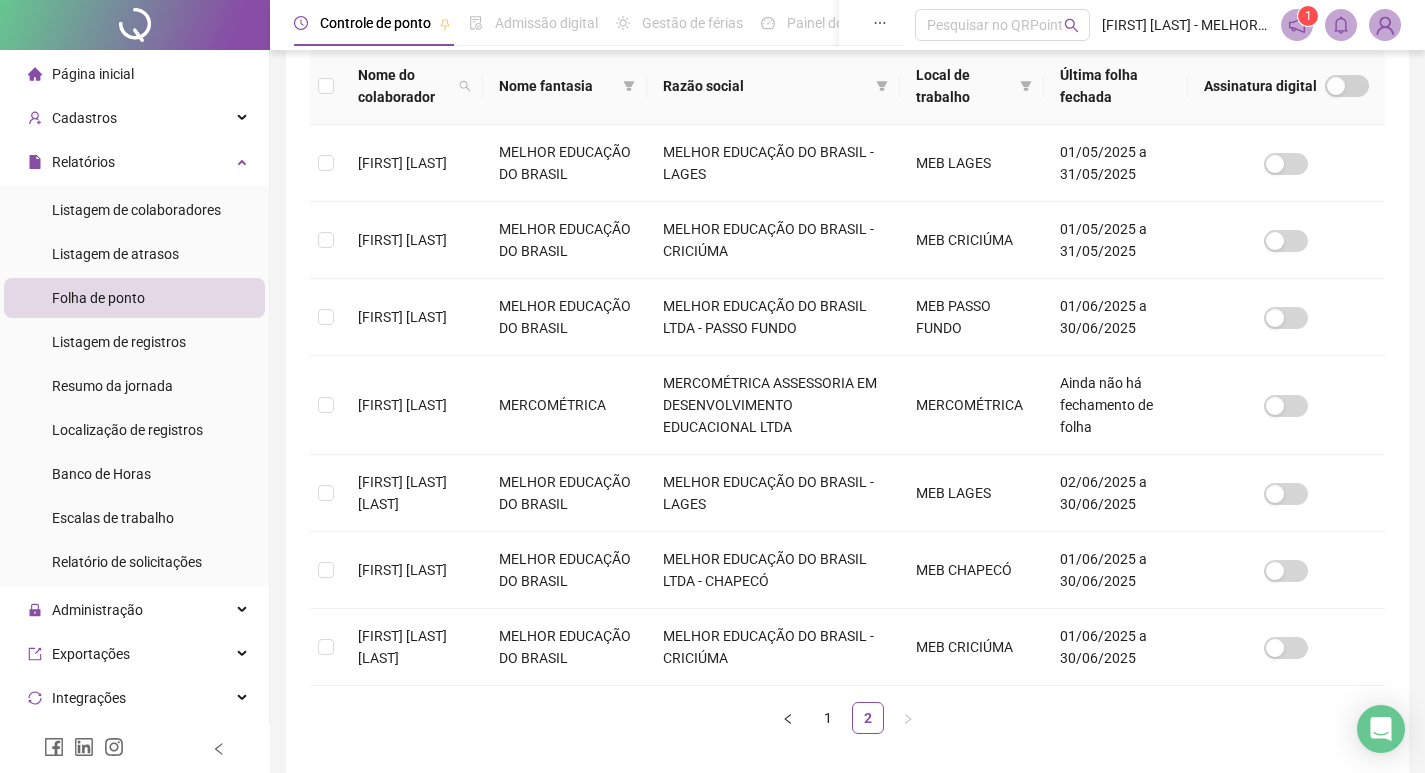 scroll, scrollTop: 337, scrollLeft: 0, axis: vertical 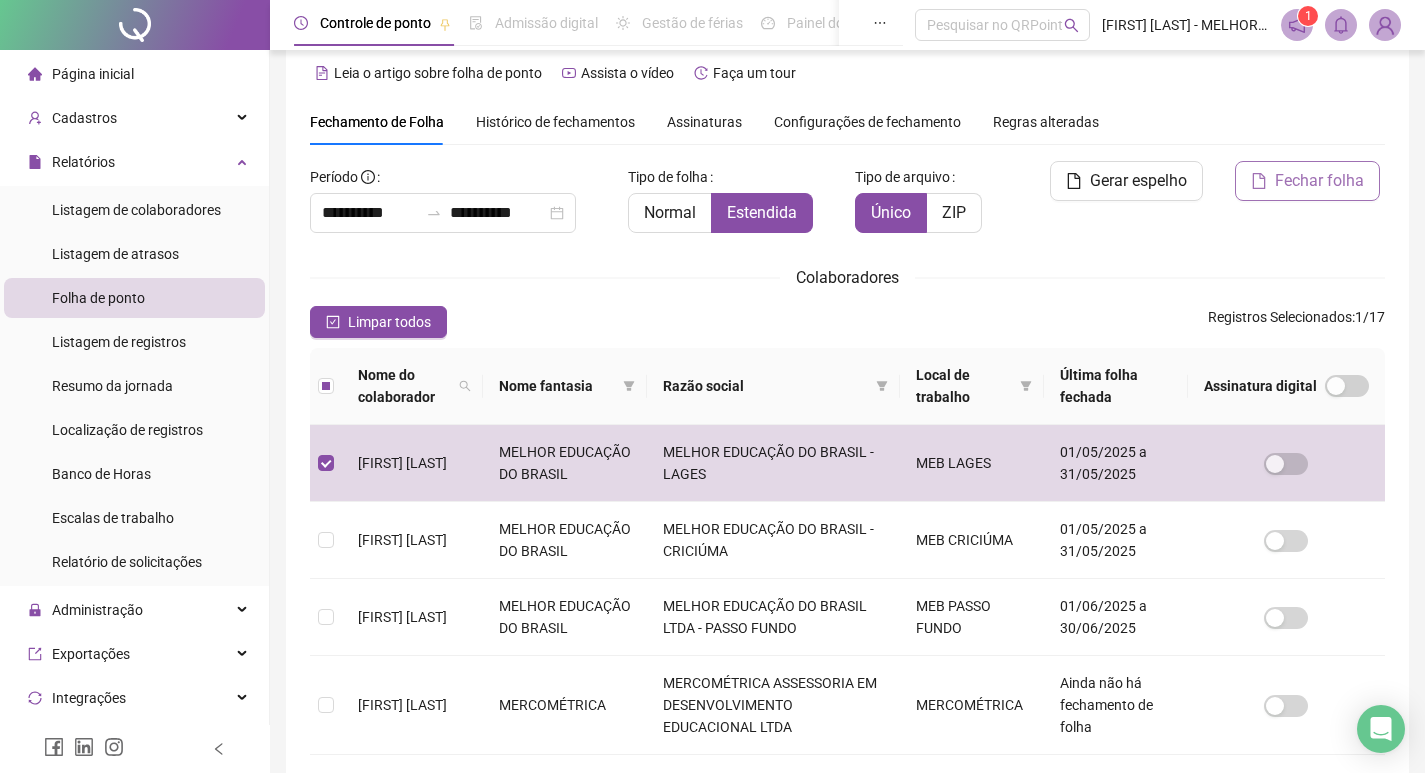 click on "Fechar folha" at bounding box center [1319, 181] 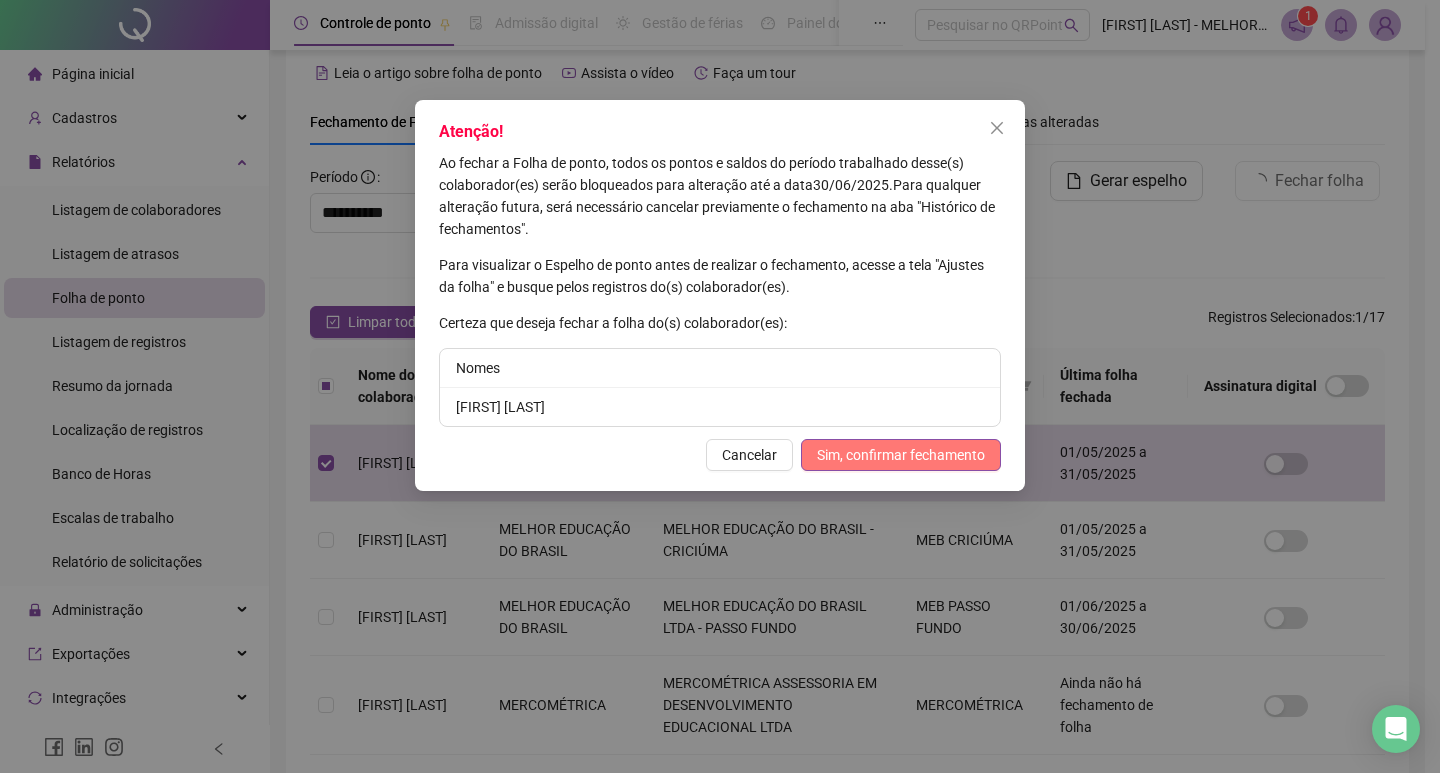 click on "Sim, confirmar fechamento" at bounding box center [901, 455] 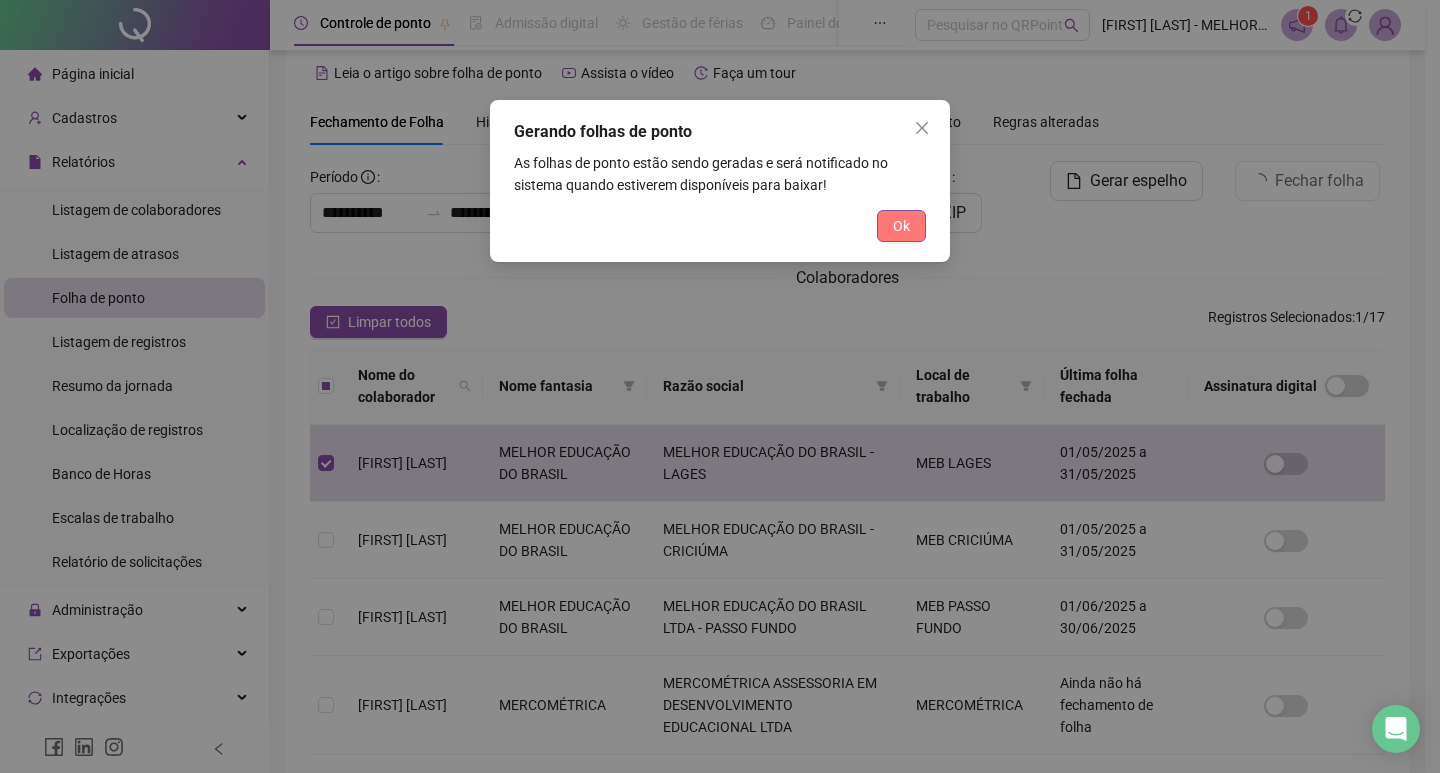click on "Ok" at bounding box center [901, 226] 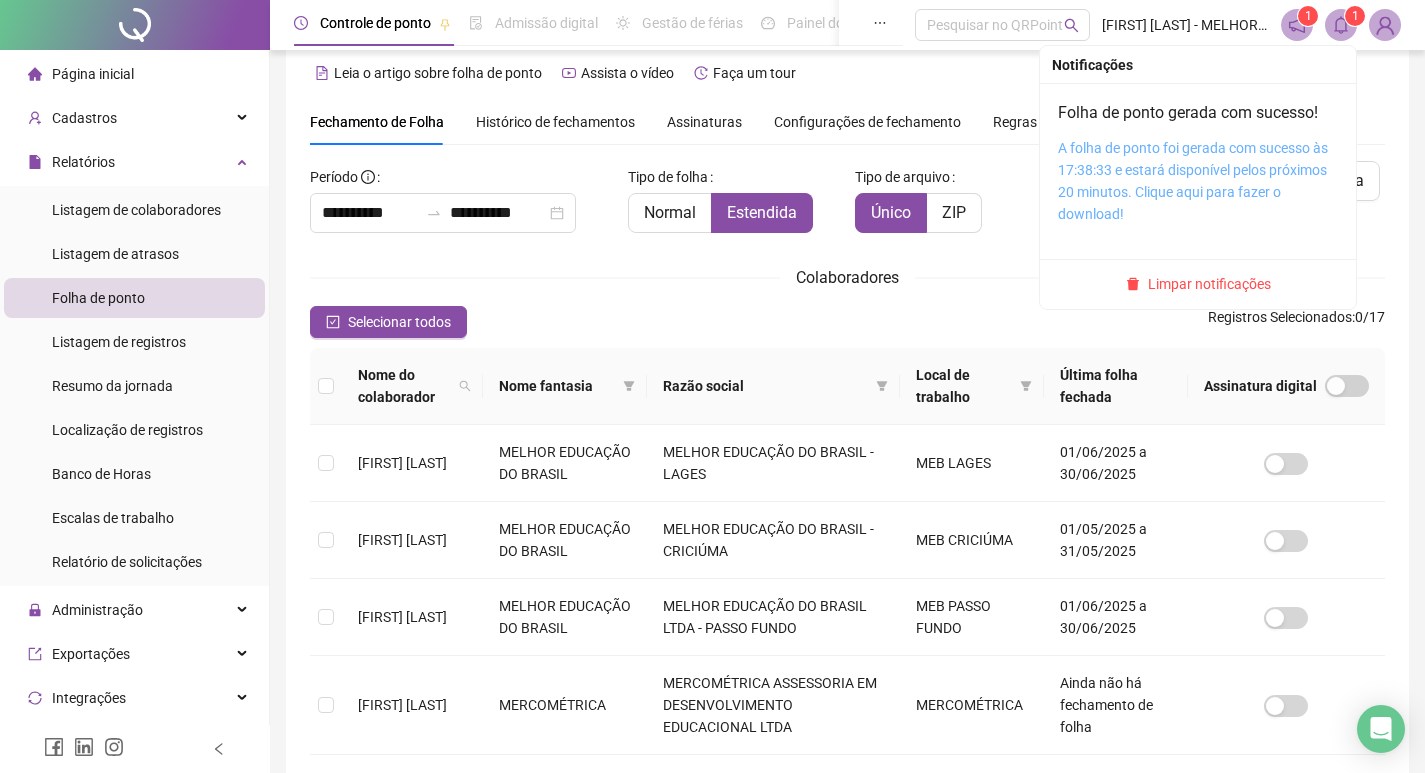 click on "A folha de ponto foi gerada com sucesso às 17:38:33 e estará disponível pelos próximos 20 minutos.
Clique aqui para fazer o download!" at bounding box center [1193, 181] 